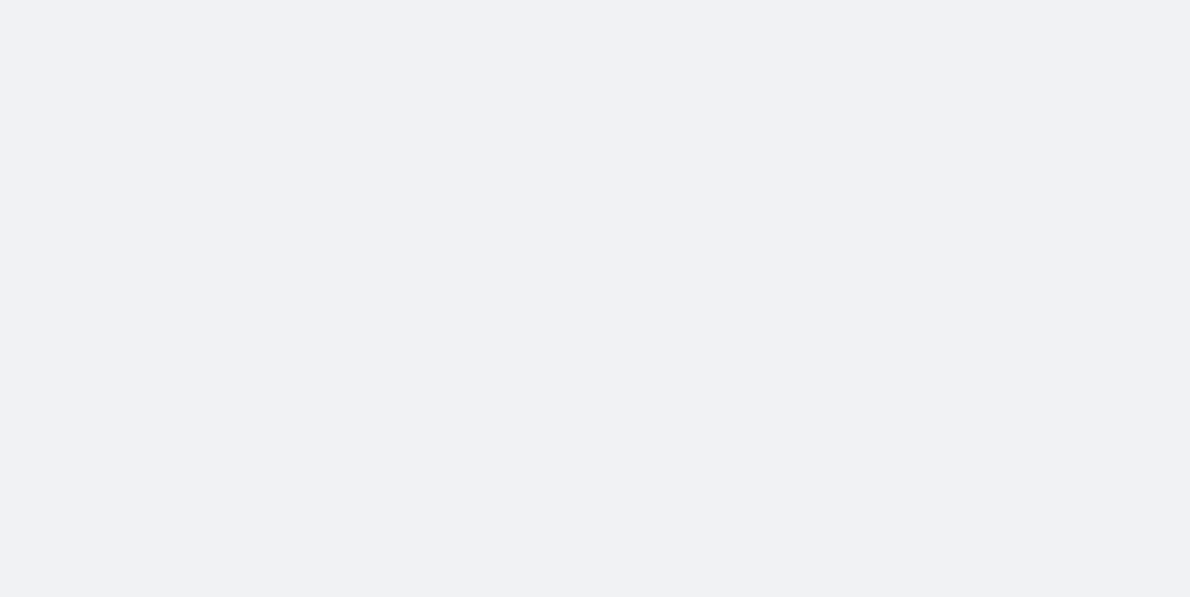 scroll, scrollTop: 0, scrollLeft: 0, axis: both 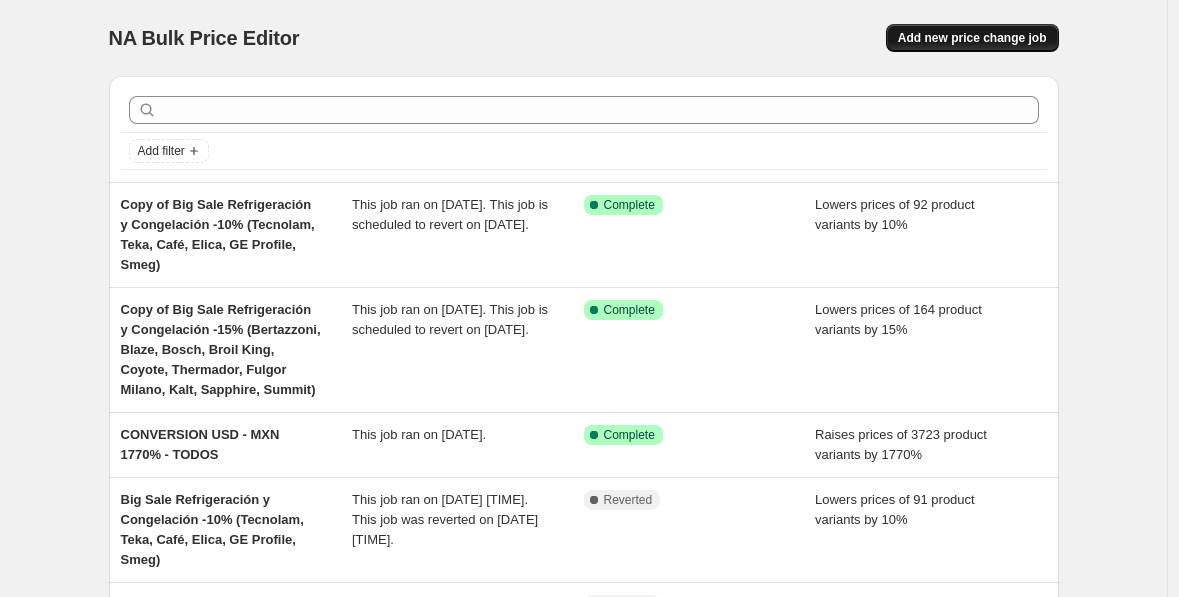 click on "Add new price change job" at bounding box center (972, 38) 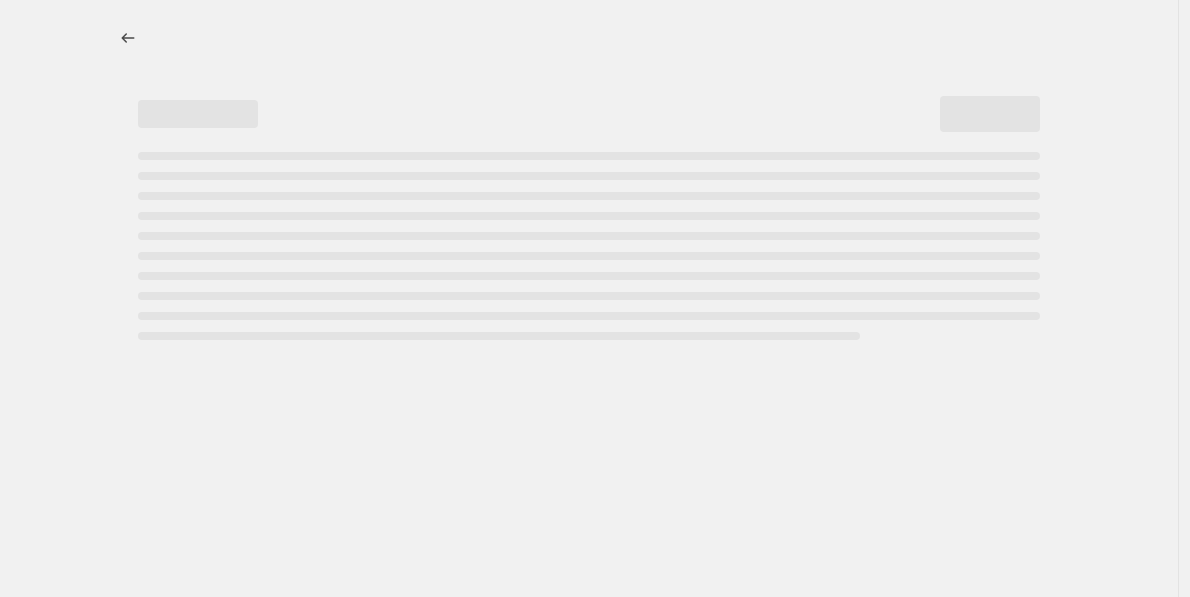 select on "percentage" 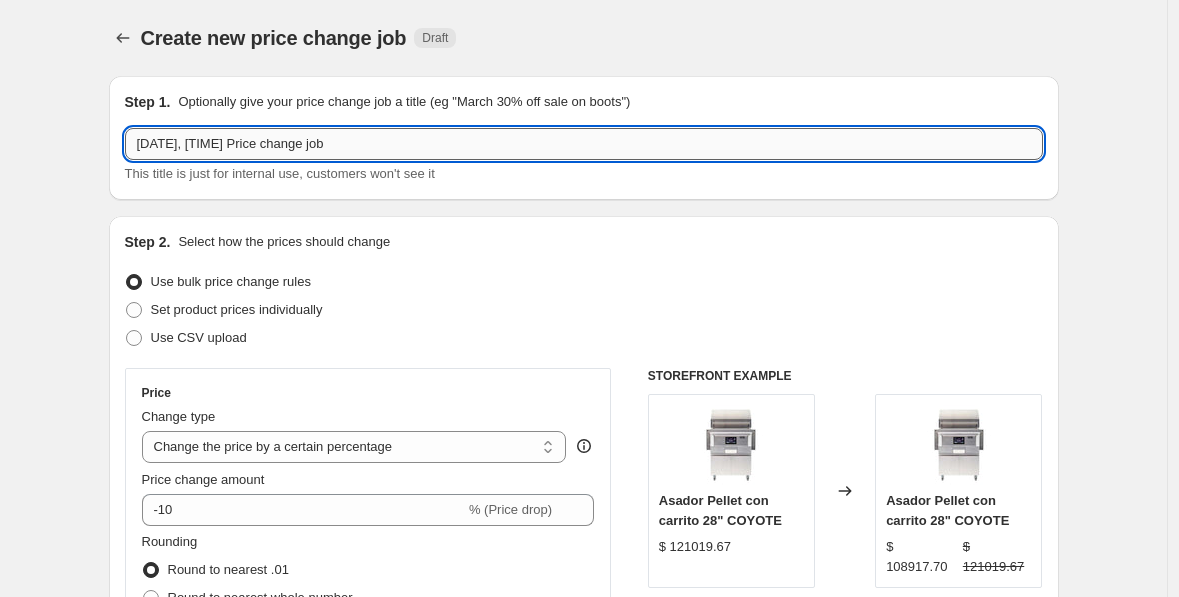 click on "[DATE], [TIME] Price change job" at bounding box center (584, 144) 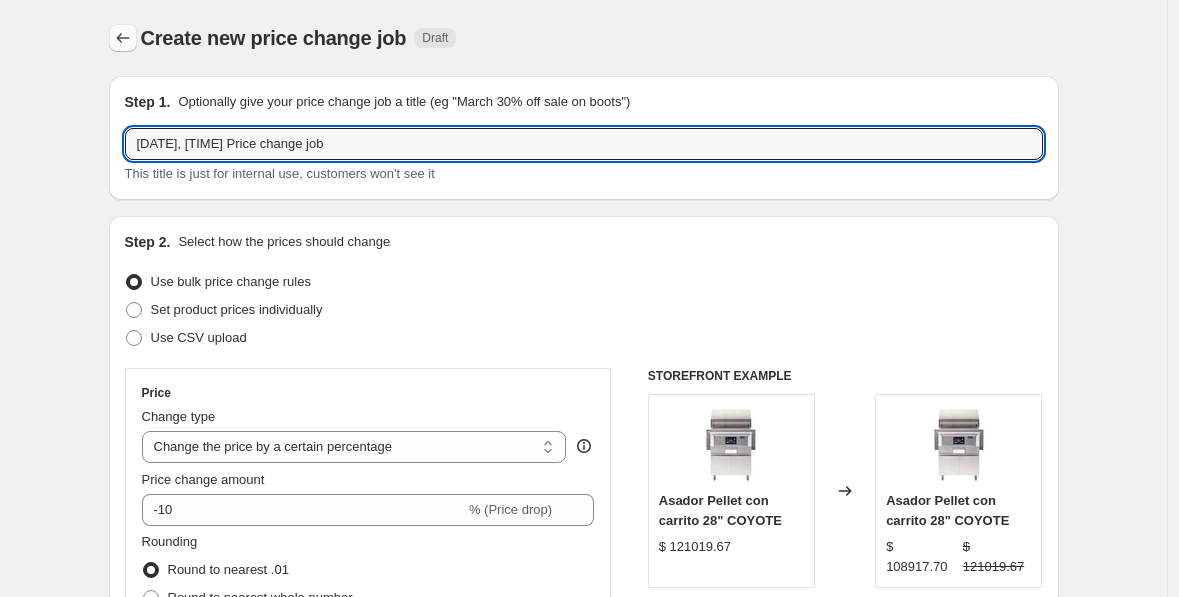 click at bounding box center [123, 38] 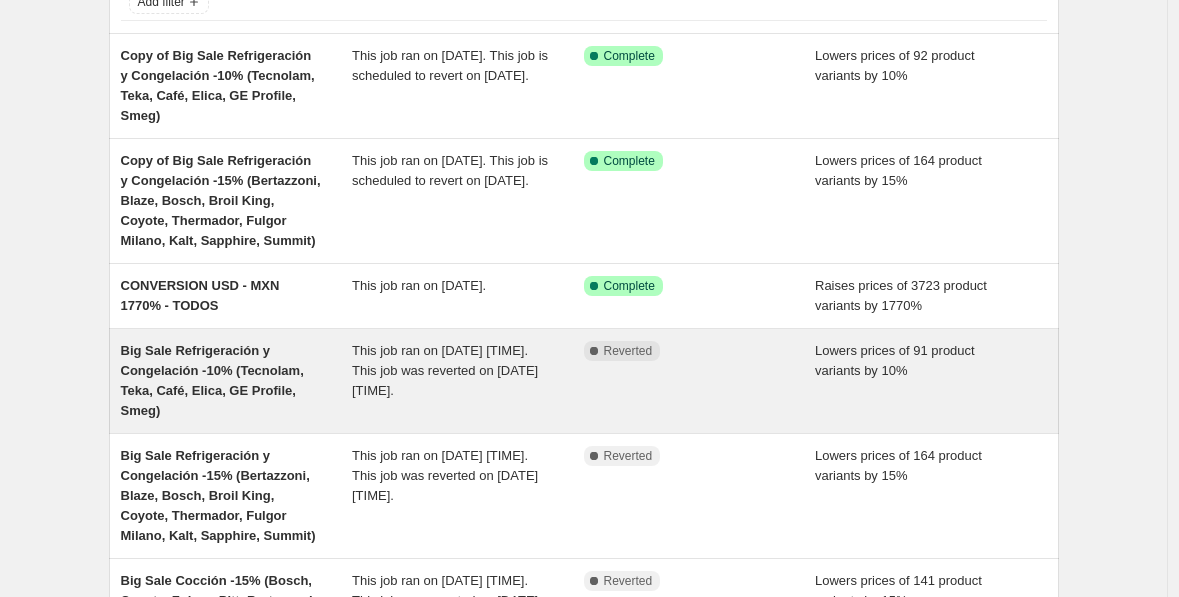 scroll, scrollTop: 243, scrollLeft: 0, axis: vertical 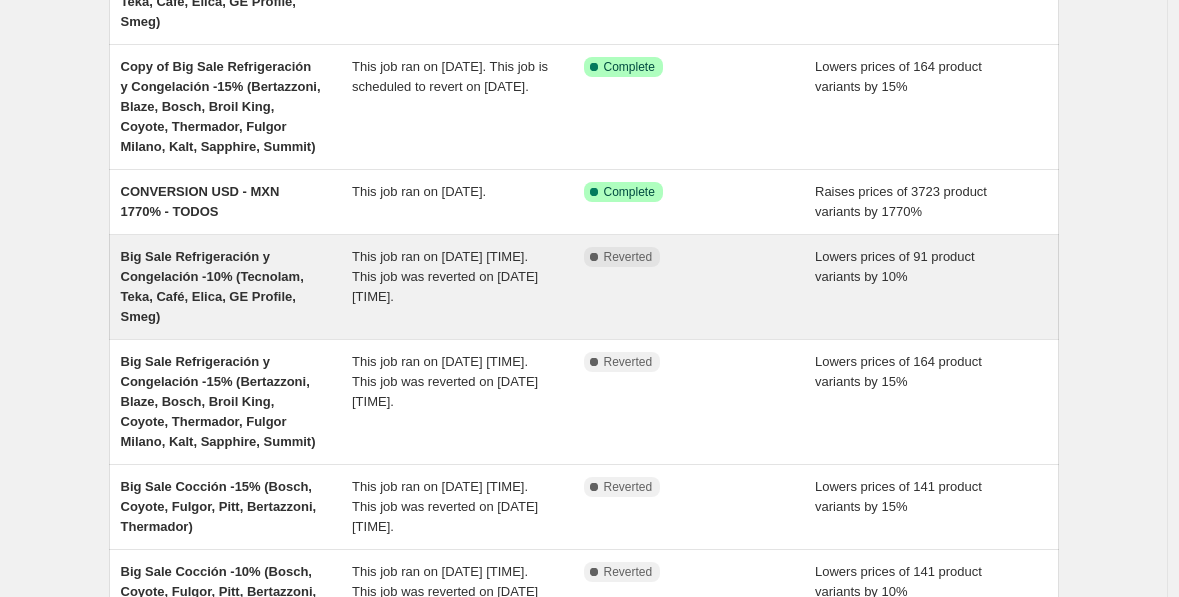 click on "Big Sale Refrigeración y Congelación -10% (Tecnolam, Teka, Café, Elica, GE Profile, Smeg)" at bounding box center [237, 287] 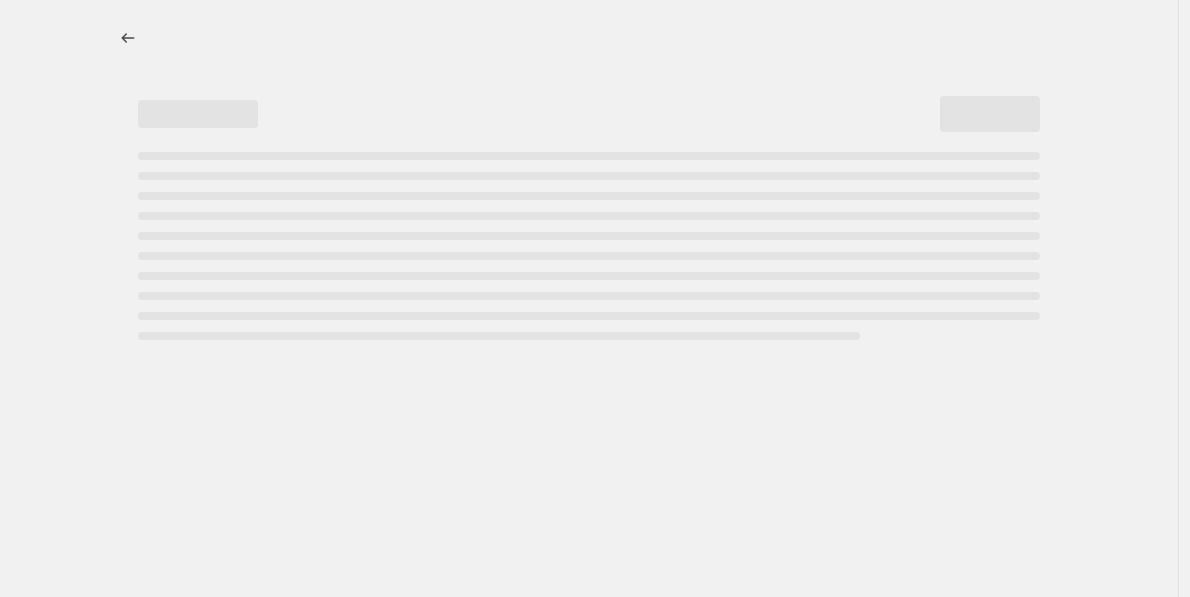 select on "percentage" 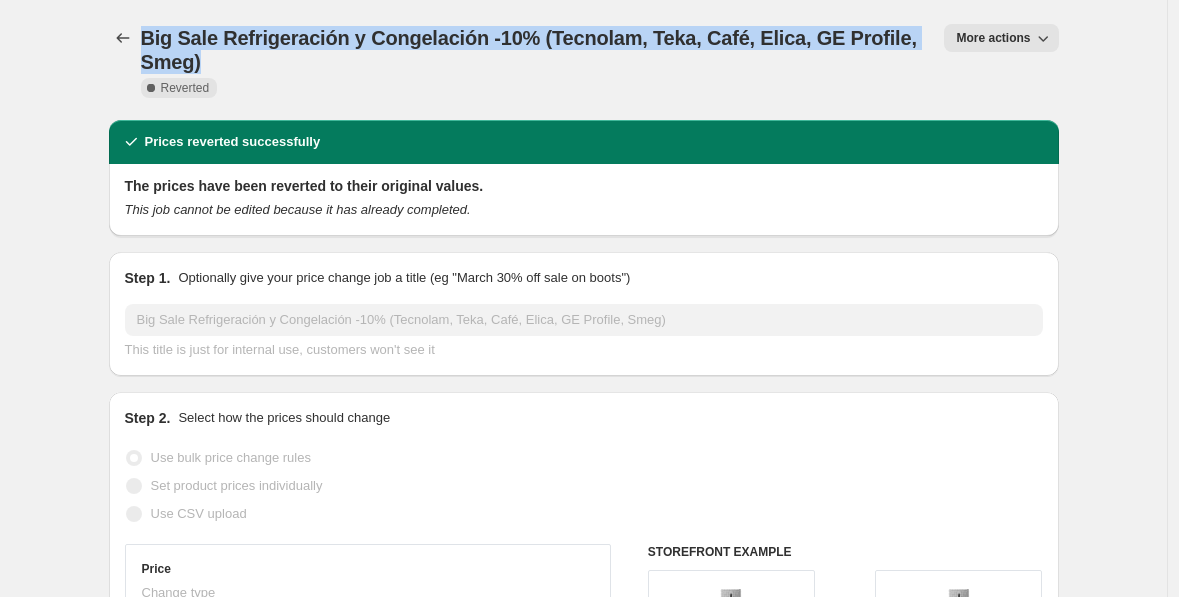 drag, startPoint x: 145, startPoint y: 33, endPoint x: 216, endPoint y: 55, distance: 74.330345 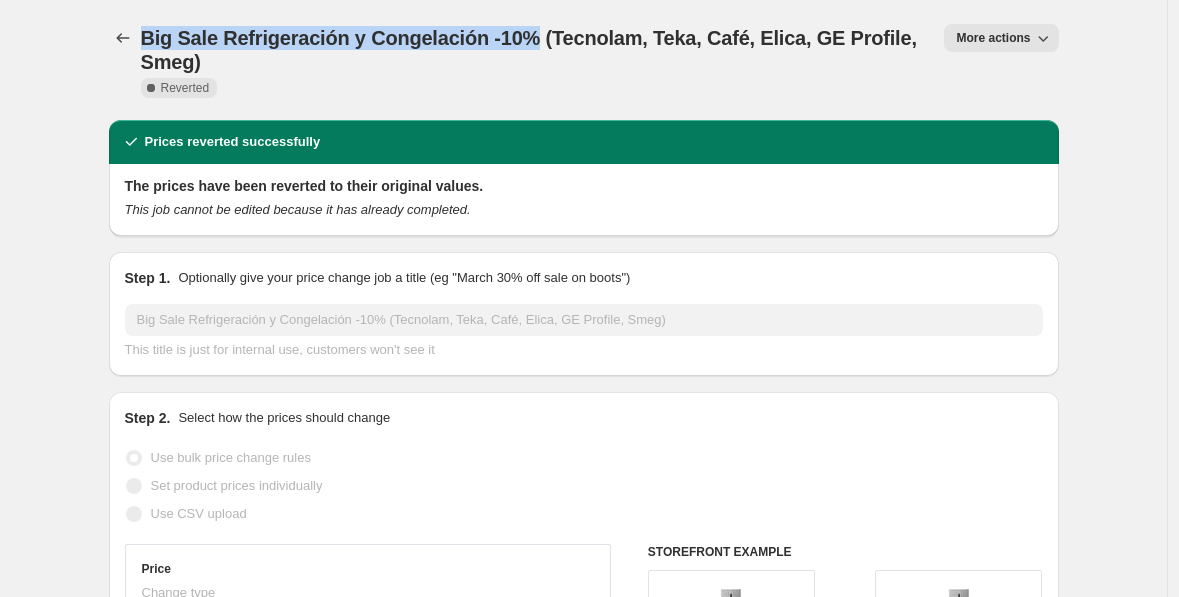 drag, startPoint x: 148, startPoint y: 35, endPoint x: 538, endPoint y: 38, distance: 390.01154 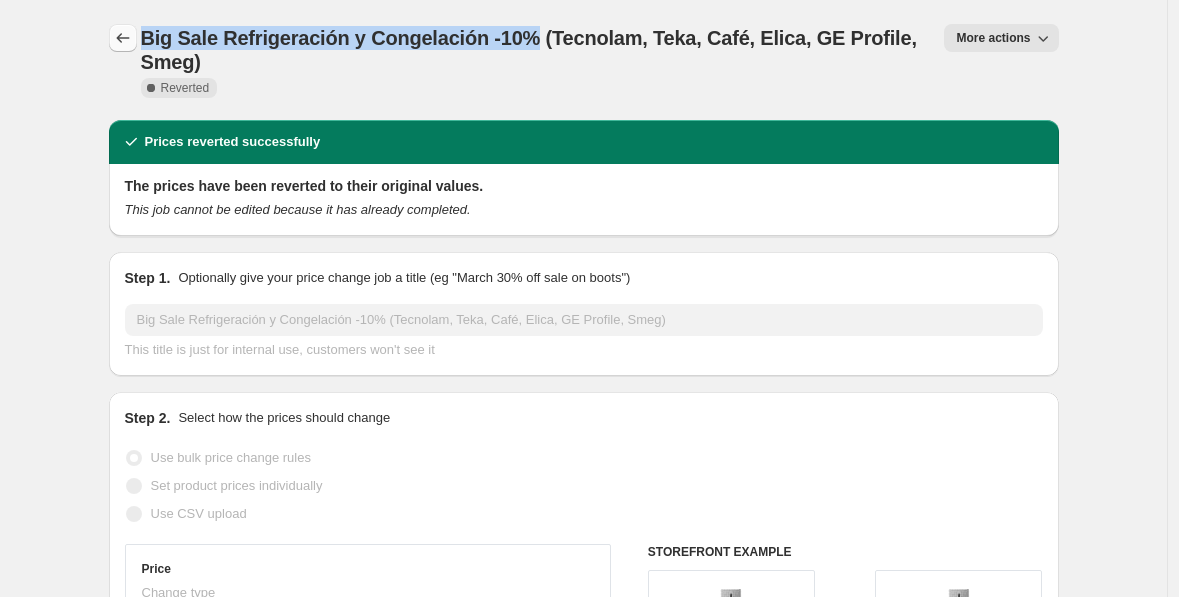 click 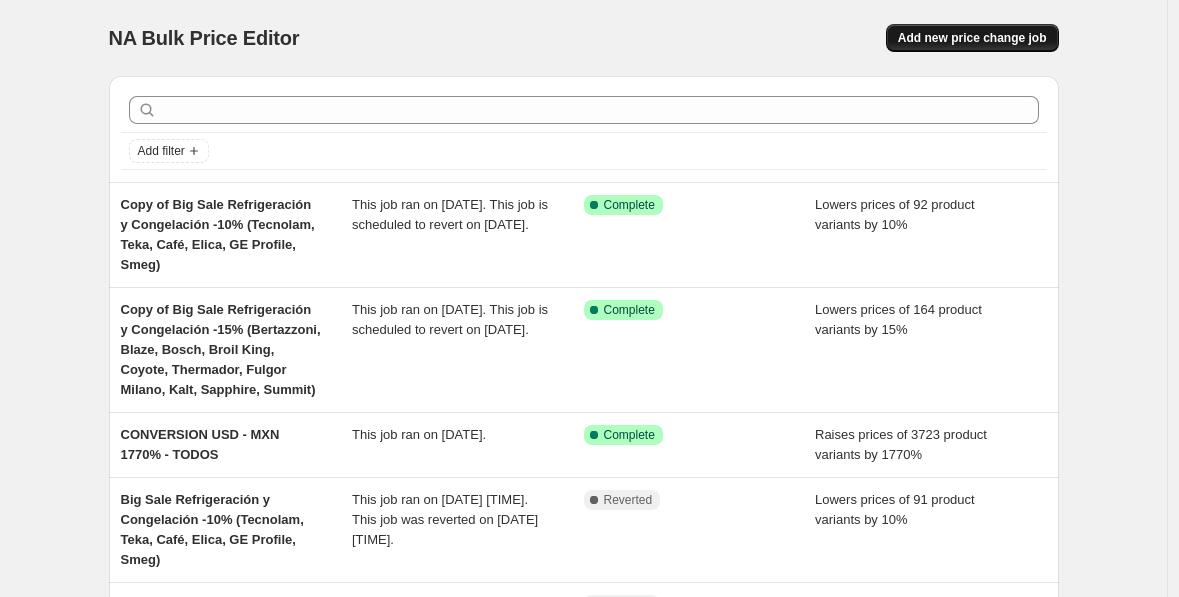 click on "Add new price change job" at bounding box center [972, 38] 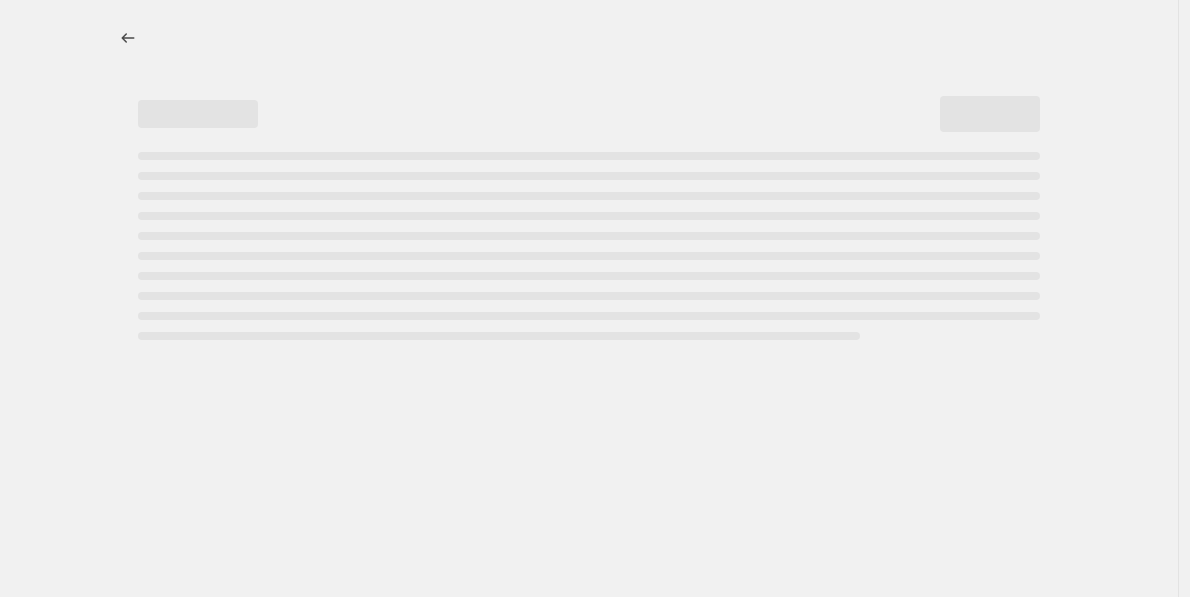 select on "percentage" 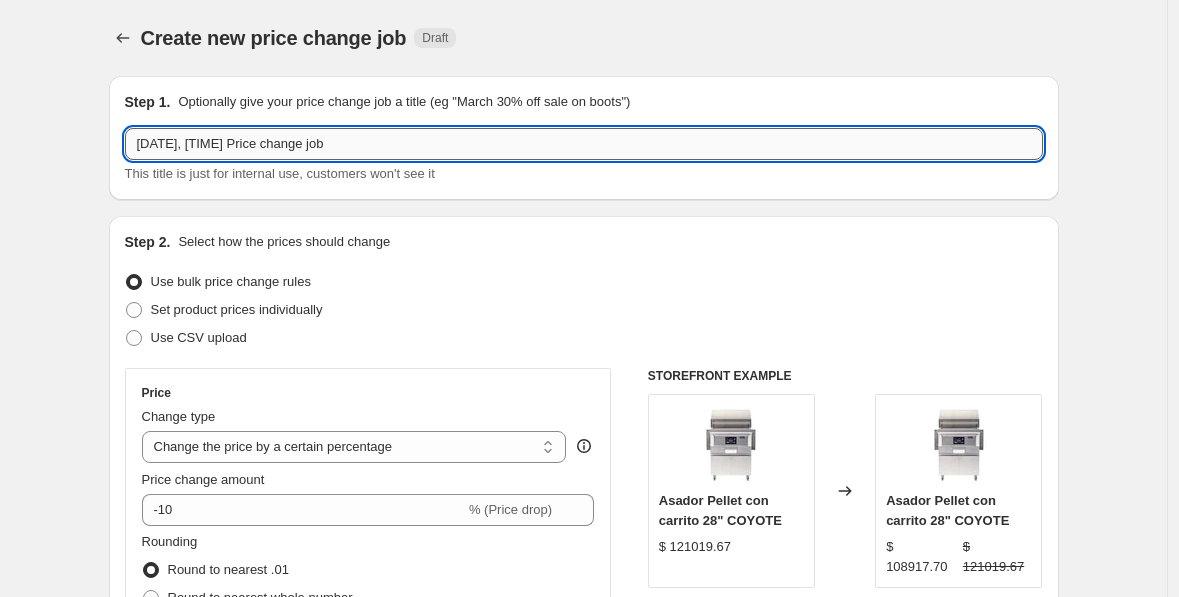 click on "[DATE], [TIME] Price change job" at bounding box center (584, 144) 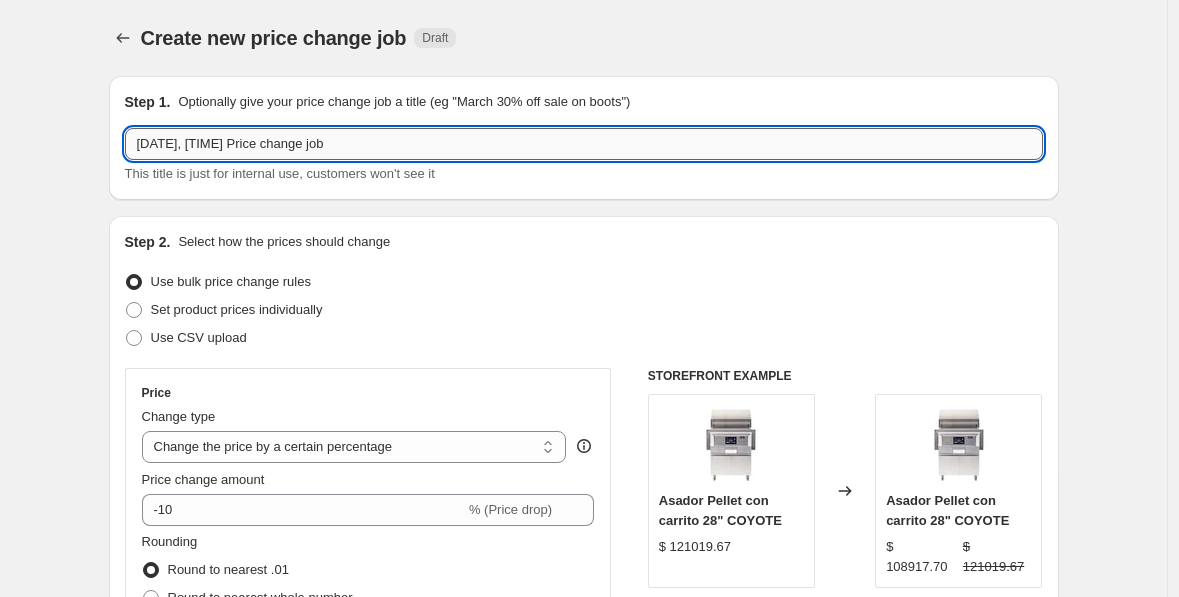 paste on "Big Sale Refrigeración y Congelación -10%" 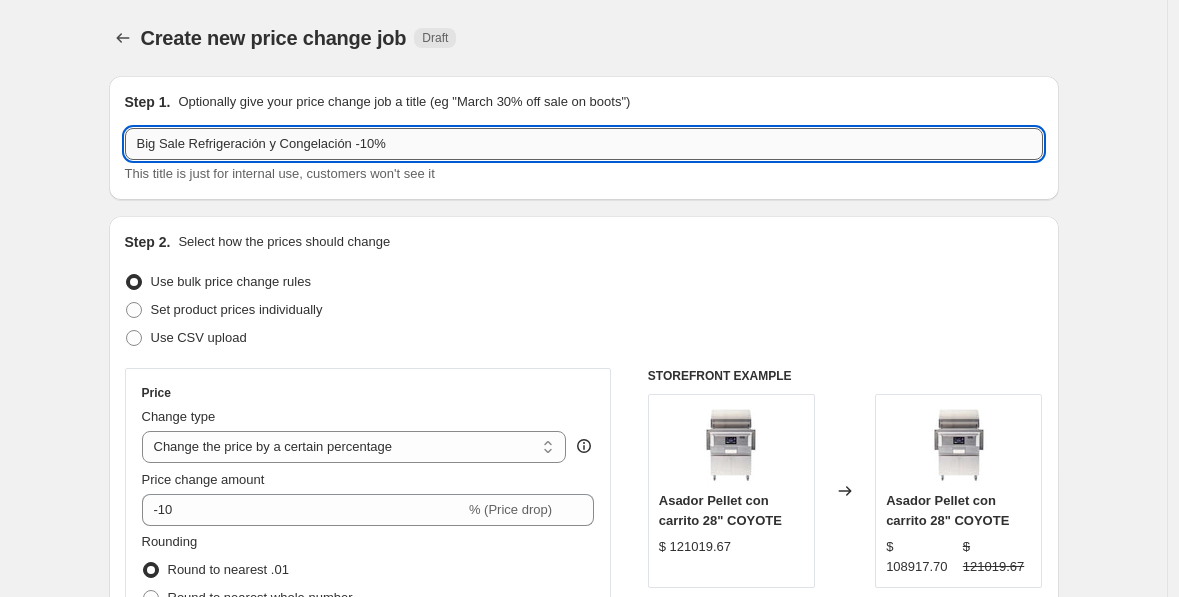 click on "Big Sale Refrigeración y Congelación -10%" at bounding box center [584, 144] 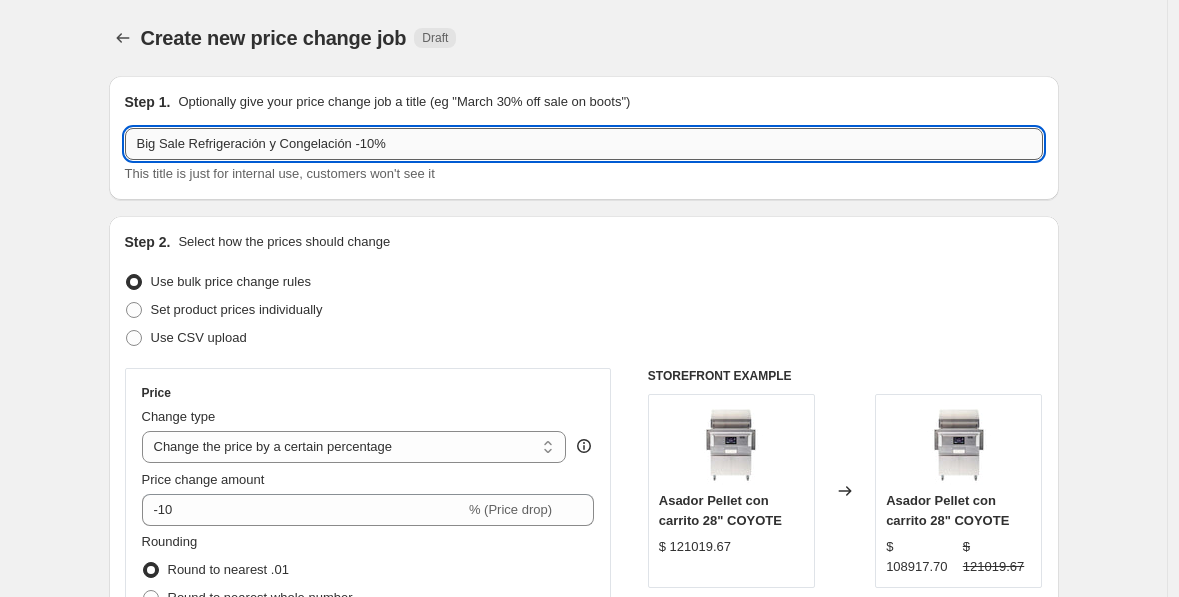 drag, startPoint x: 367, startPoint y: 142, endPoint x: 196, endPoint y: 140, distance: 171.01169 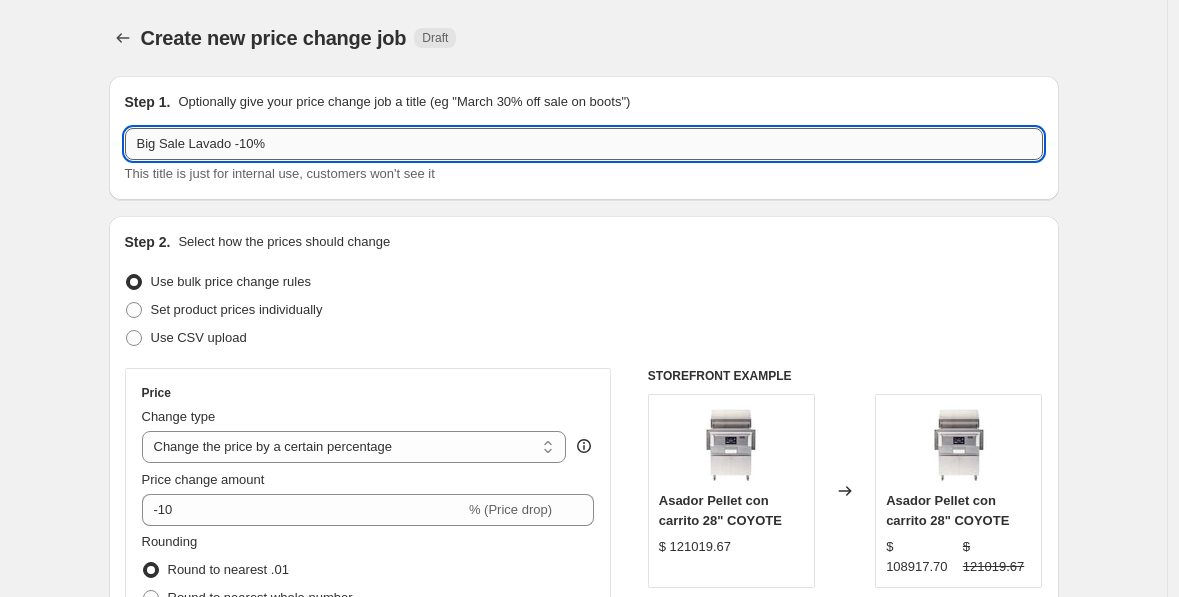 click on "Big Sale Lavado -10%" at bounding box center (584, 144) 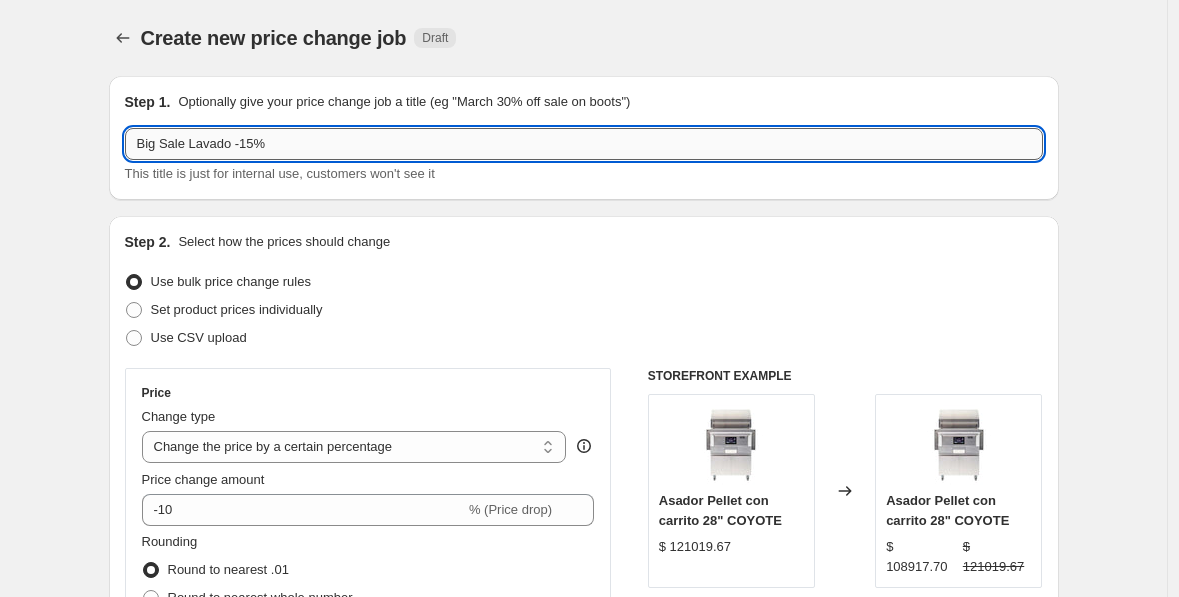 click on "Big Sale Lavado -15%" at bounding box center (584, 144) 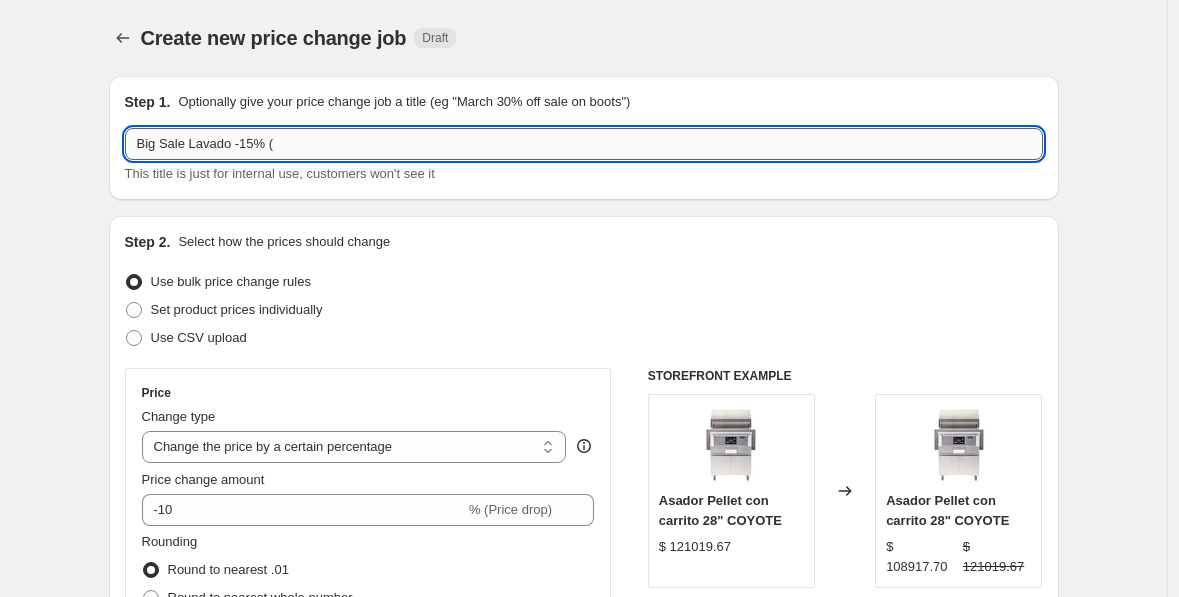 paste on "Bertazzoni" 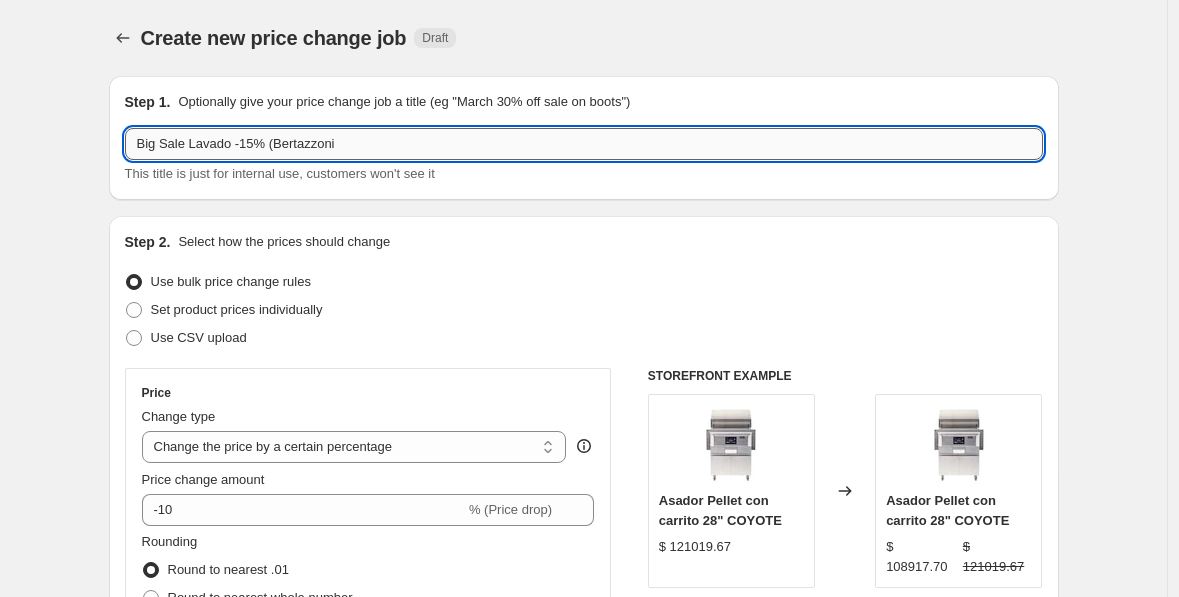 paste on "Bosch" 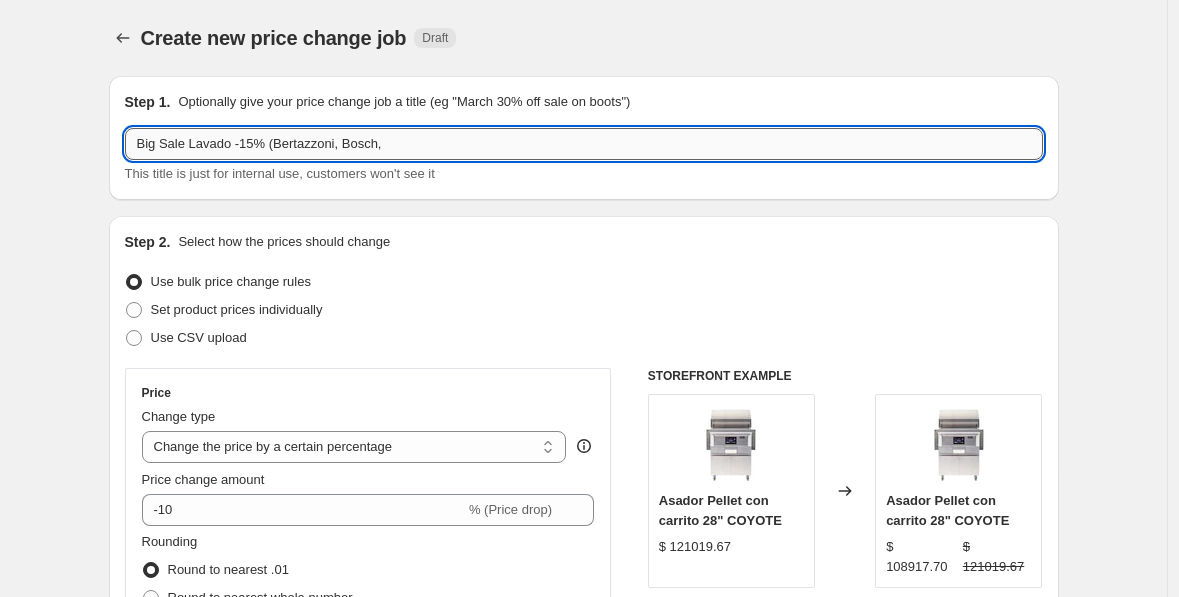 paste on "Coyote" 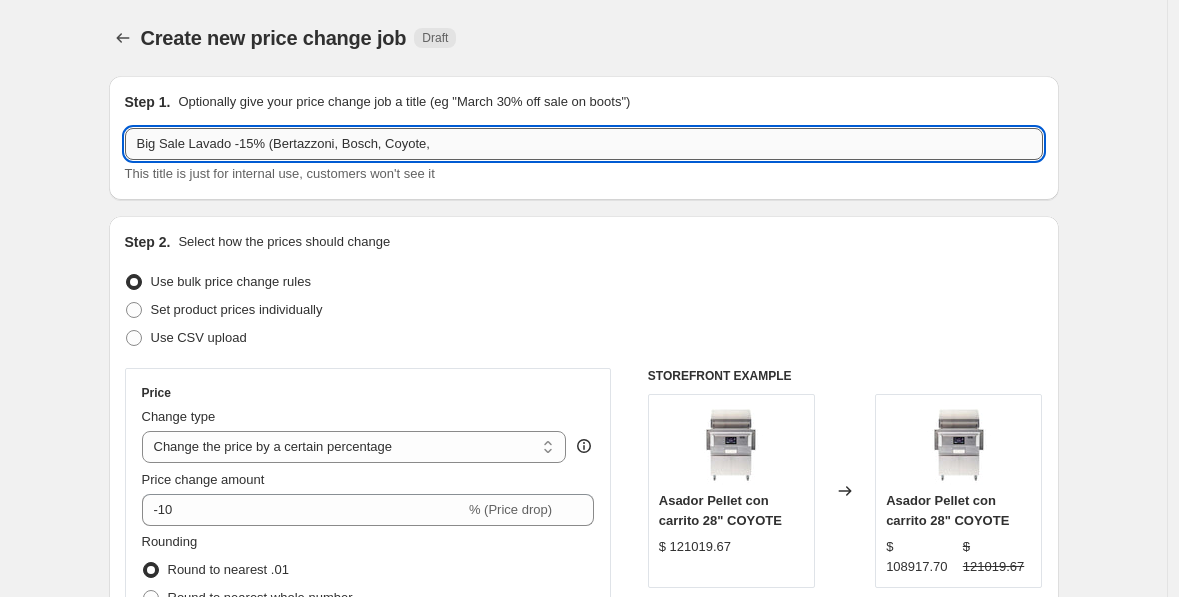 paste on "Delta" 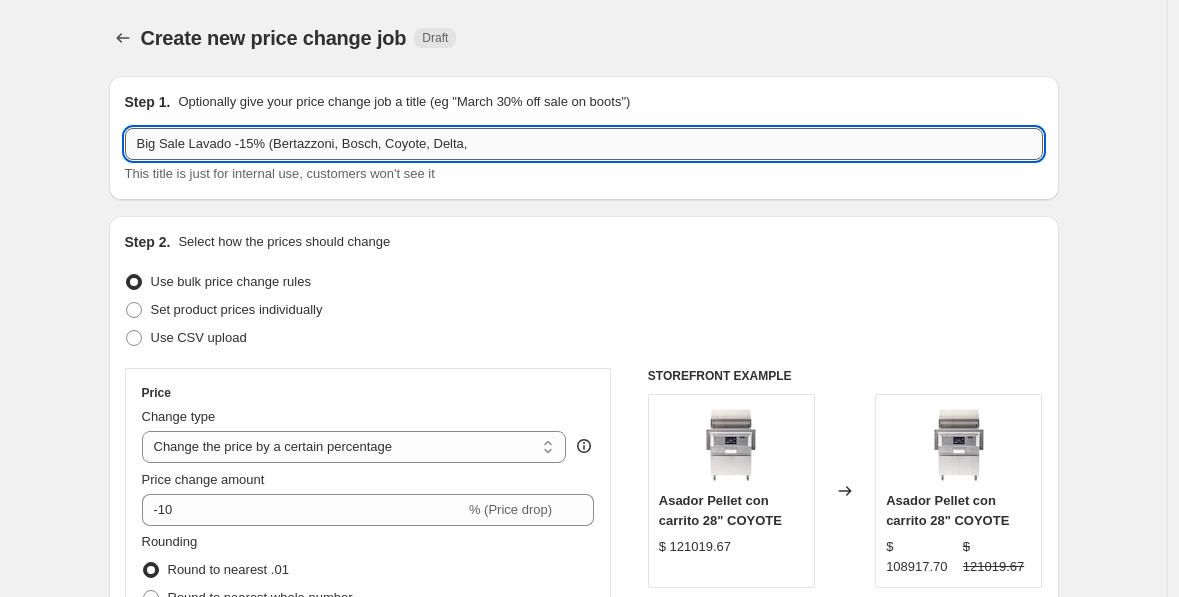 paste on "Poletti" 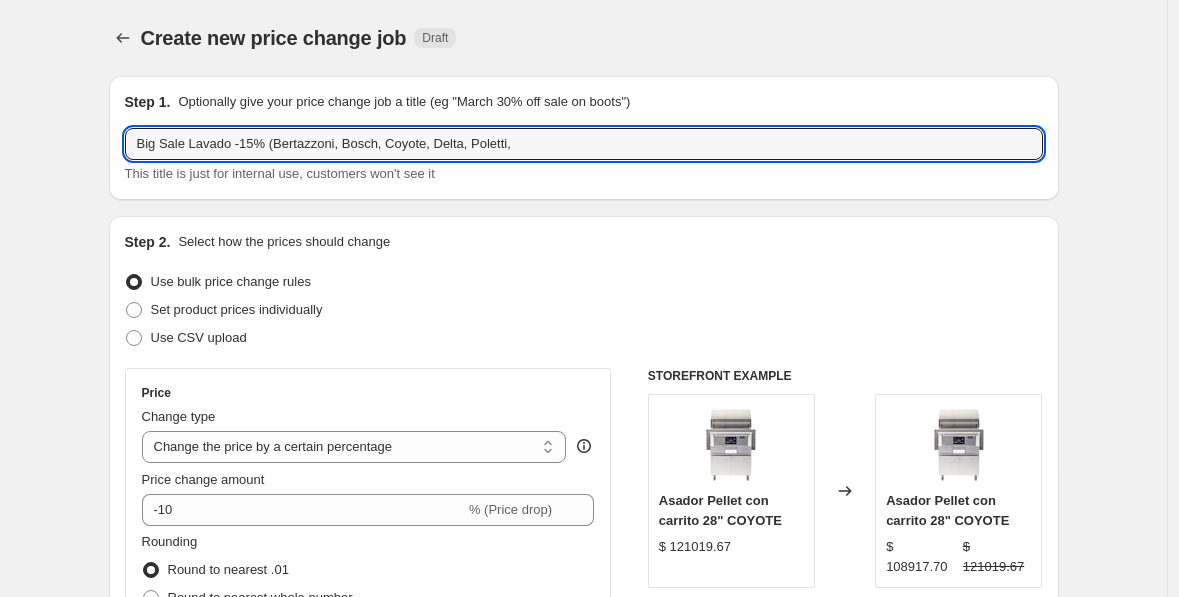 paste on "Thermador" 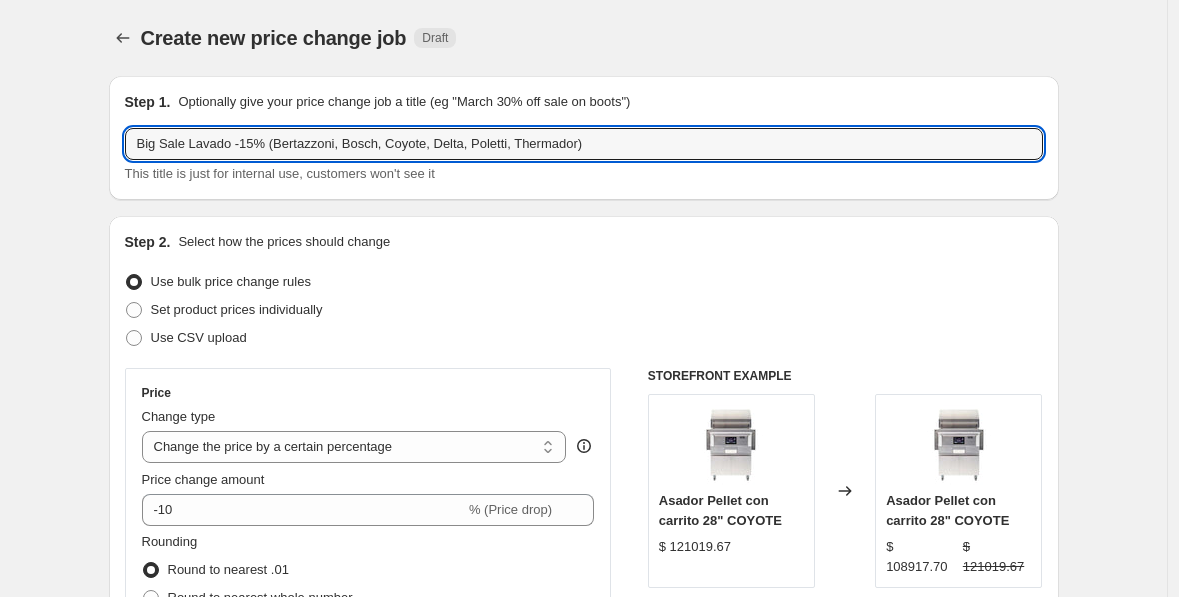 type on "Big Sale Lavado -15% (Bertazzoni, Bosch, Coyote, Delta, Poletti, Thermador)" 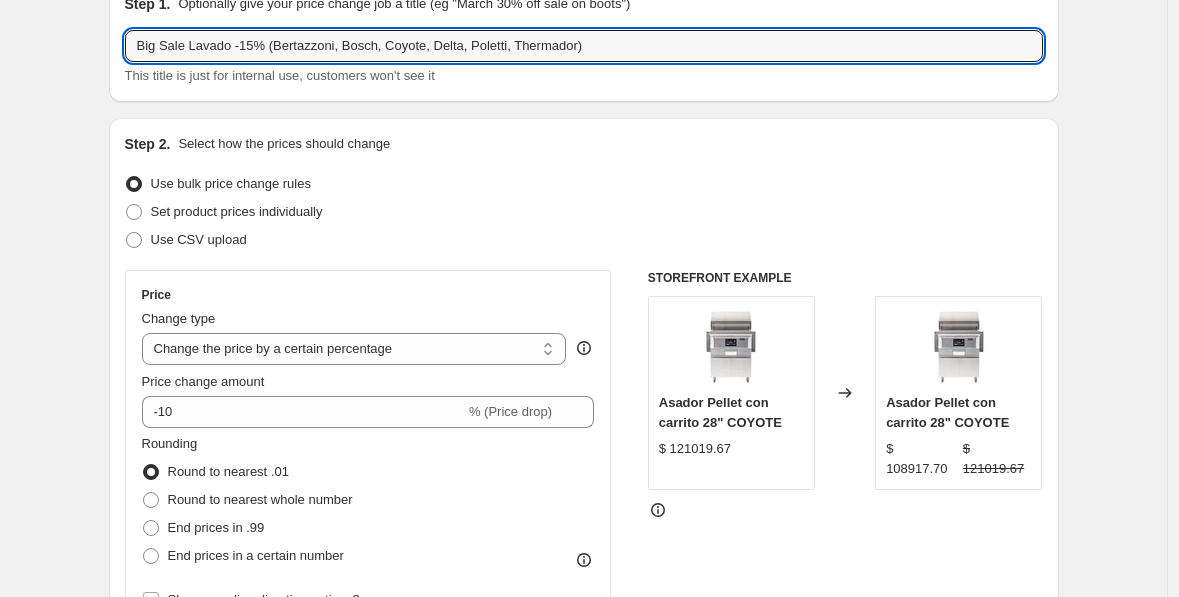 scroll, scrollTop: 127, scrollLeft: 0, axis: vertical 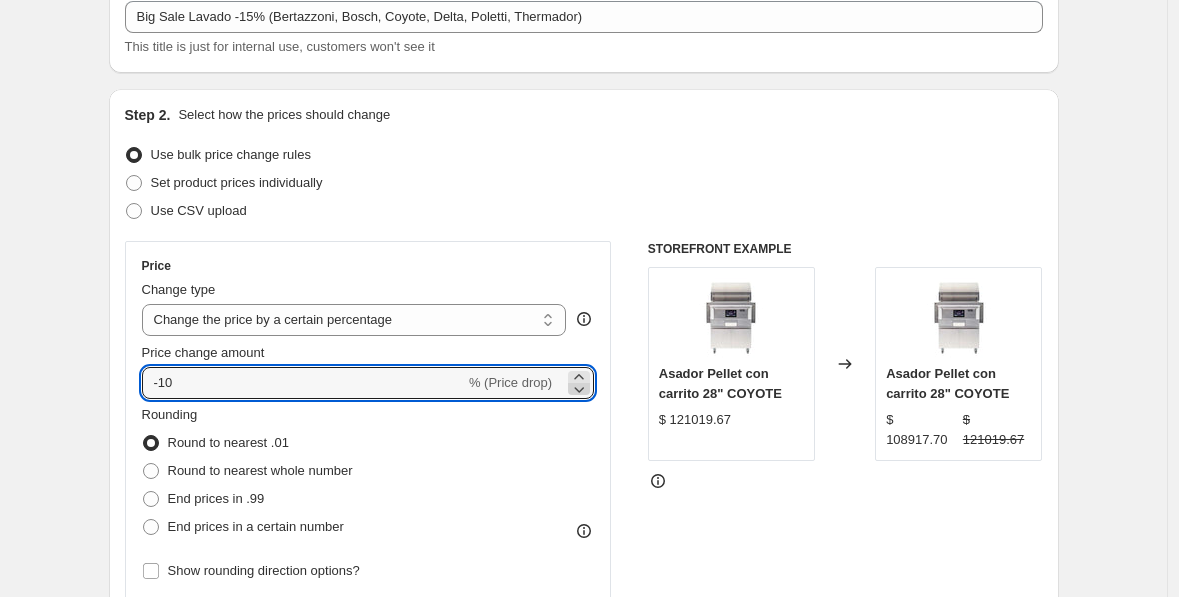 click 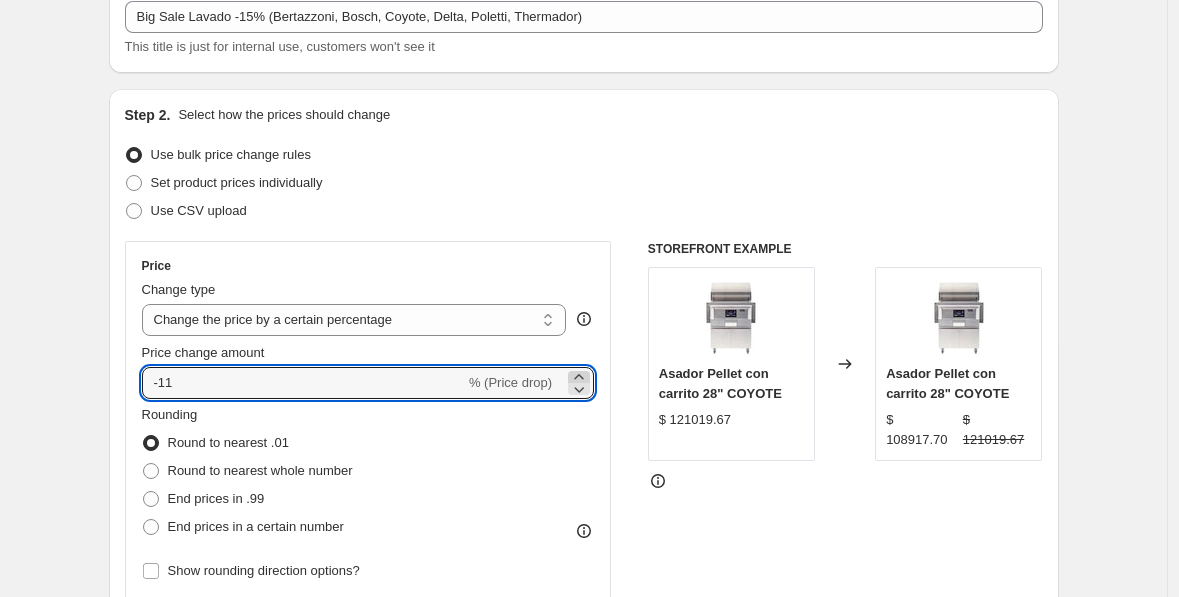 click 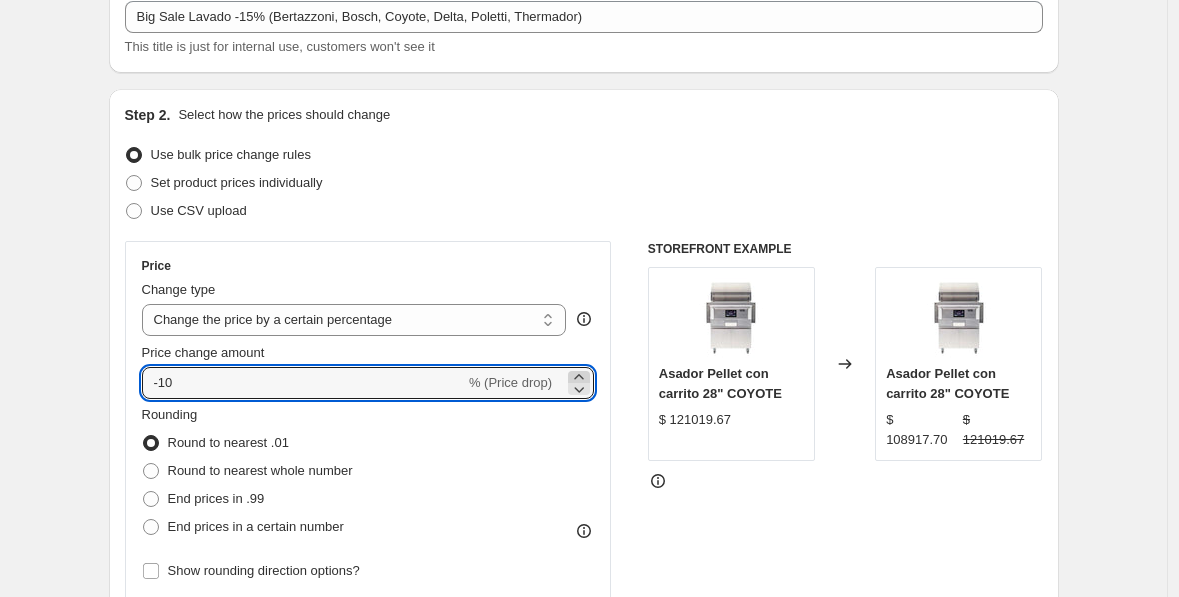 click 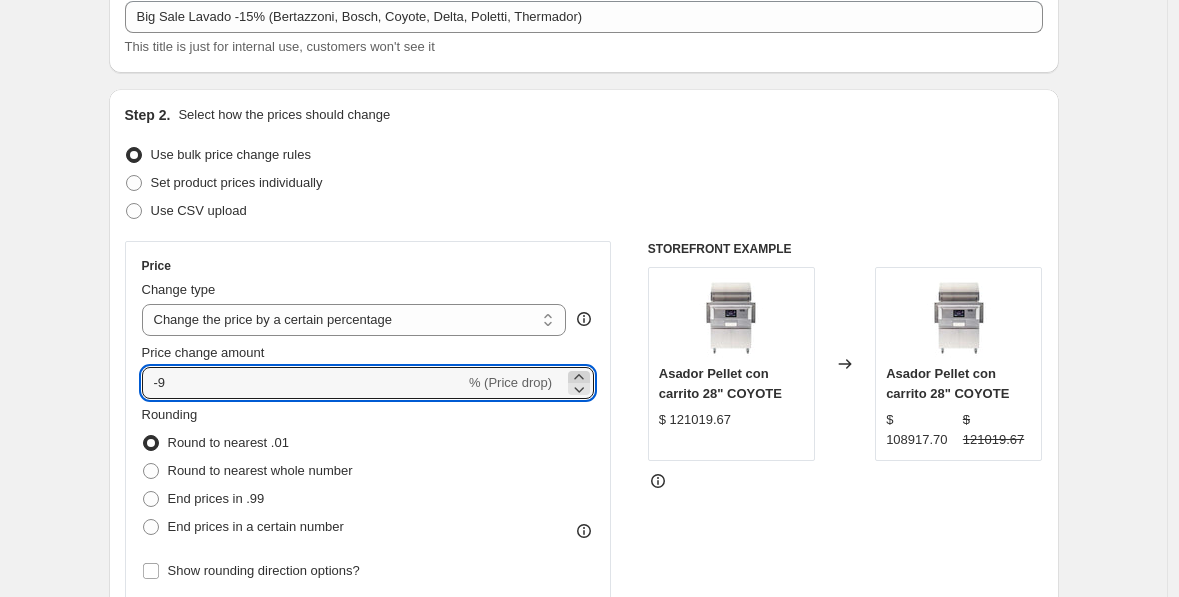 click 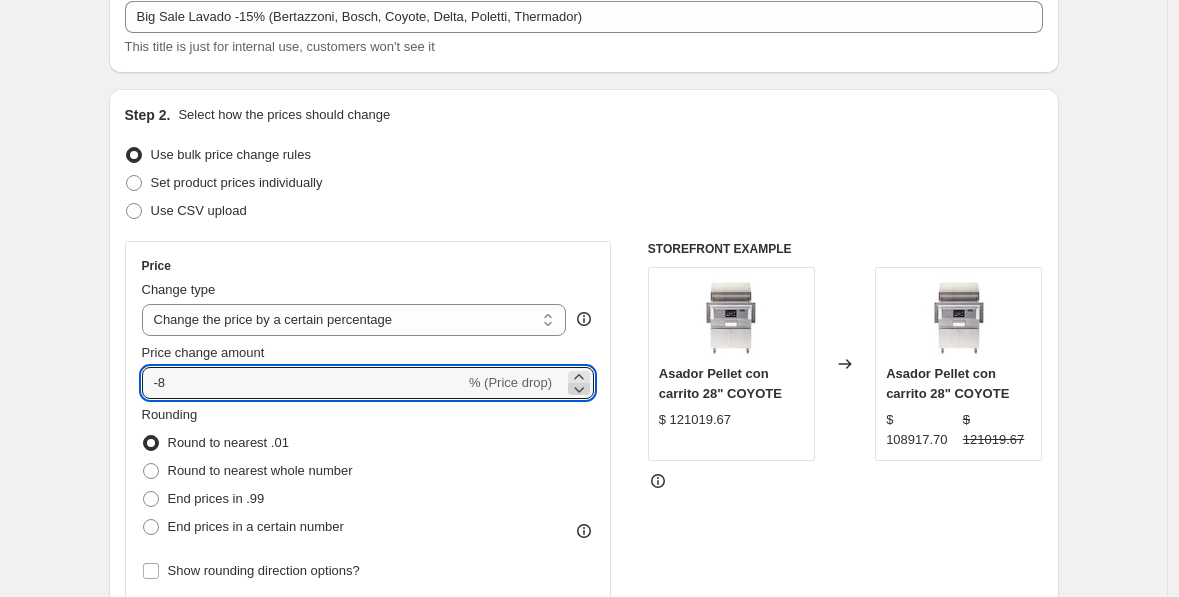 click 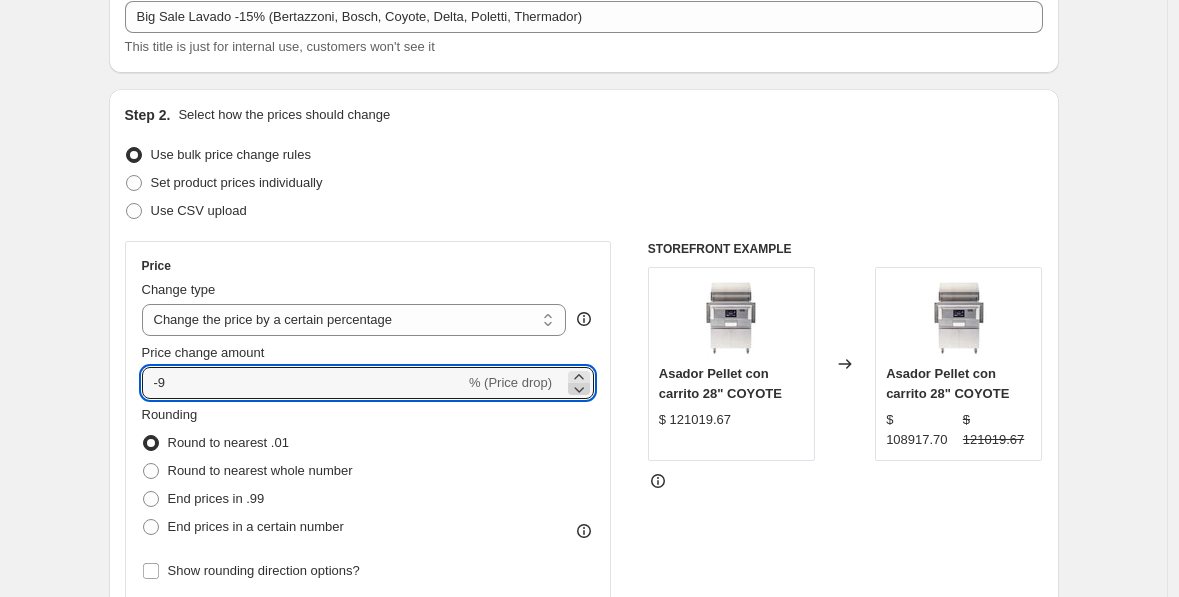 click 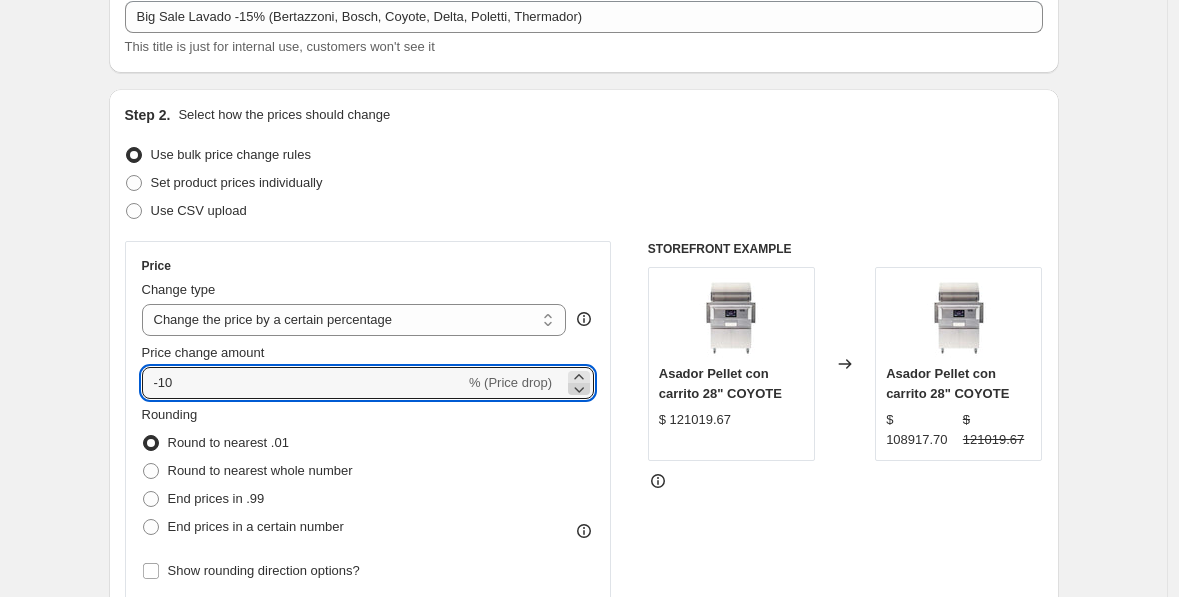 click 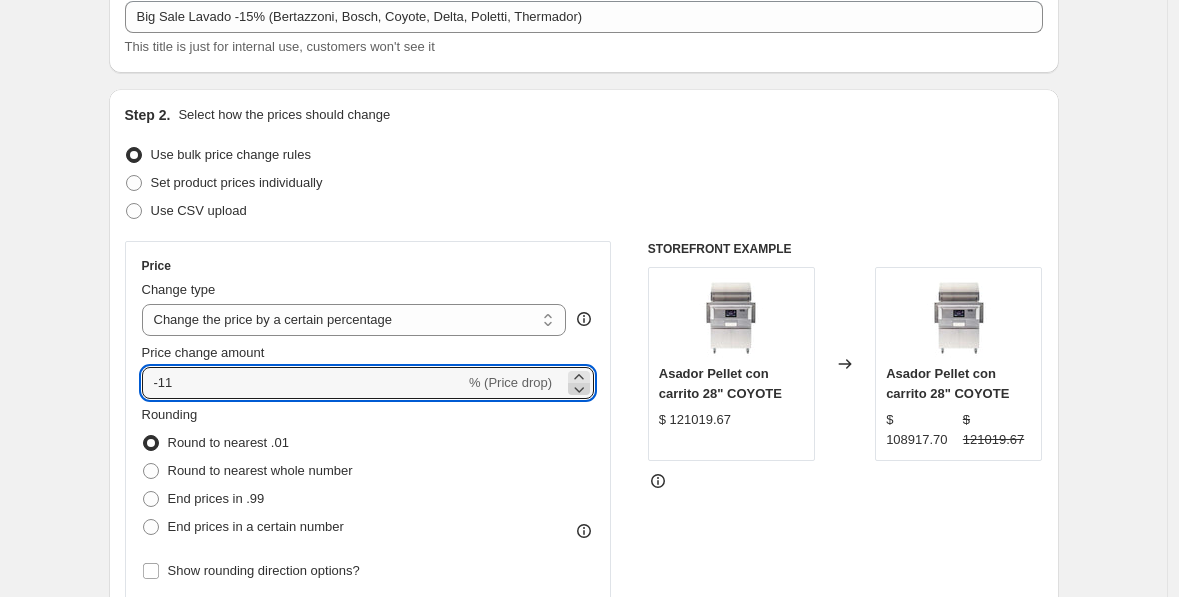 click 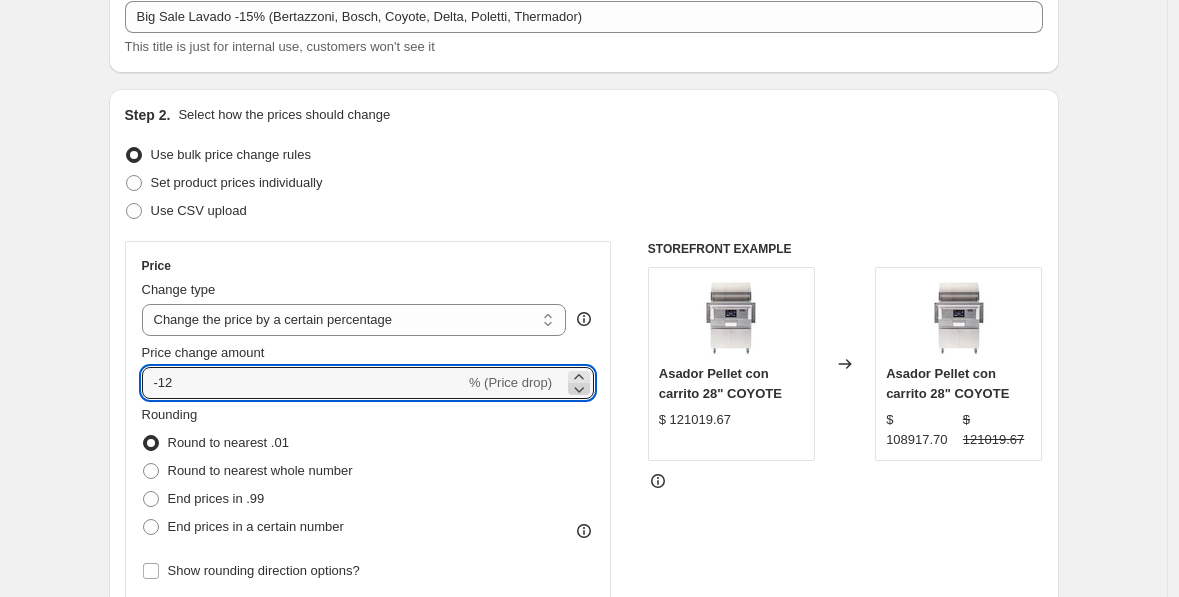 click 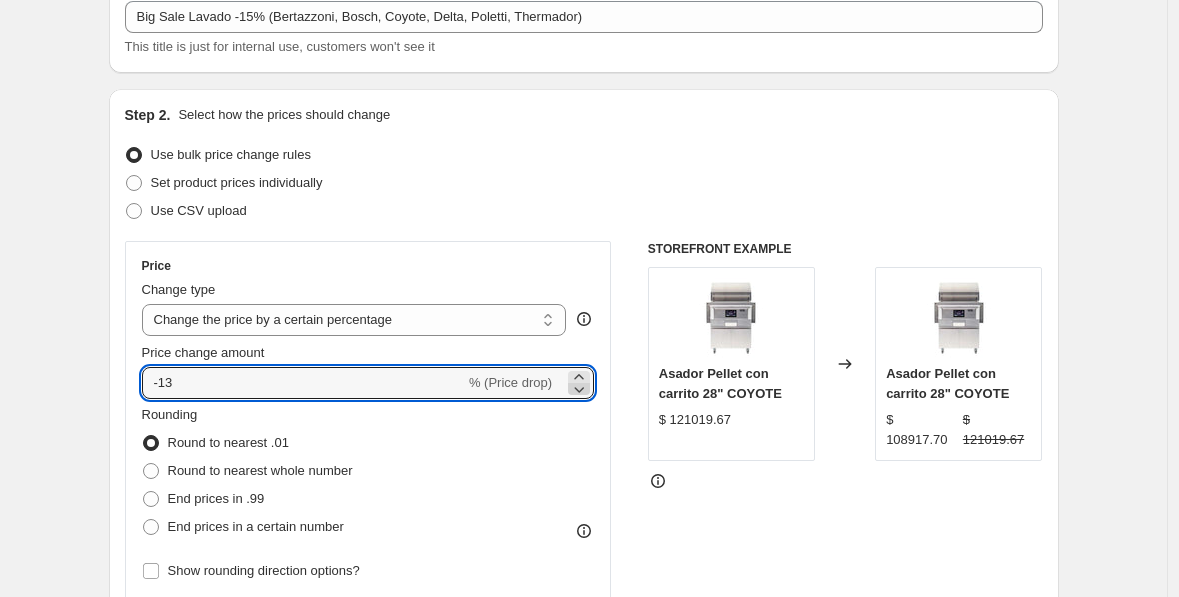 click 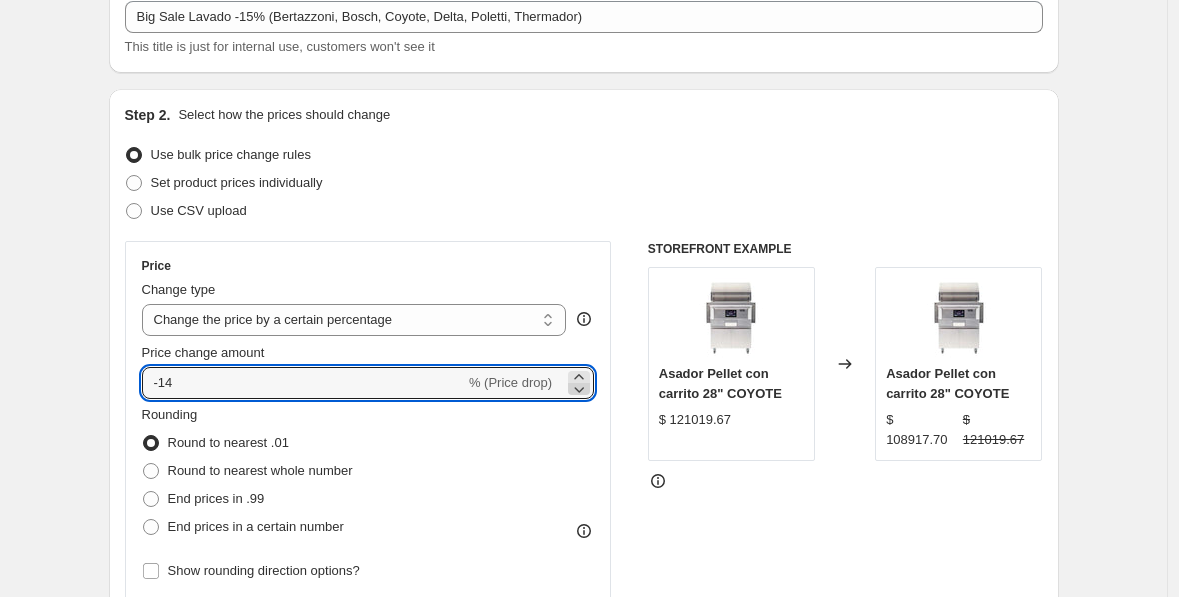 click 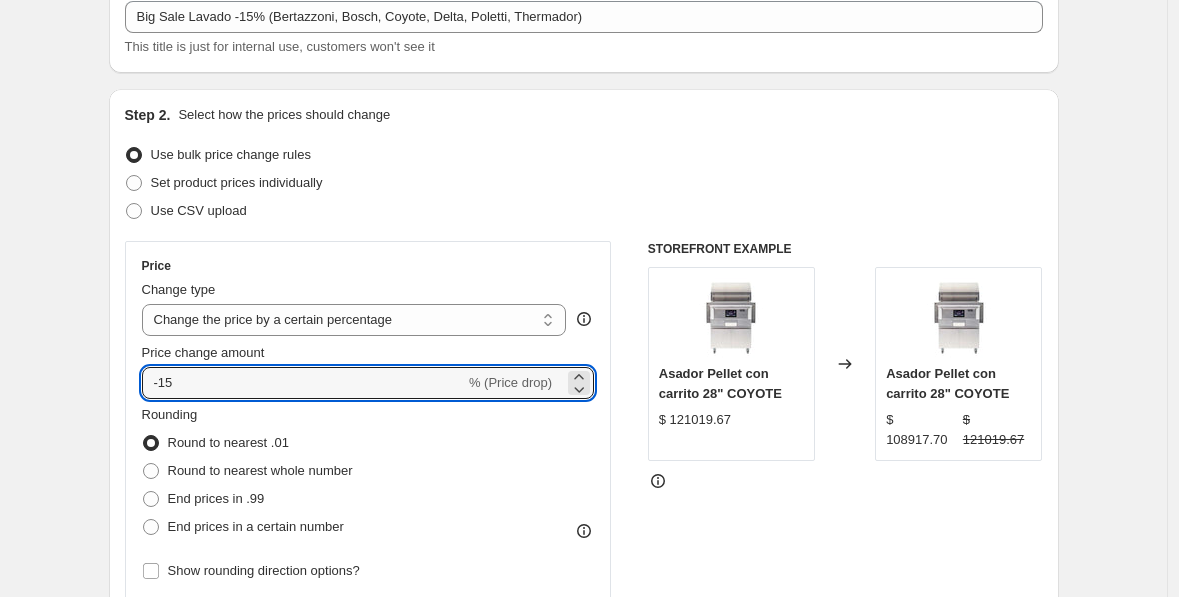 click on "Create new price change job. This page is ready Create new price change job Draft Step 1. Optionally give your price change job a title (eg "March 30% off sale on boots") Big Sale Lavado -15% (Bertazzoni, Bosch, Coyote, Delta, Poletti, Thermador) This title is just for internal use, customers won't see it Step 2. Select how the prices should change Use bulk price change rules Set product prices individually Use CSV upload Price Change type Change the price to a certain amount Change the price by a certain amount Change the price by a certain percentage Change the price to the current compare at price (price before sale) Change the price by a certain amount relative to the compare at price Change the price by a certain percentage relative to the compare at price Don't change the price Change the price by a certain percentage relative to the cost per item Change price to certain cost margin Change the price by a certain percentage Price change amount -15 % (Price drop) Rounding Round to nearest .01 Change type" at bounding box center [583, 872] 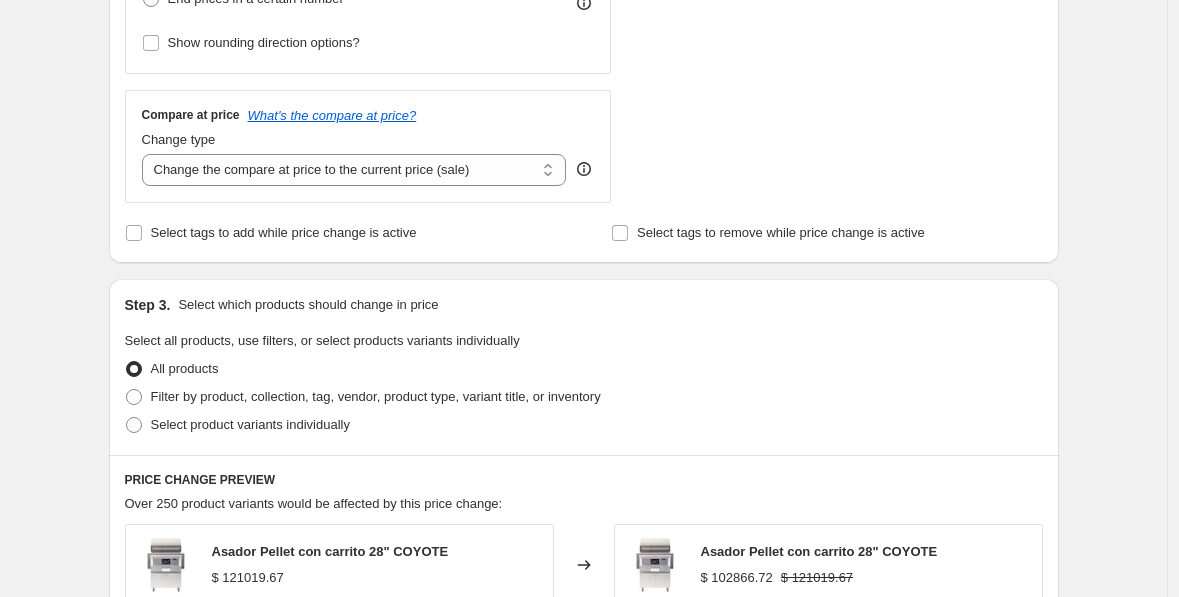 scroll, scrollTop: 736, scrollLeft: 0, axis: vertical 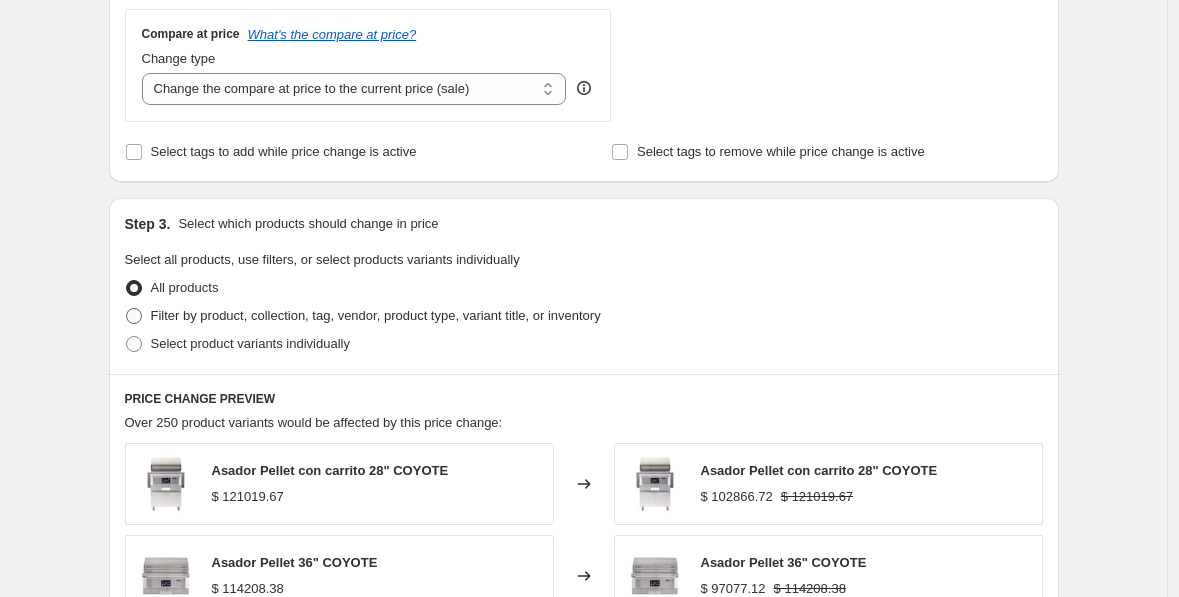 click at bounding box center [134, 316] 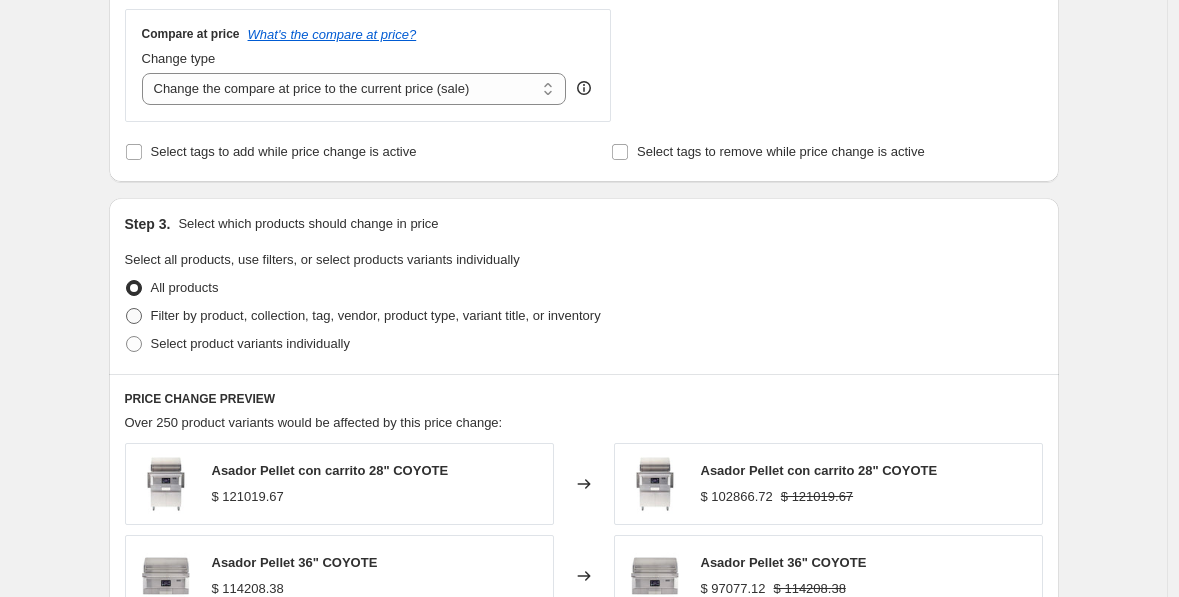 radio on "true" 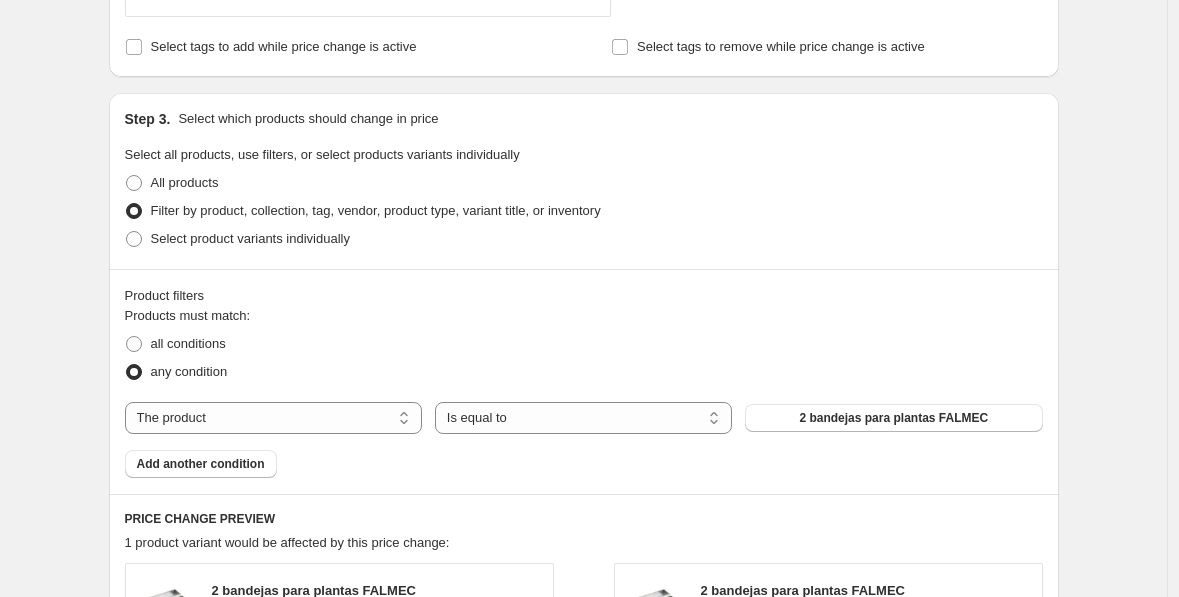scroll, scrollTop: 843, scrollLeft: 0, axis: vertical 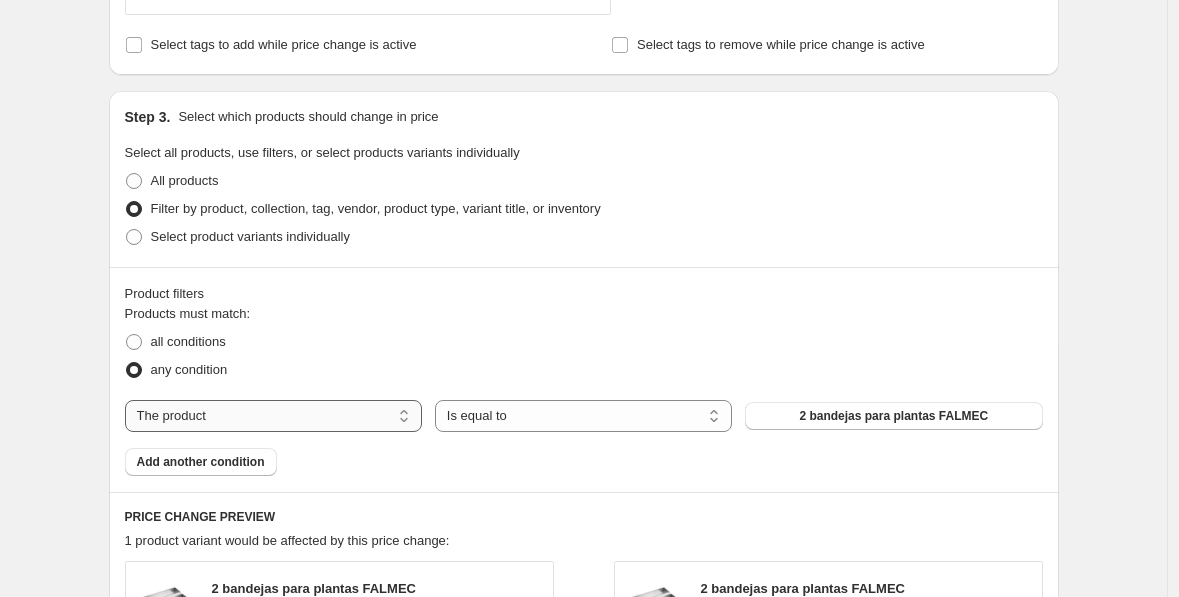 click on "The product The product's collection The product's tag The product's vendor The product's type The product's status The variant's title Inventory quantity" at bounding box center [273, 416] 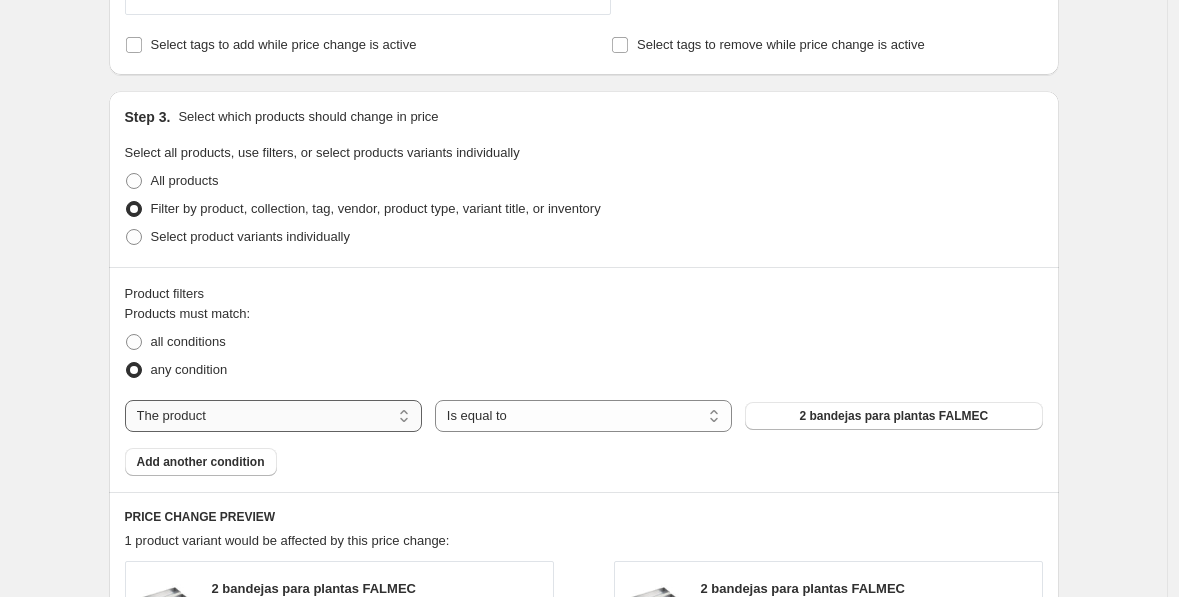 select on "collection" 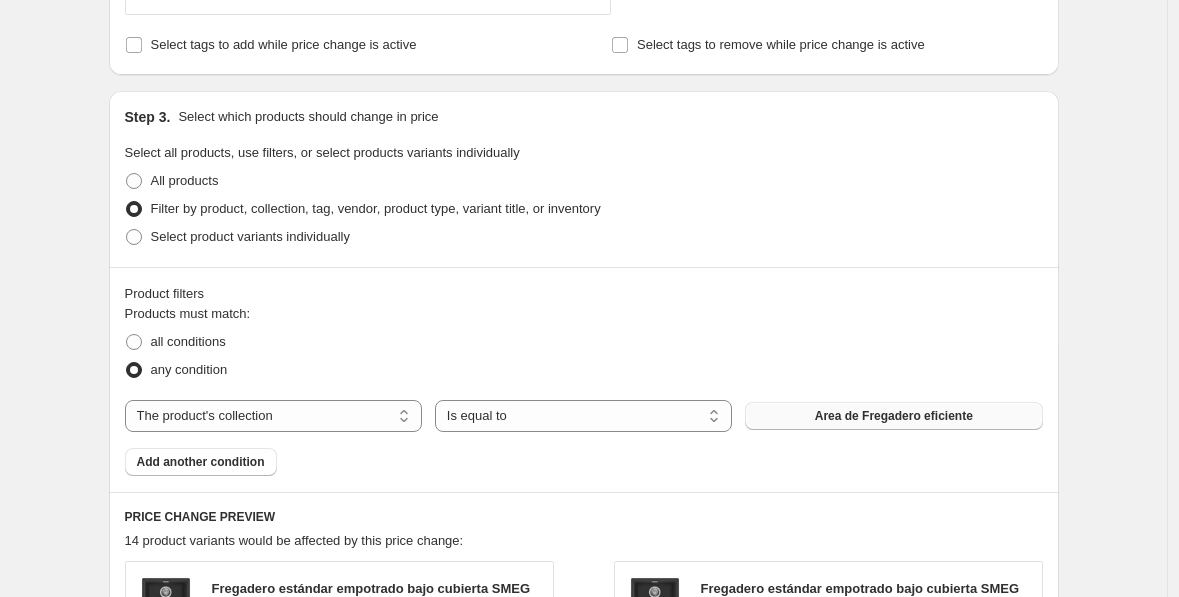 click on "Area de Fregadero eficiente" at bounding box center [893, 416] 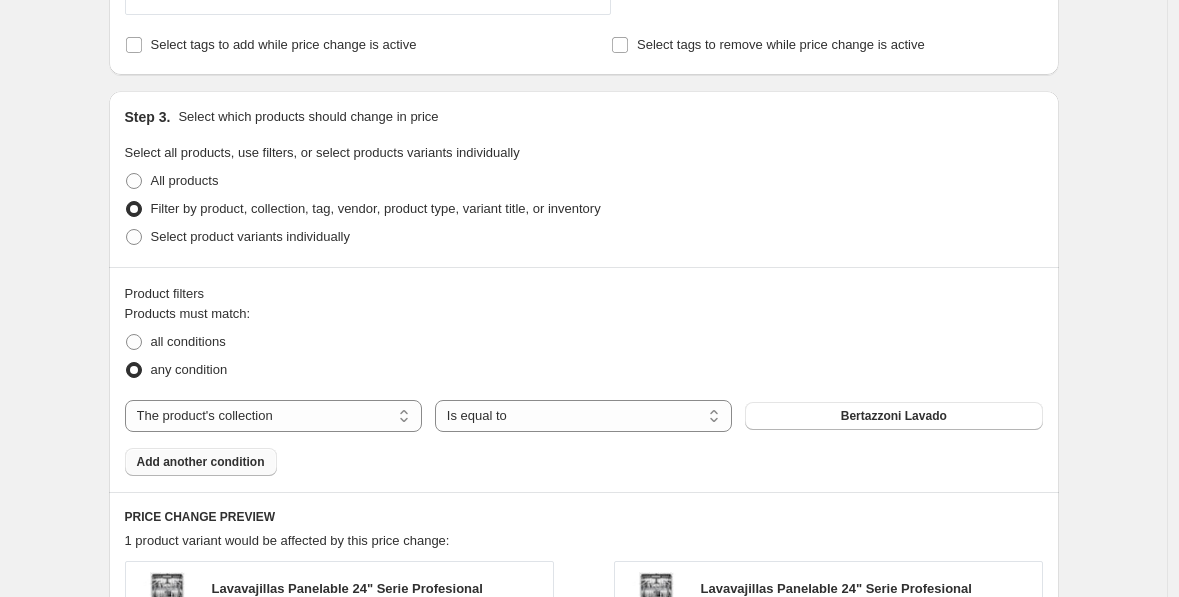 click on "Add another condition" at bounding box center [201, 462] 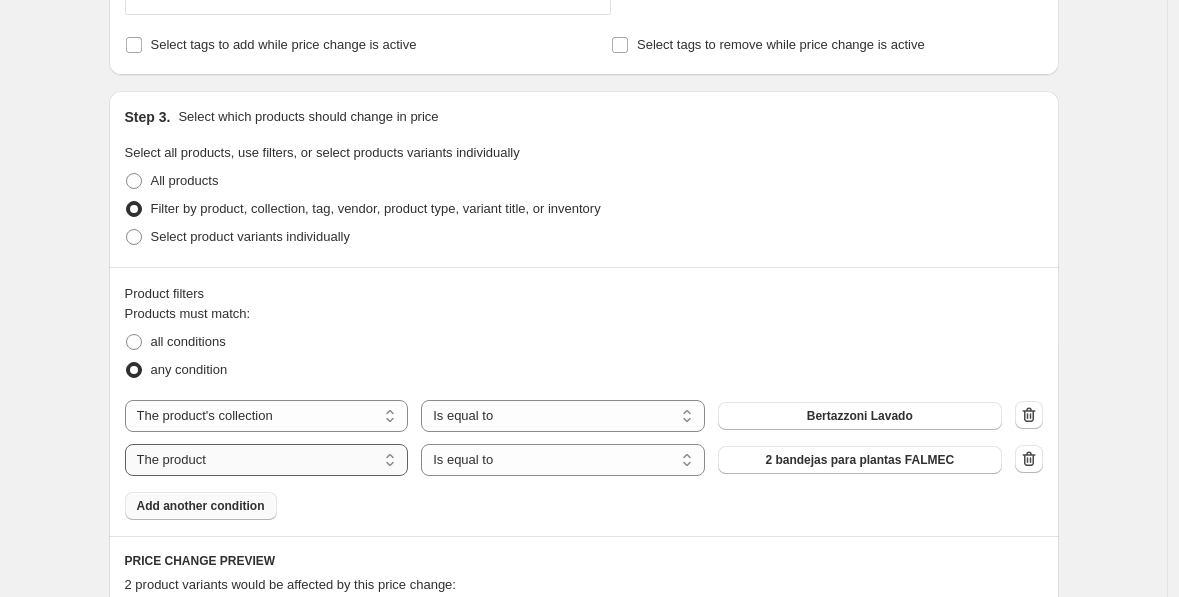 click on "The product The product's collection The product's tag The product's vendor The product's type The product's status The variant's title Inventory quantity" at bounding box center [267, 460] 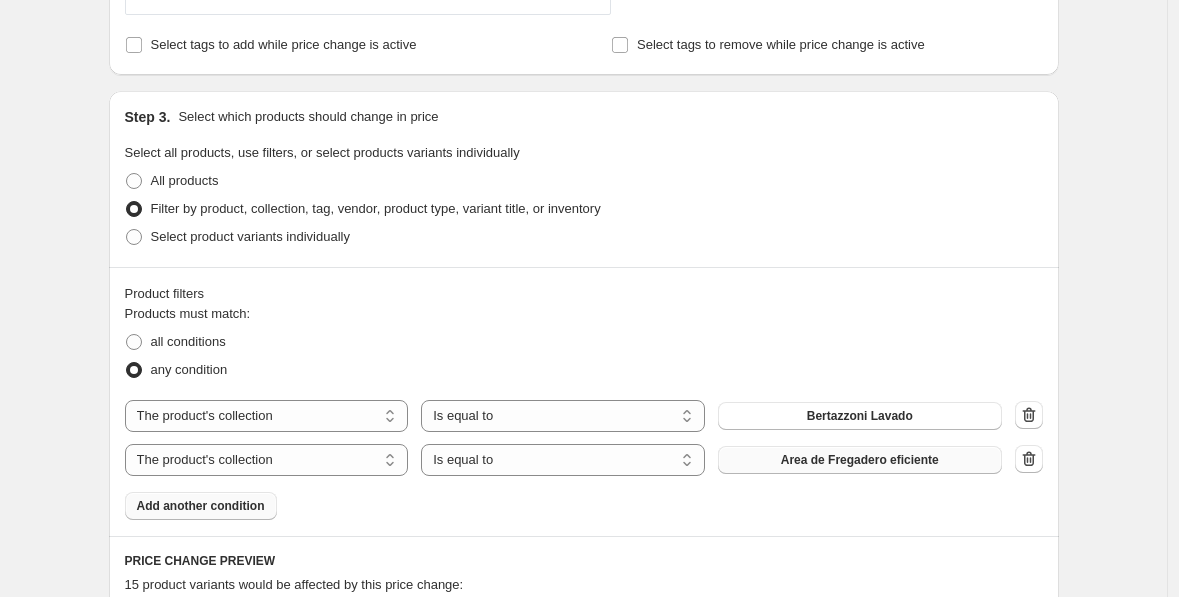 click on "Area de Fregadero eficiente" at bounding box center (860, 460) 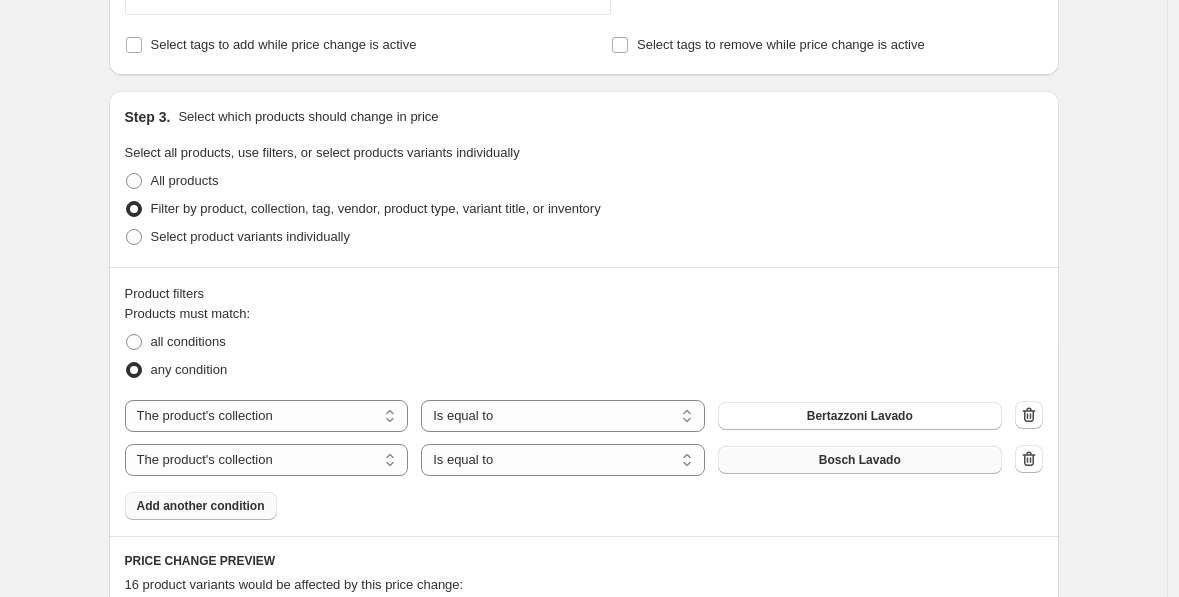 click on "Add another condition" at bounding box center (201, 506) 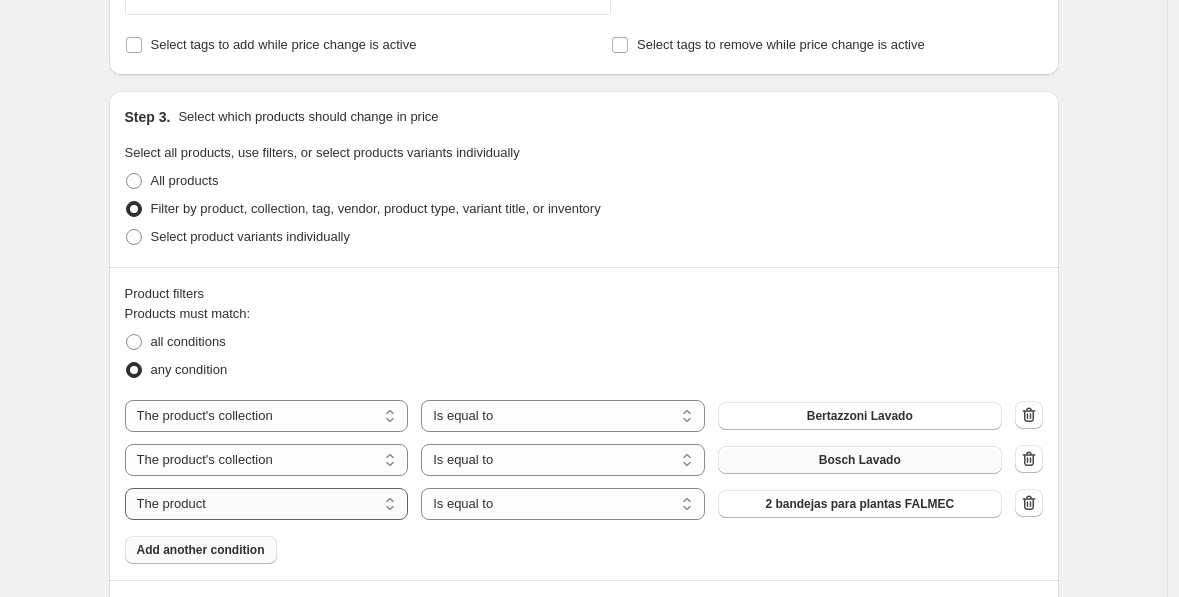 click on "The product The product's collection The product's tag The product's vendor The product's type The product's status The variant's title Inventory quantity" at bounding box center (267, 504) 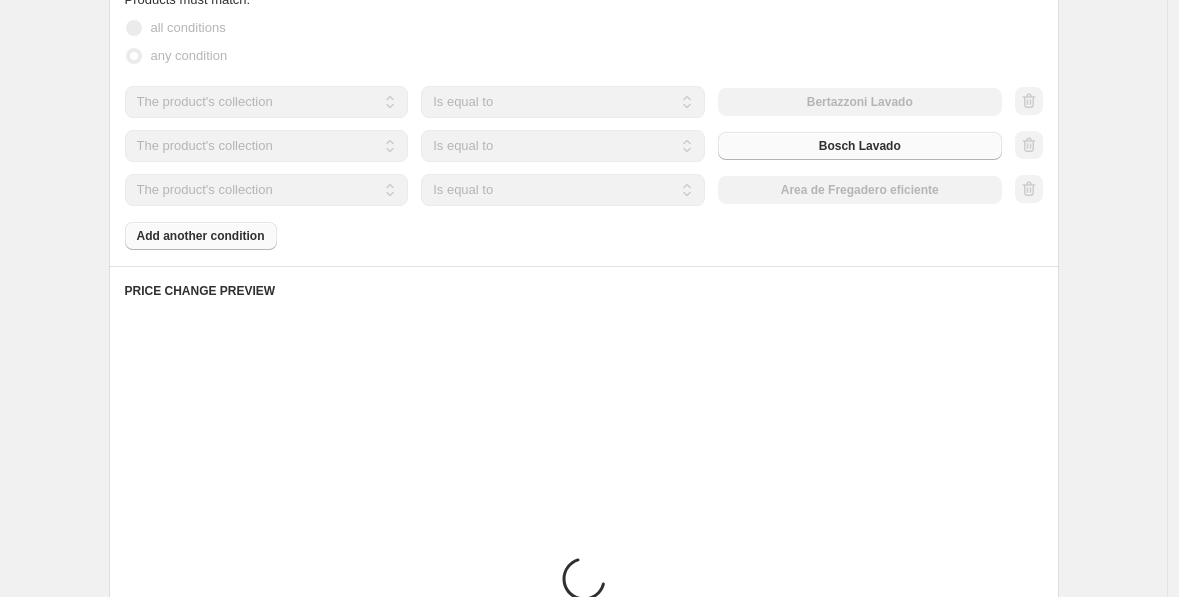 scroll, scrollTop: 1179, scrollLeft: 0, axis: vertical 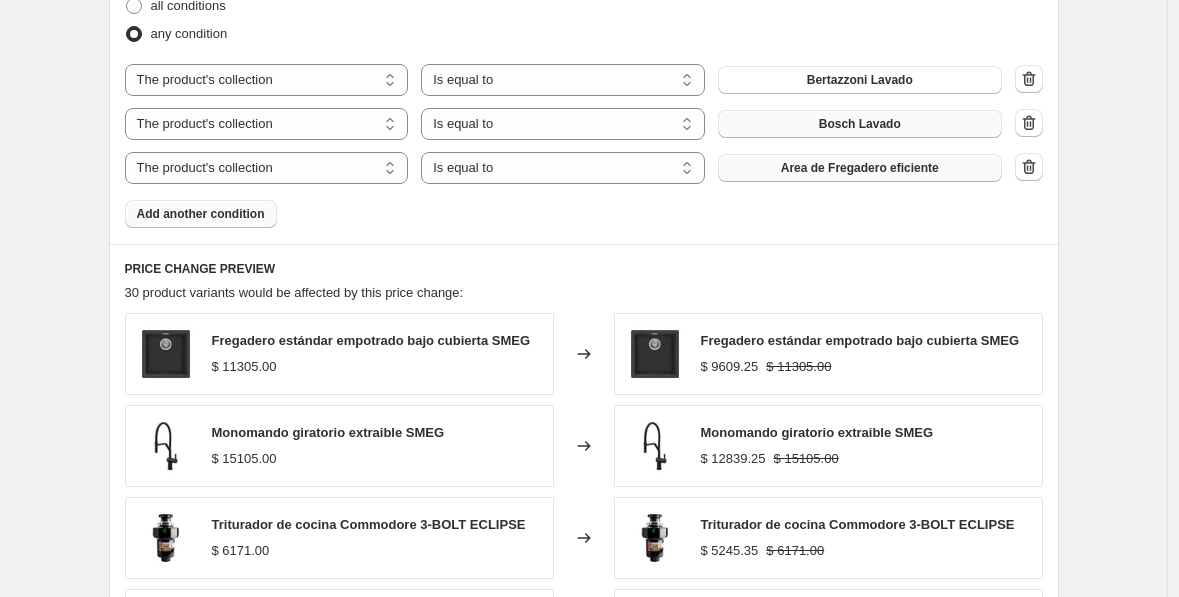 click on "Area de Fregadero eficiente" at bounding box center (860, 168) 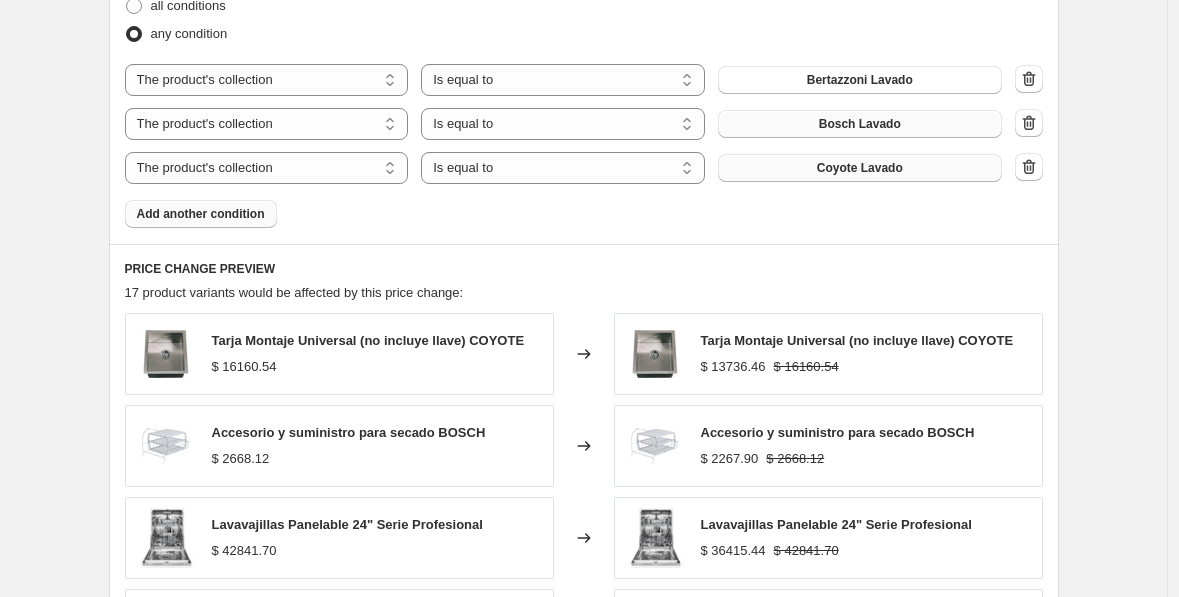 click on "Add another condition" at bounding box center [201, 214] 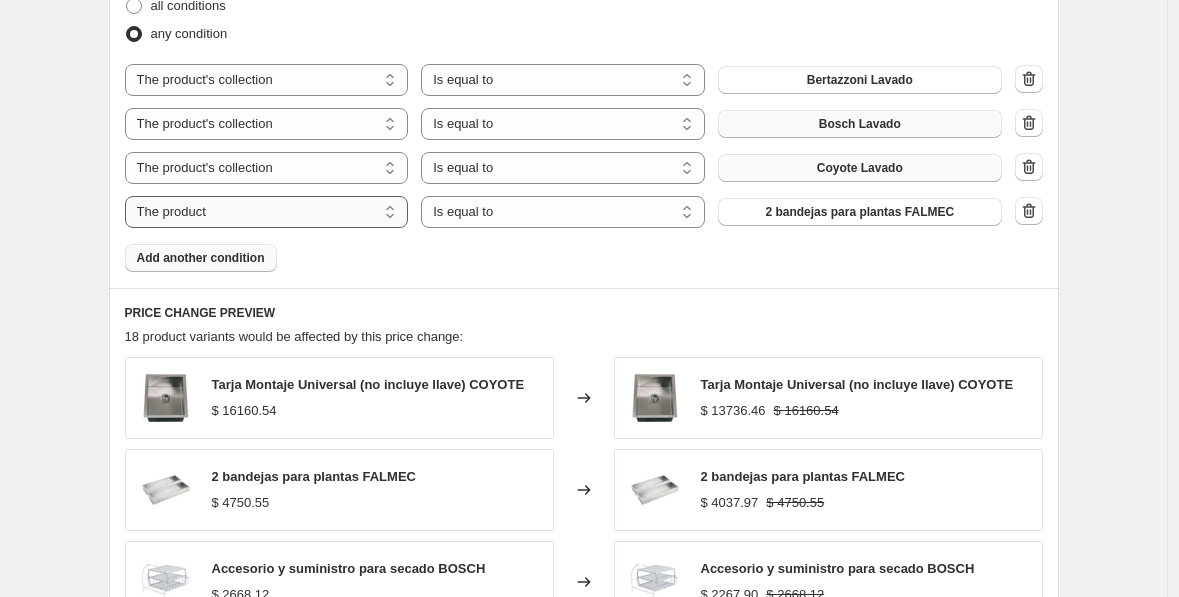 click on "The product The product's collection The product's tag The product's vendor The product's type The product's status The variant's title Inventory quantity" at bounding box center [267, 212] 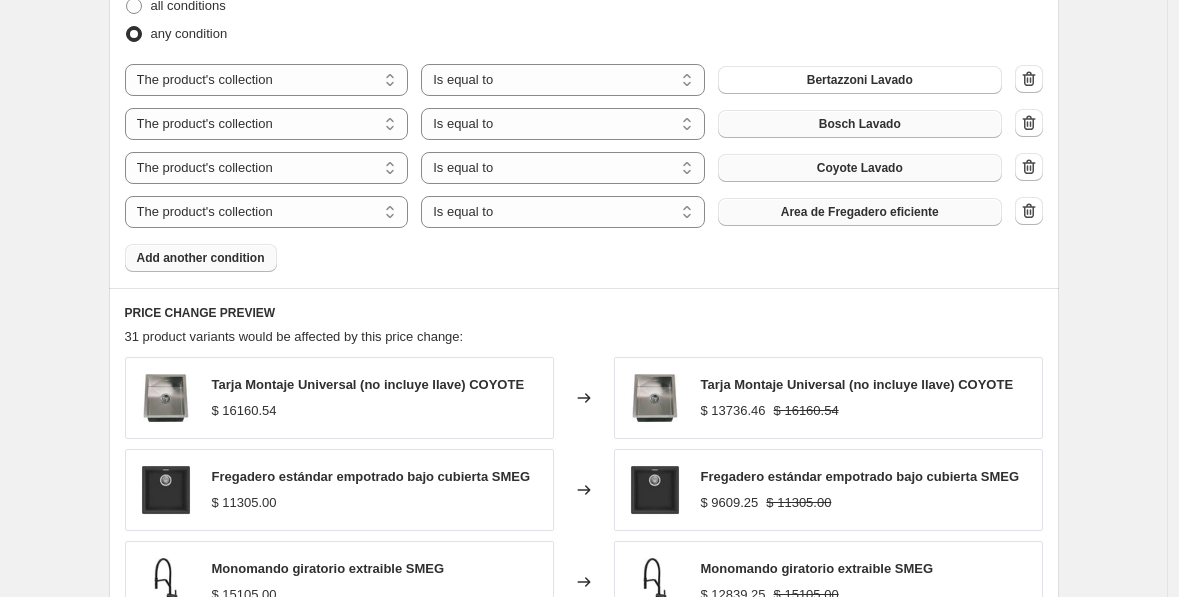 click on "Area de Fregadero eficiente" at bounding box center [860, 212] 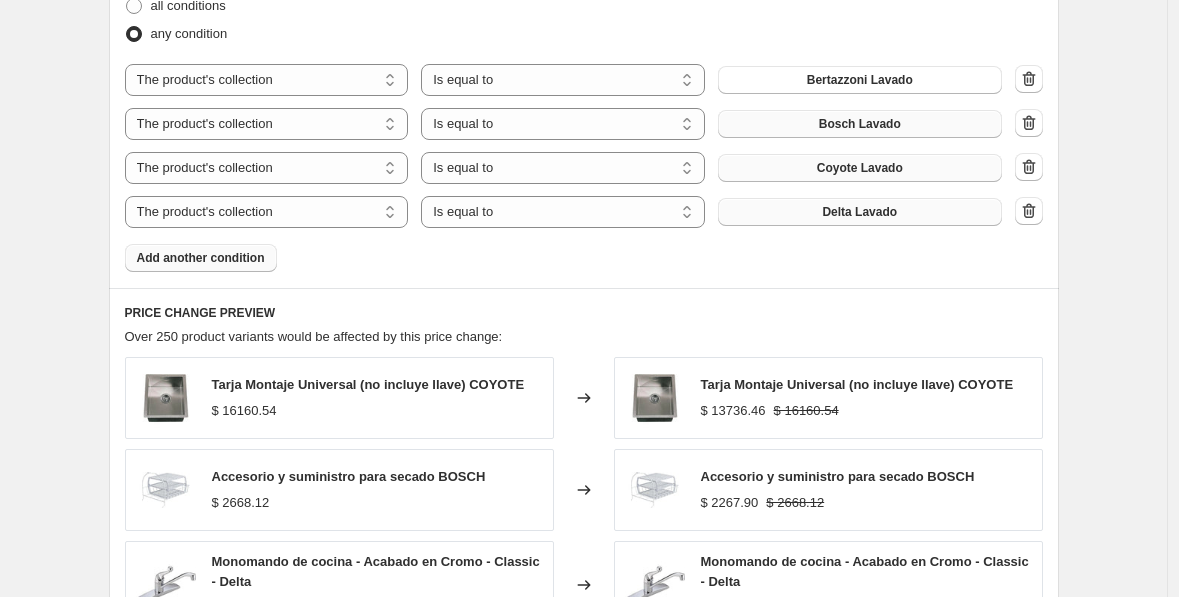 click on "Add another condition" at bounding box center (201, 258) 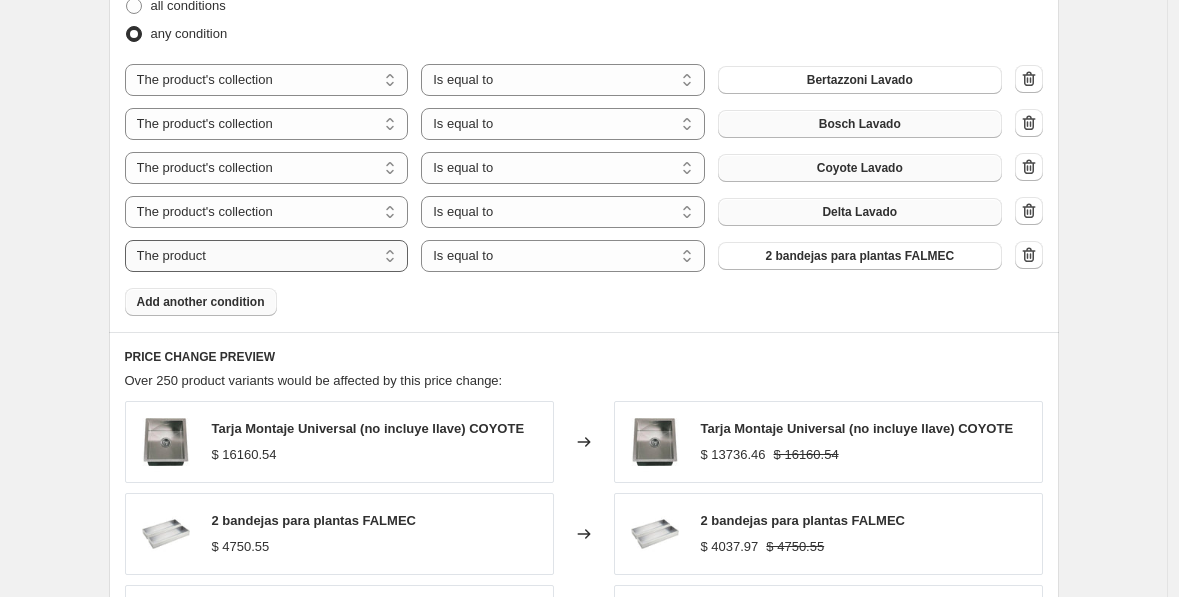 click on "The product The product's collection The product's tag The product's vendor The product's type The product's status The variant's title Inventory quantity" at bounding box center (267, 256) 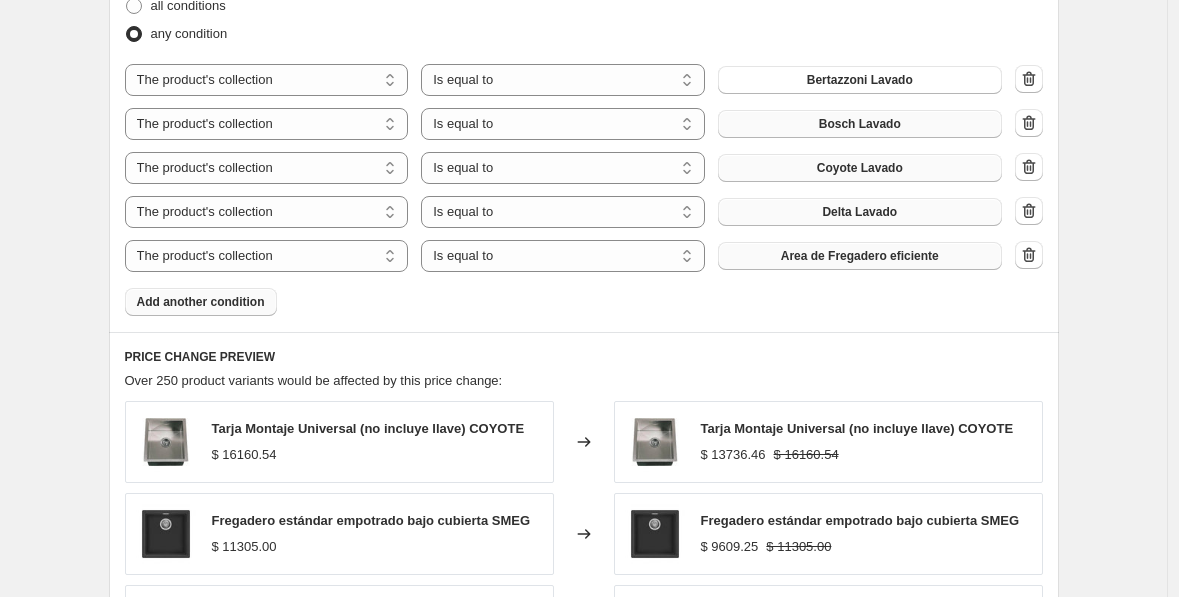 click on "Area de Fregadero eficiente" at bounding box center (860, 256) 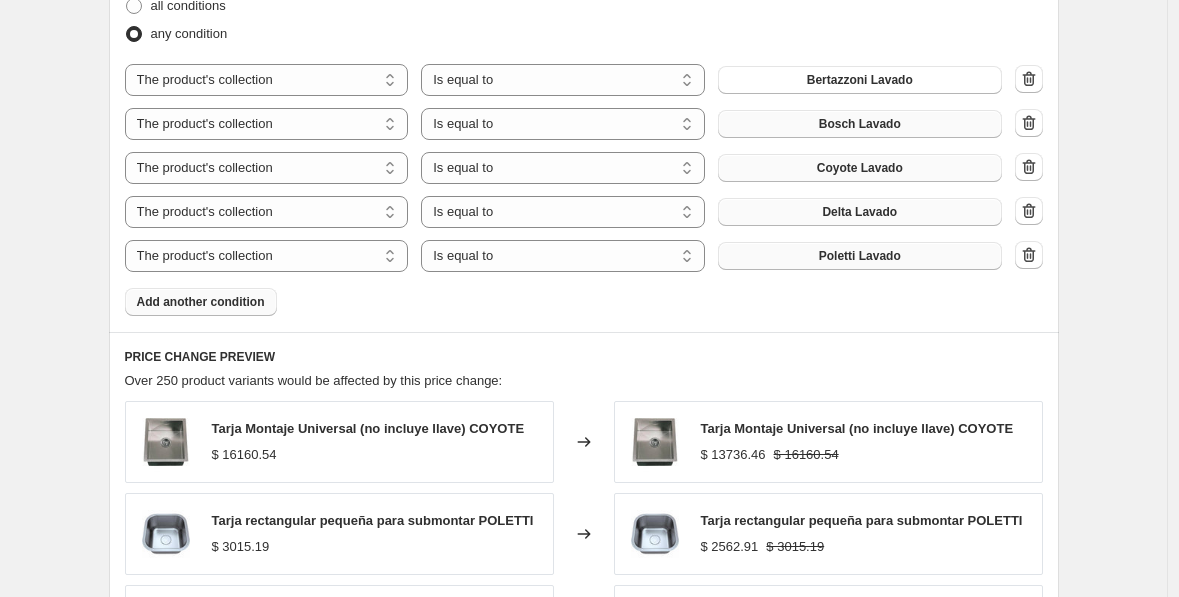 click on "Add another condition" at bounding box center (201, 302) 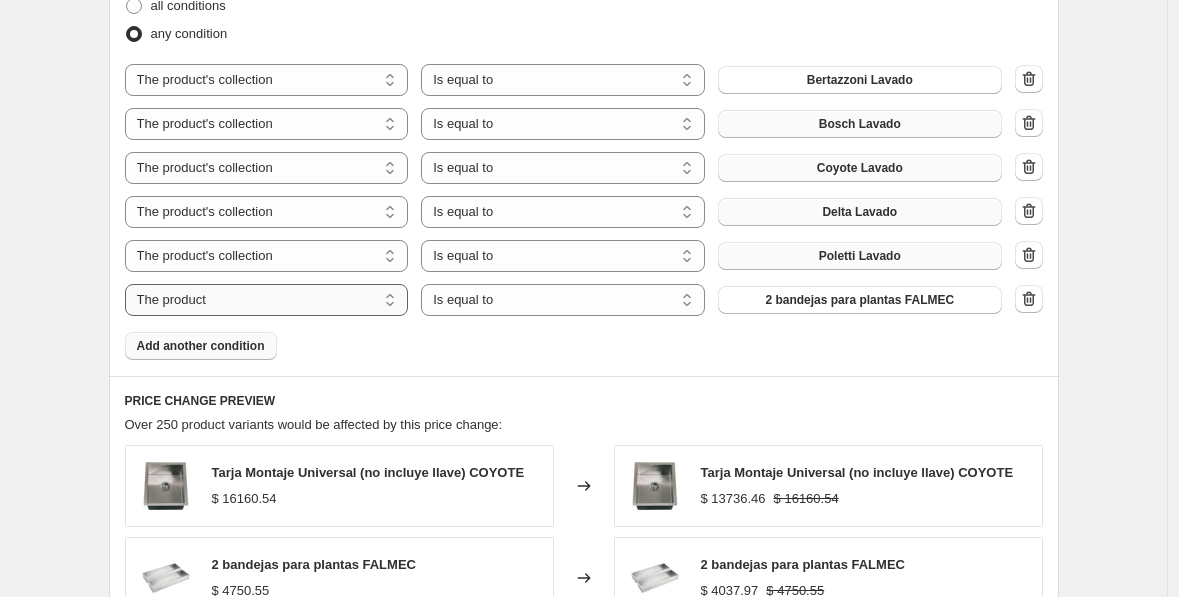 click on "The product The product's collection The product's tag The product's vendor The product's type The product's status The variant's title Inventory quantity" at bounding box center [267, 300] 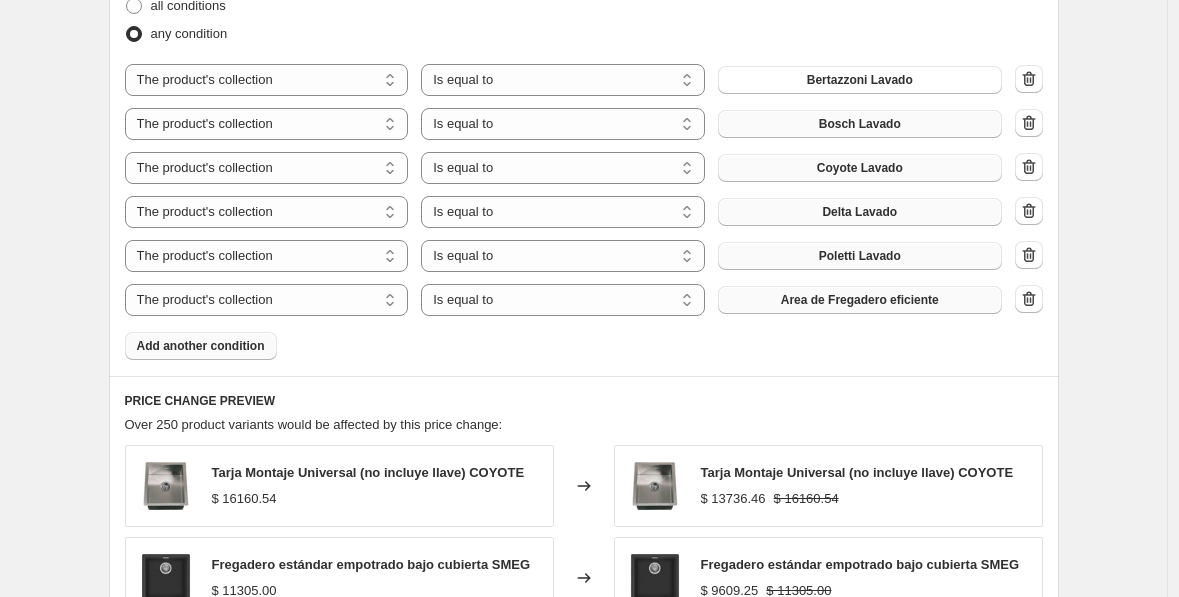 click on "Area de Fregadero eficiente" at bounding box center [860, 300] 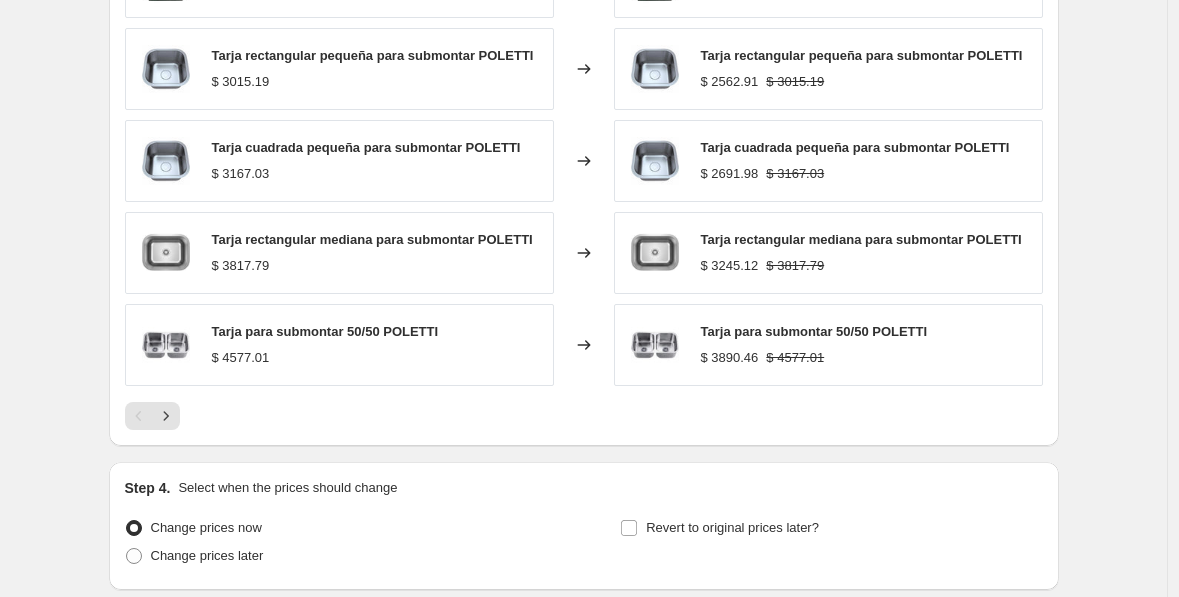 scroll, scrollTop: 1847, scrollLeft: 0, axis: vertical 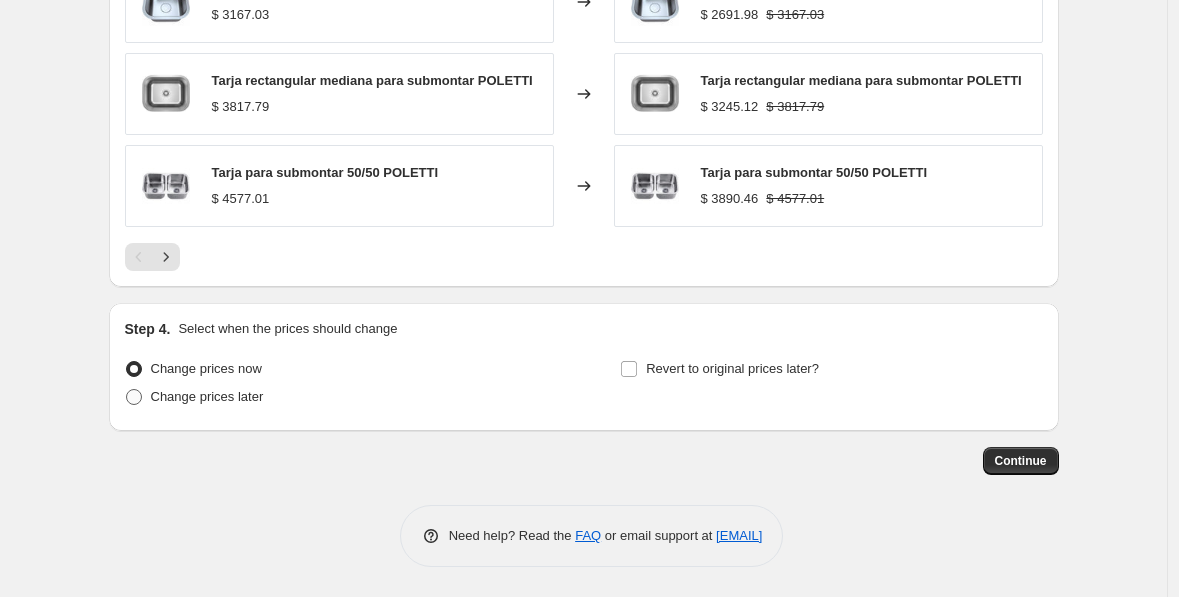 click at bounding box center (134, 397) 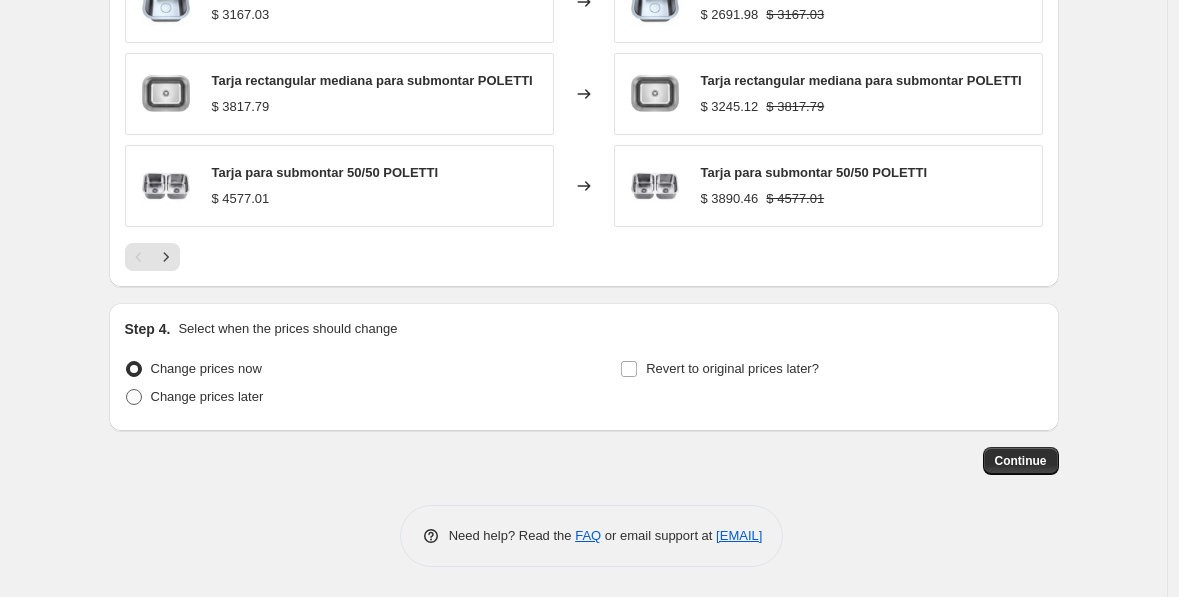 radio on "true" 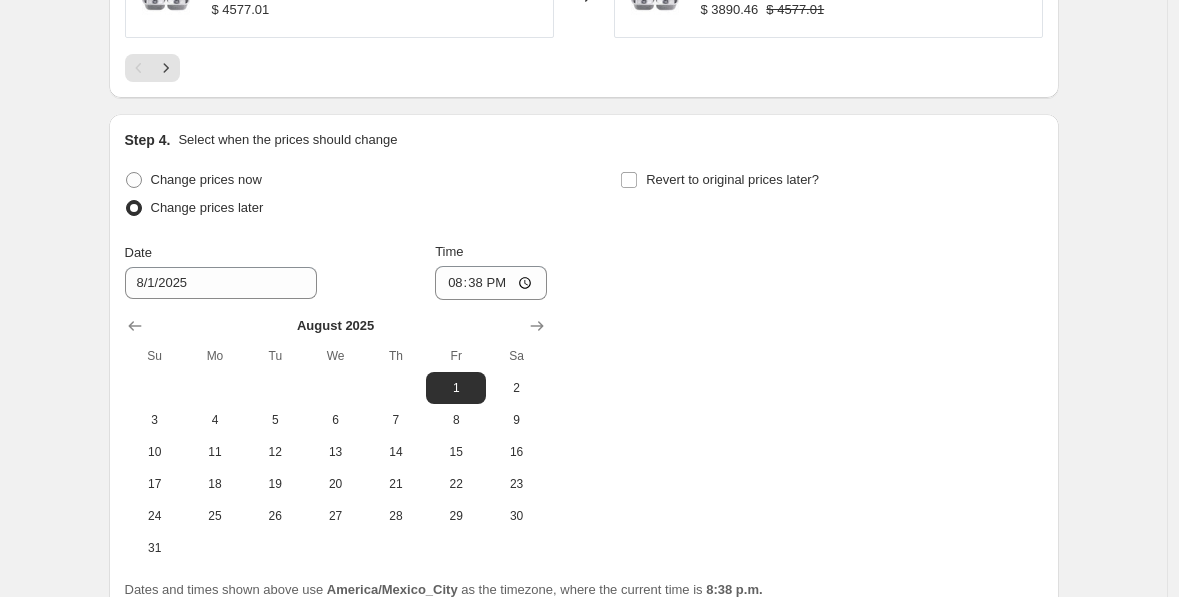 scroll, scrollTop: 2038, scrollLeft: 0, axis: vertical 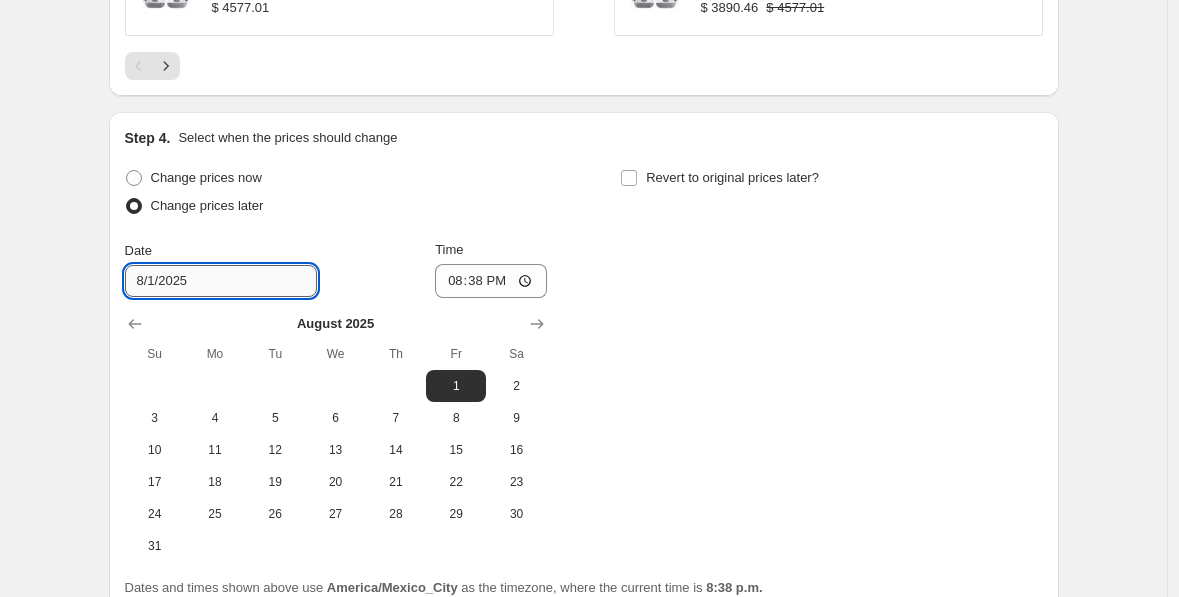 click on "8/1/2025" at bounding box center [221, 281] 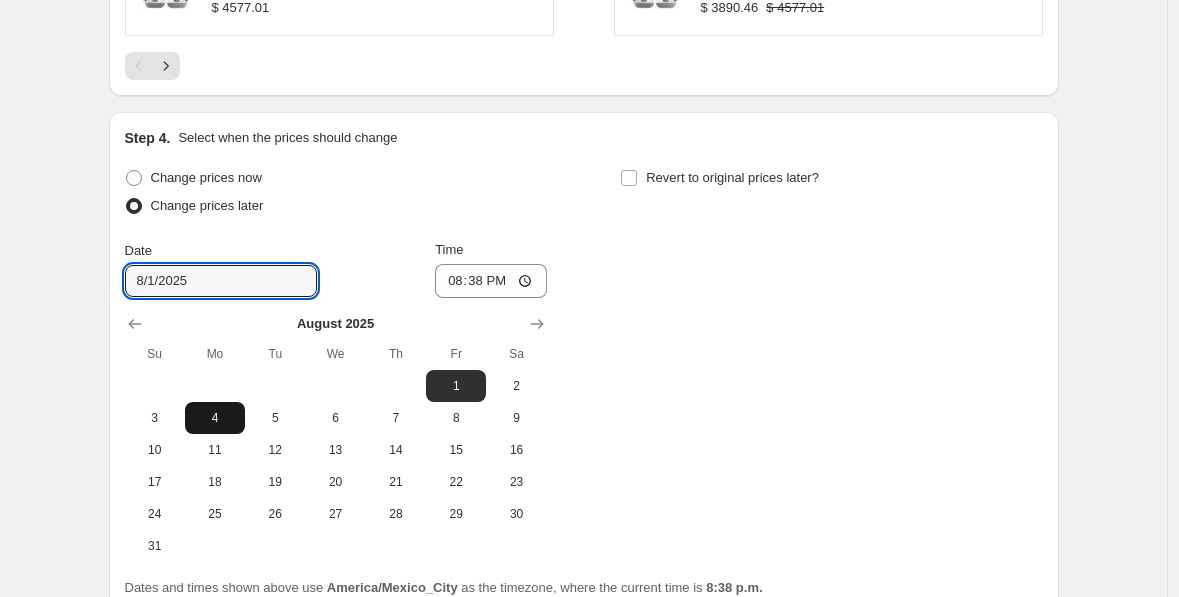 click on "4" at bounding box center [215, 418] 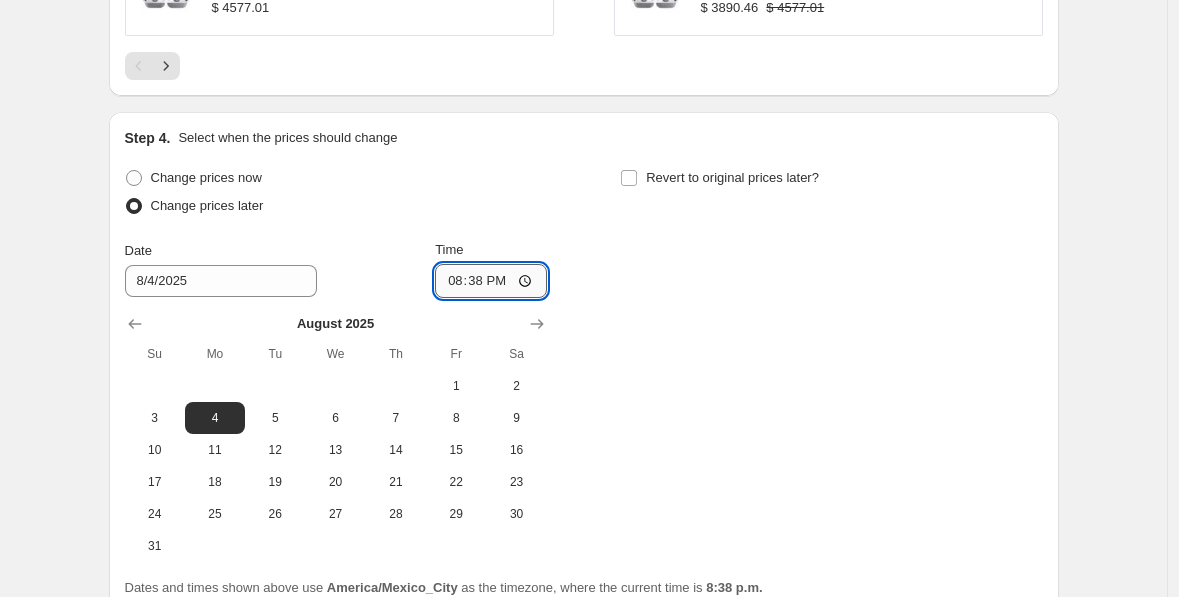 click on "20:38" at bounding box center (491, 281) 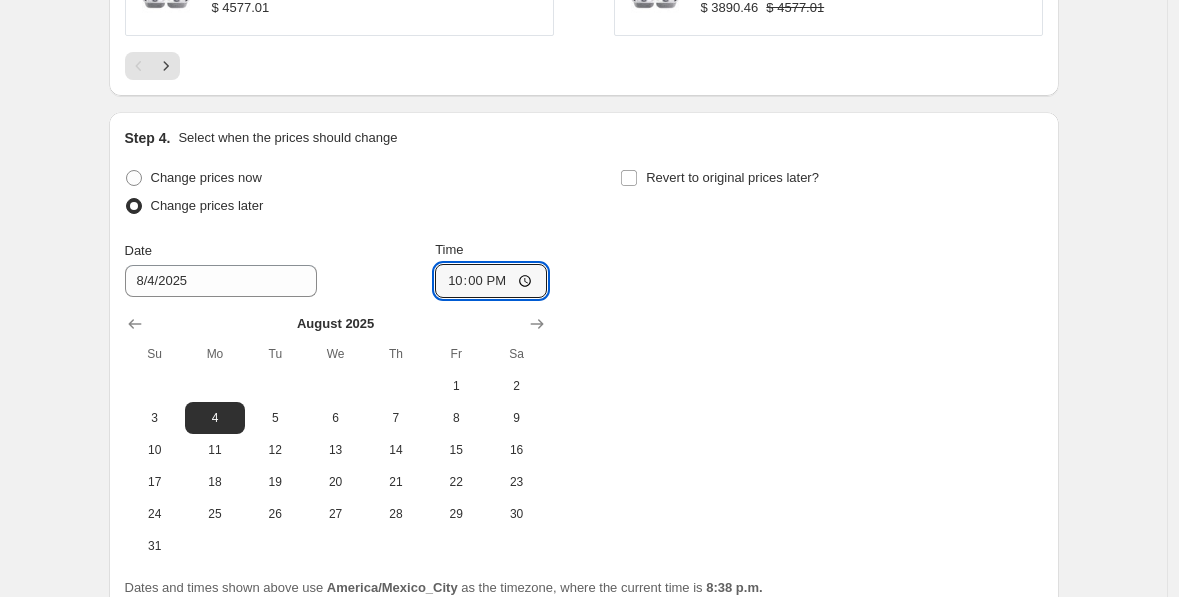 type on "10:00" 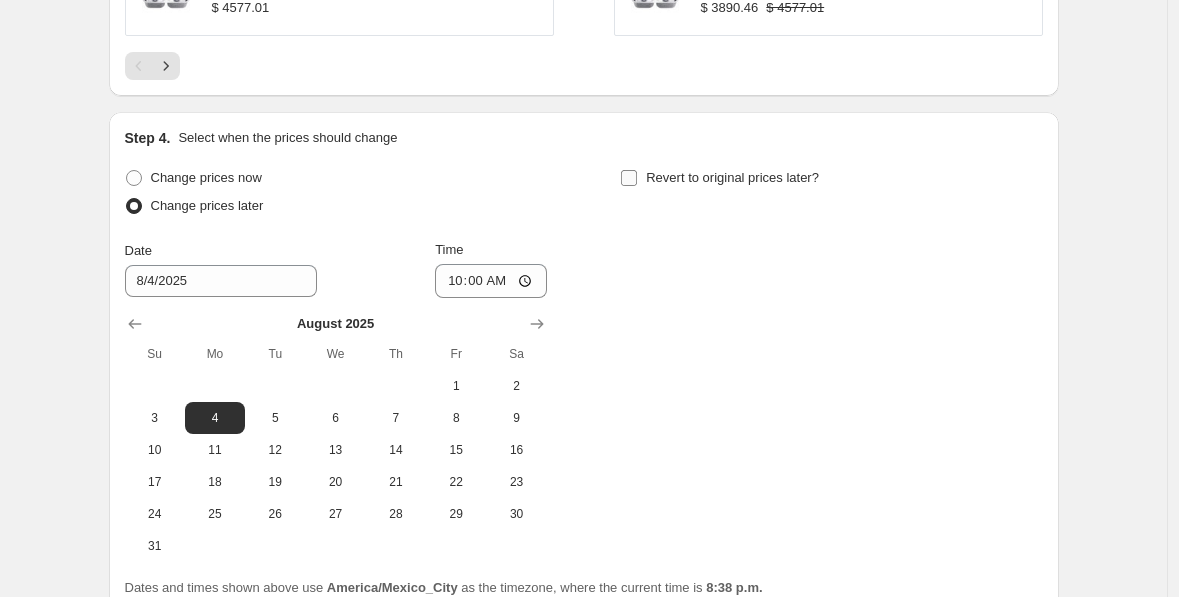 click on "Revert to original prices later?" at bounding box center (629, 178) 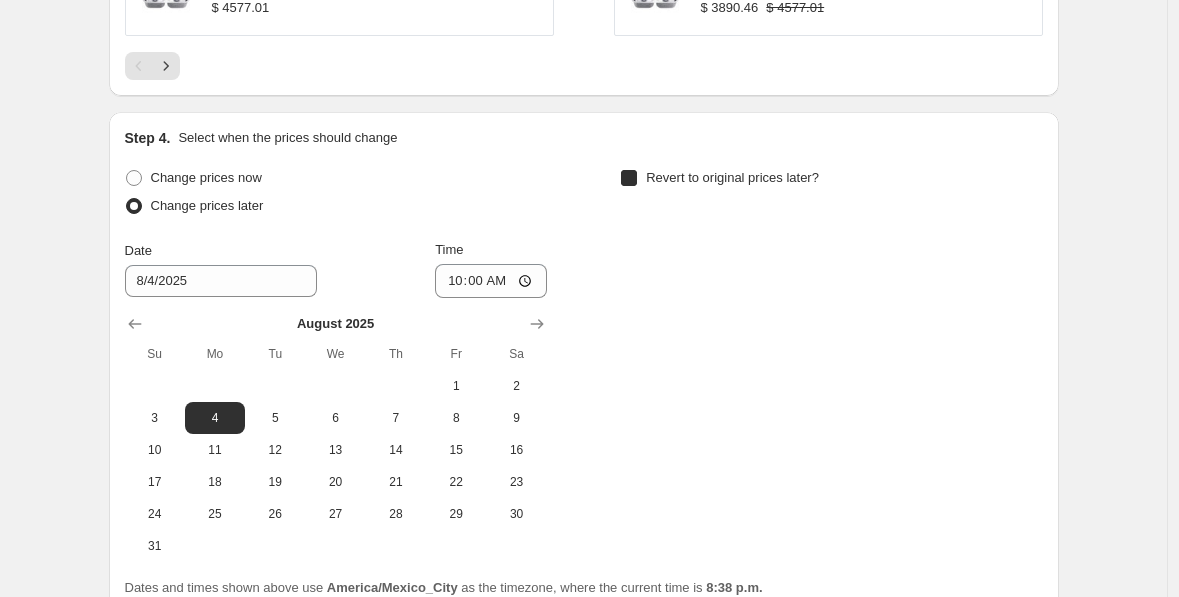 checkbox on "true" 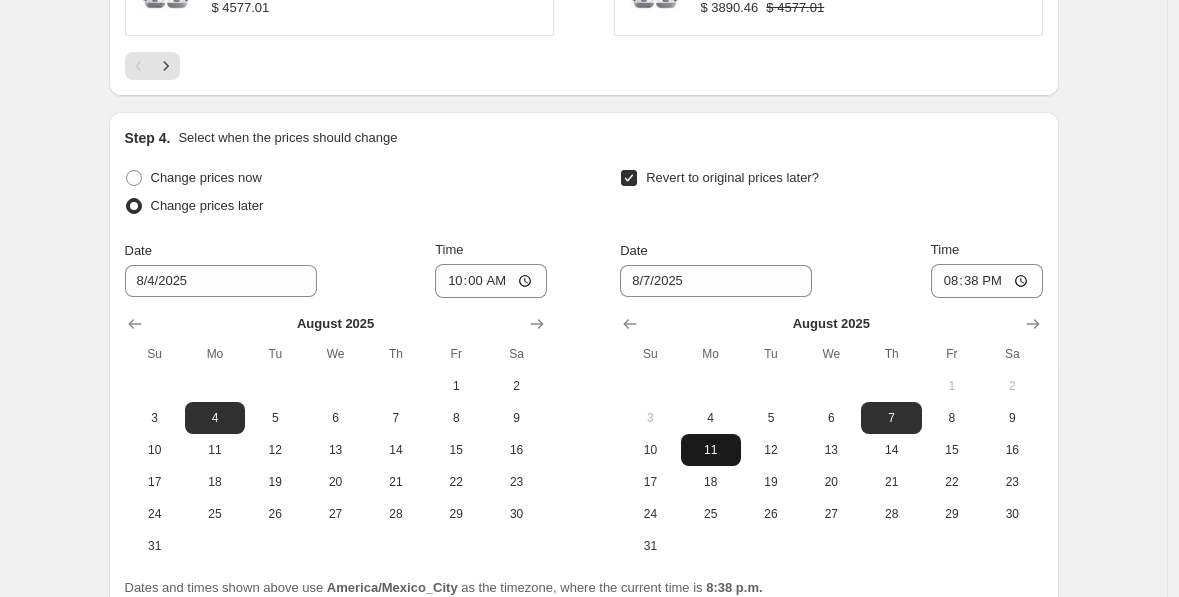 click on "11" at bounding box center (711, 450) 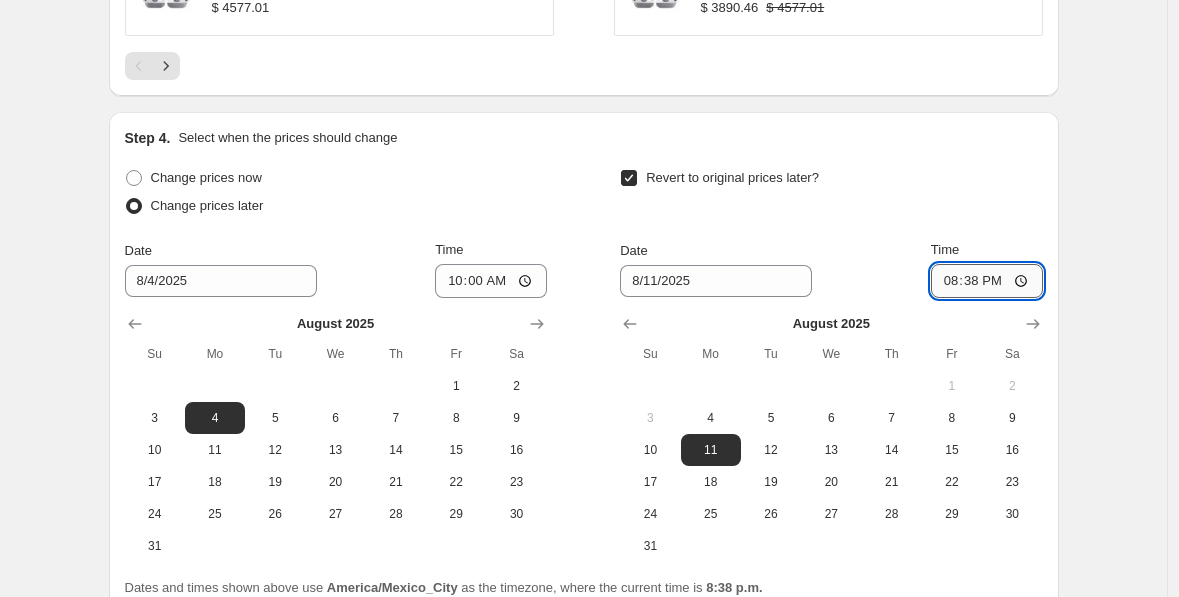 click on "20:38" at bounding box center (987, 281) 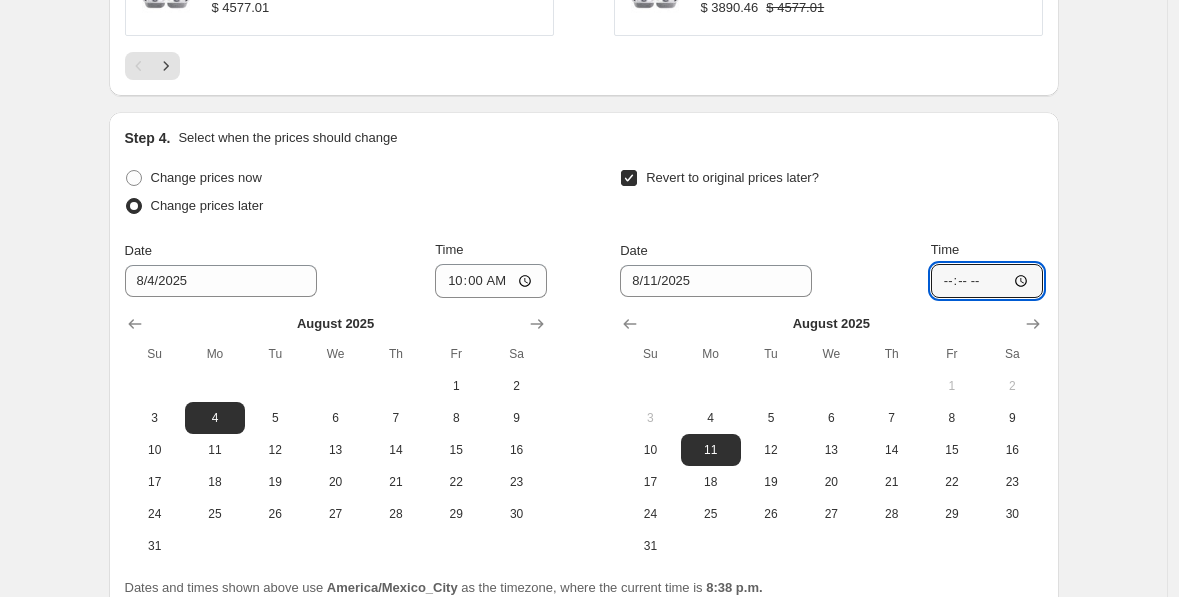 type on "09:00" 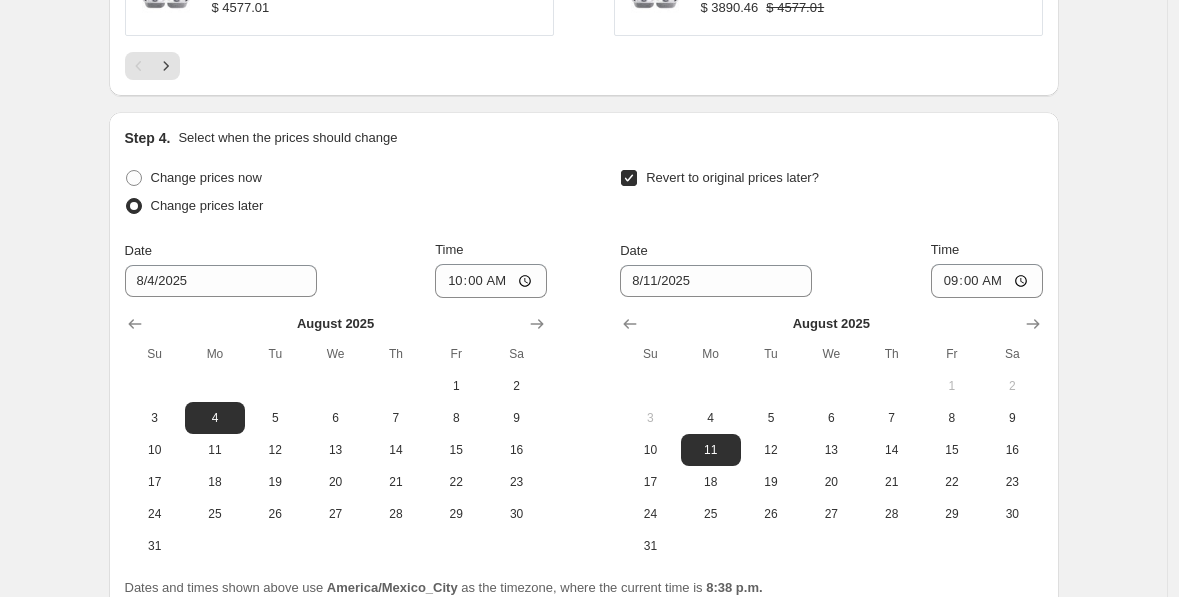 click on "Step 4. Select when the prices should change Change prices now Change prices later Date 8/4/2025 Time 10:00 August   2025 Su Mo Tu We Th Fr Sa 1 2 3 4 5 6 7 8 9 10 11 12 13 14 15 16 17 18 19 20 21 22 23 24 25 26 27 28 29 30 31 Revert to original prices later? Date 8/11/2025 Time 09:00 August   2025 Su Mo Tu We Th Fr Sa 1 2 3 4 5 6 7 8 9 10 11 12 13 14 15 16 17 18 19 20 21 22 23 24 25 26 27 28 29 30 31 Dates and times shown above use   America/Mexico_City   as the timezone, where the current time is   8:38 p.m." at bounding box center [584, 363] 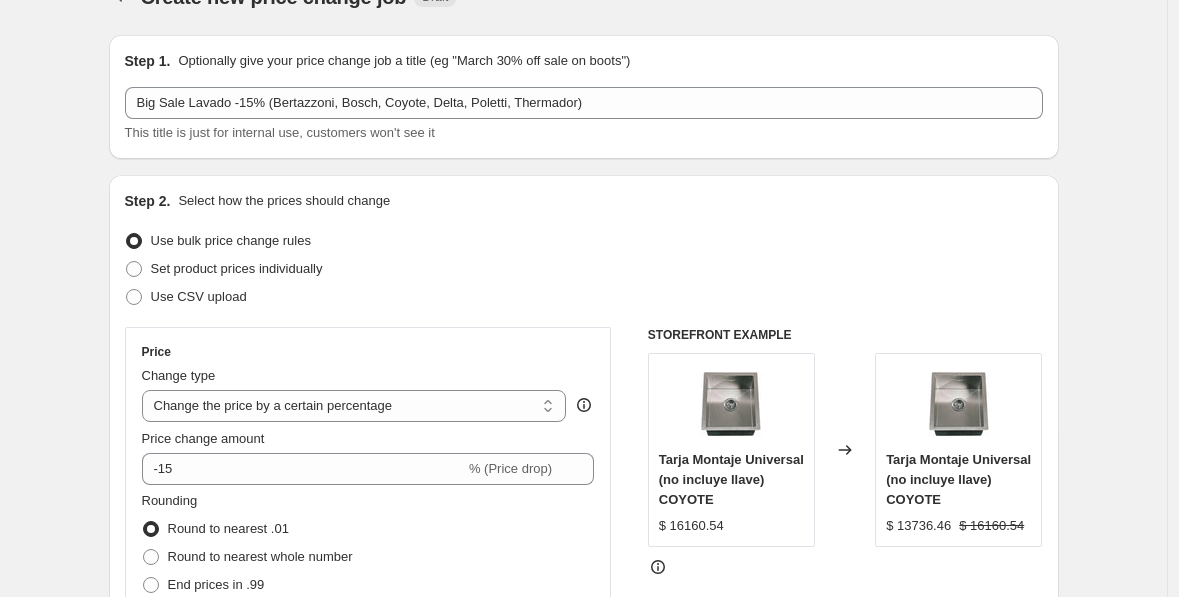 scroll, scrollTop: 0, scrollLeft: 0, axis: both 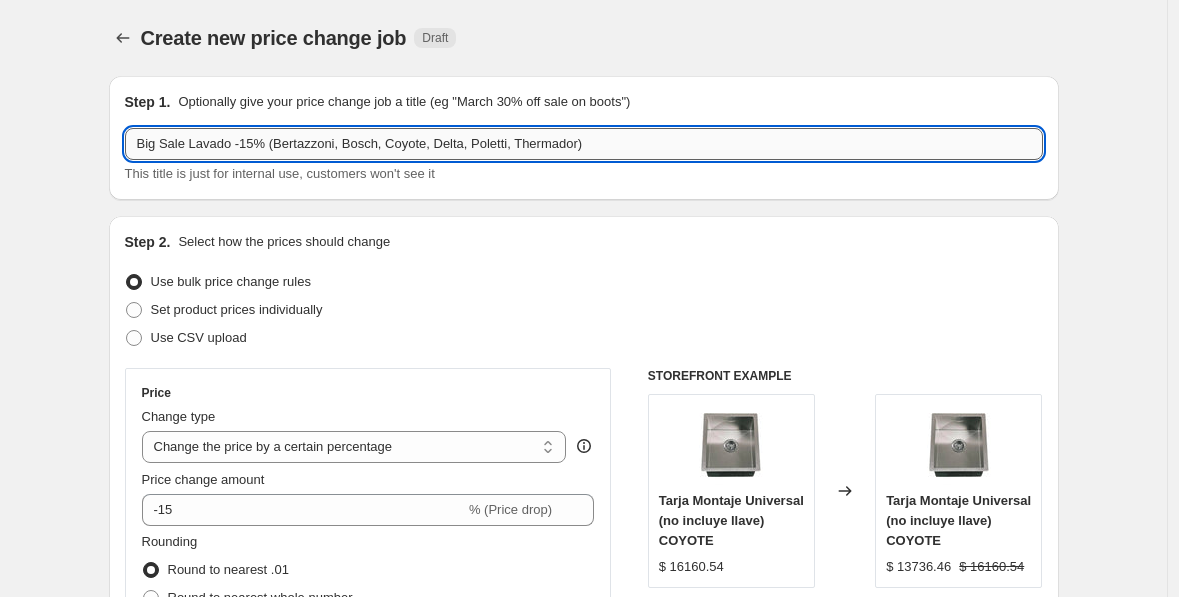 click on "Big Sale Lavado -15% (Bertazzoni, Bosch, Coyote, Delta, Poletti, Thermador)" at bounding box center (584, 144) 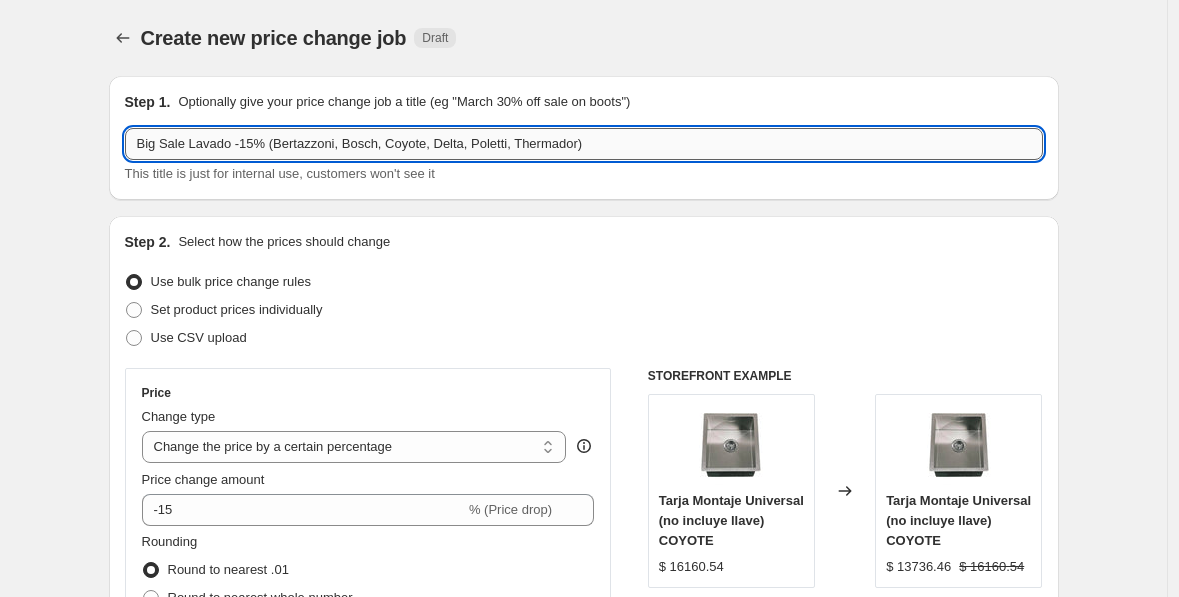 click on "Big Sale Lavado -15% (Bertazzoni, Bosch, Coyote, Delta, Poletti, Thermador)" at bounding box center (584, 144) 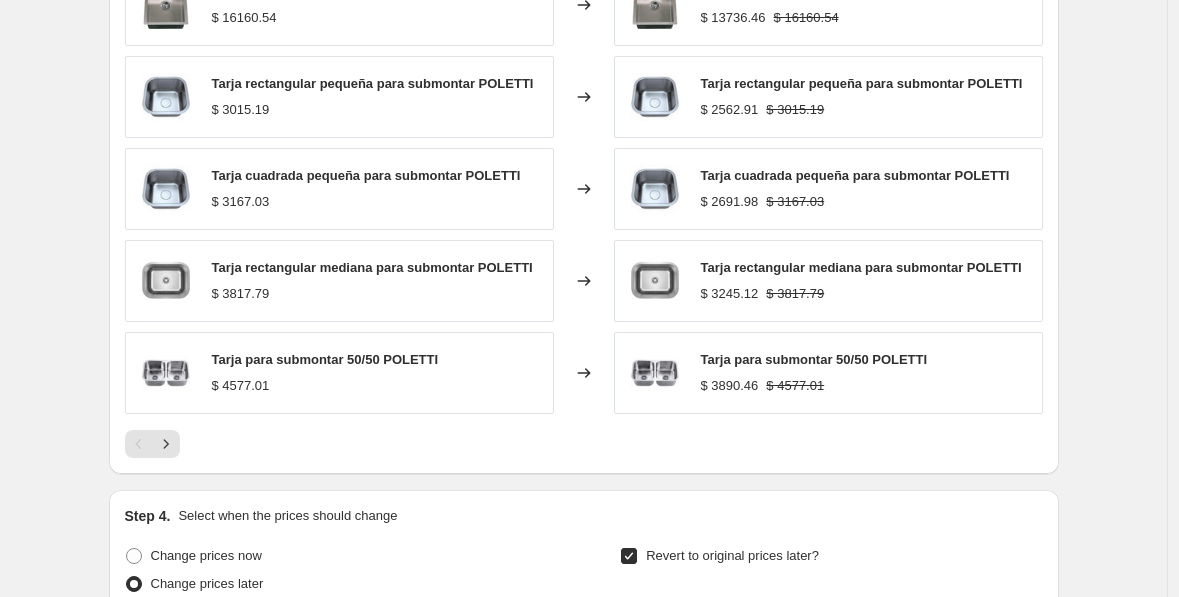 scroll, scrollTop: 2221, scrollLeft: 0, axis: vertical 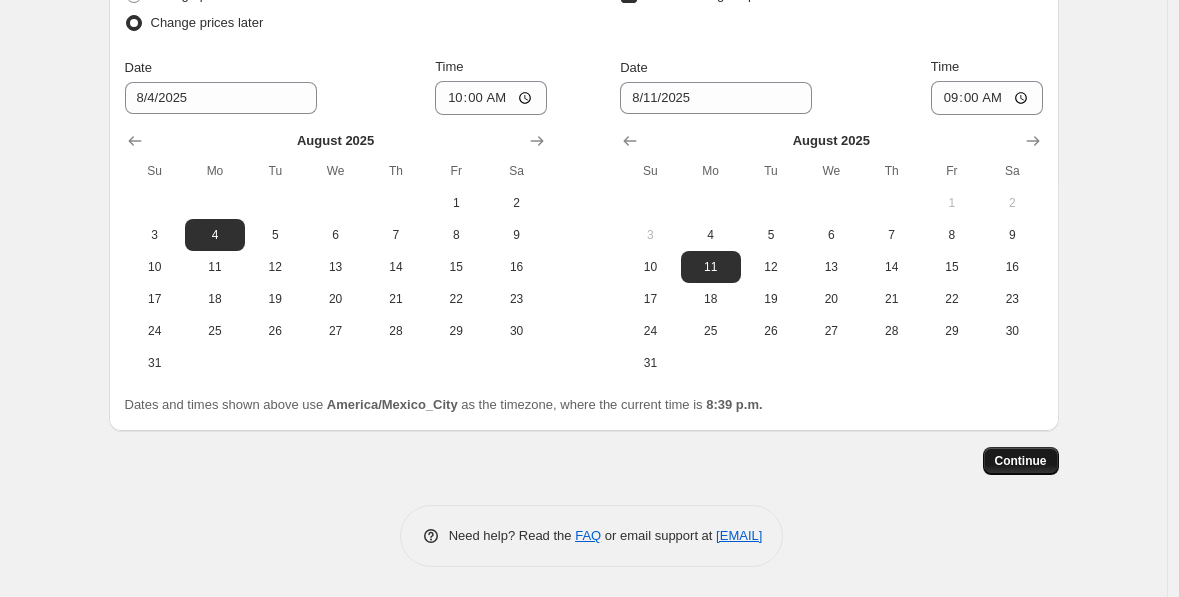 click on "Continue" at bounding box center [1021, 461] 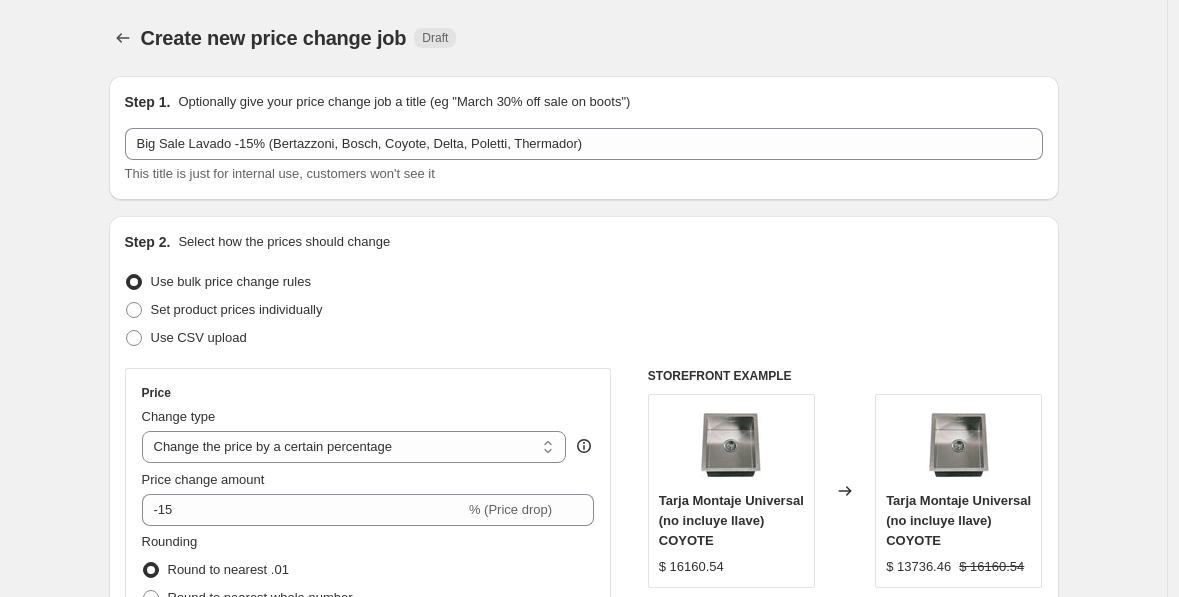 scroll, scrollTop: 2221, scrollLeft: 0, axis: vertical 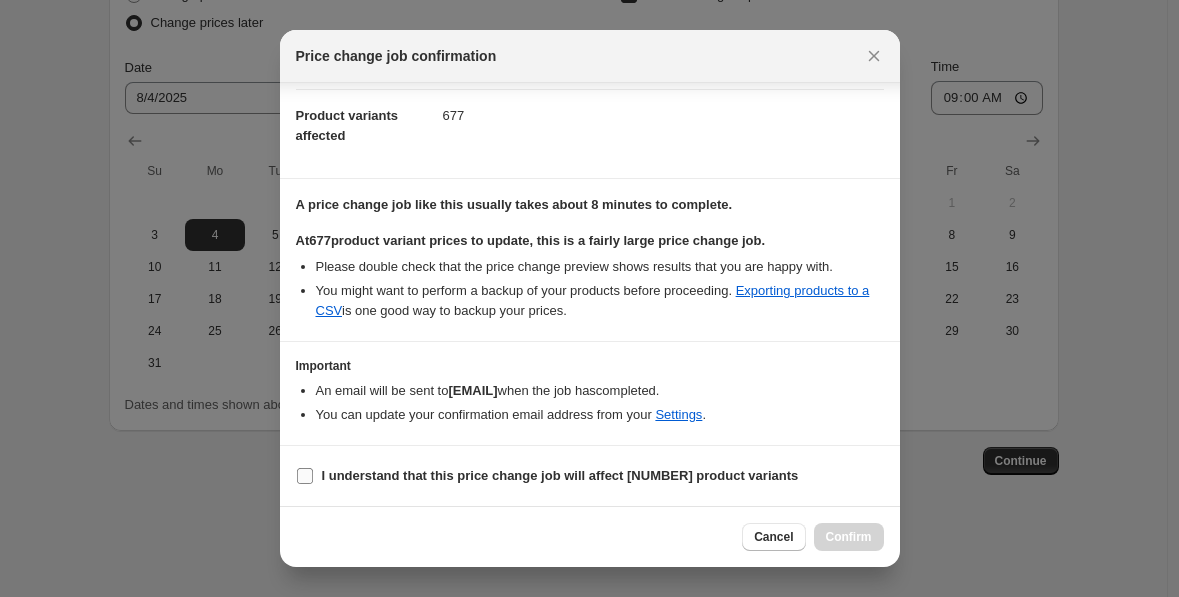 click on "I understand that this price change job will affect [NUMBER] product variants" at bounding box center [305, 476] 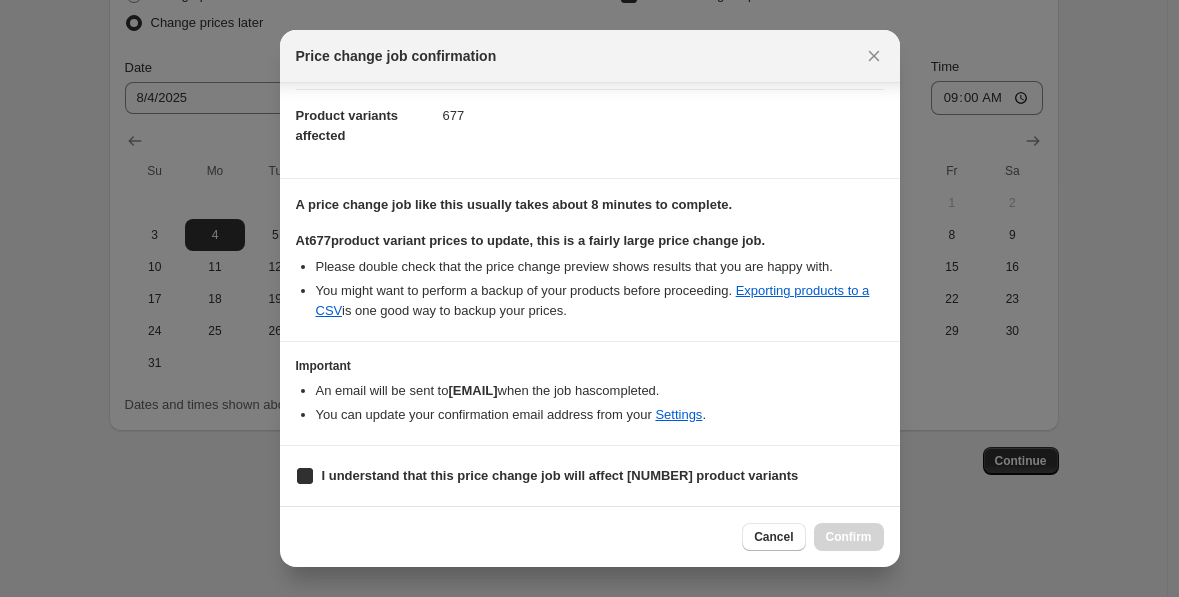 checkbox on "true" 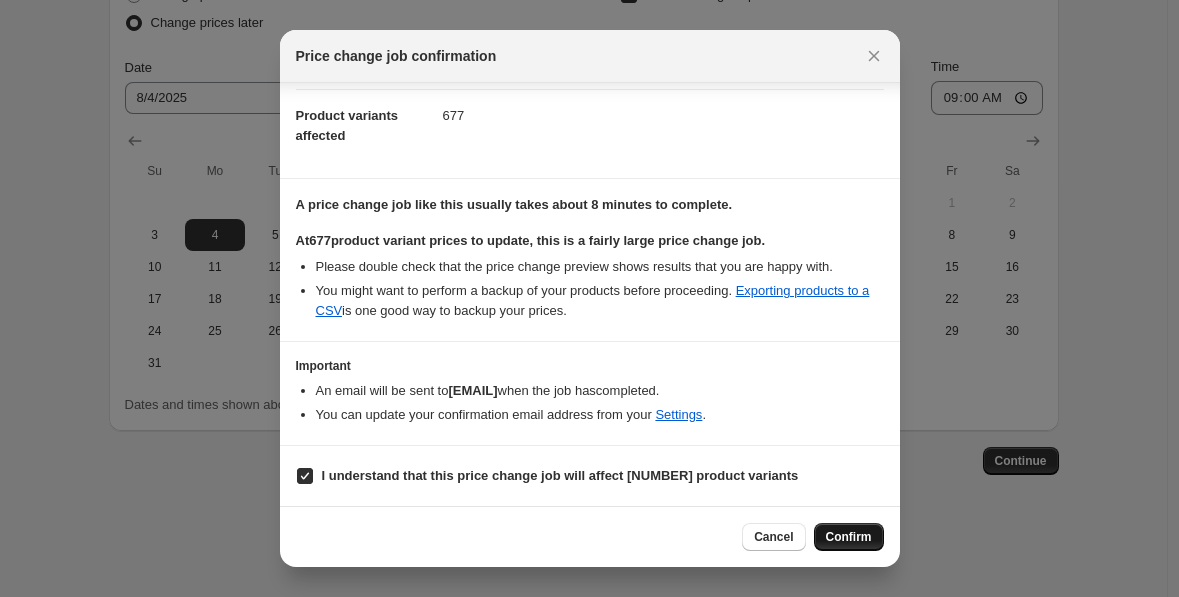 click on "Confirm" at bounding box center [849, 537] 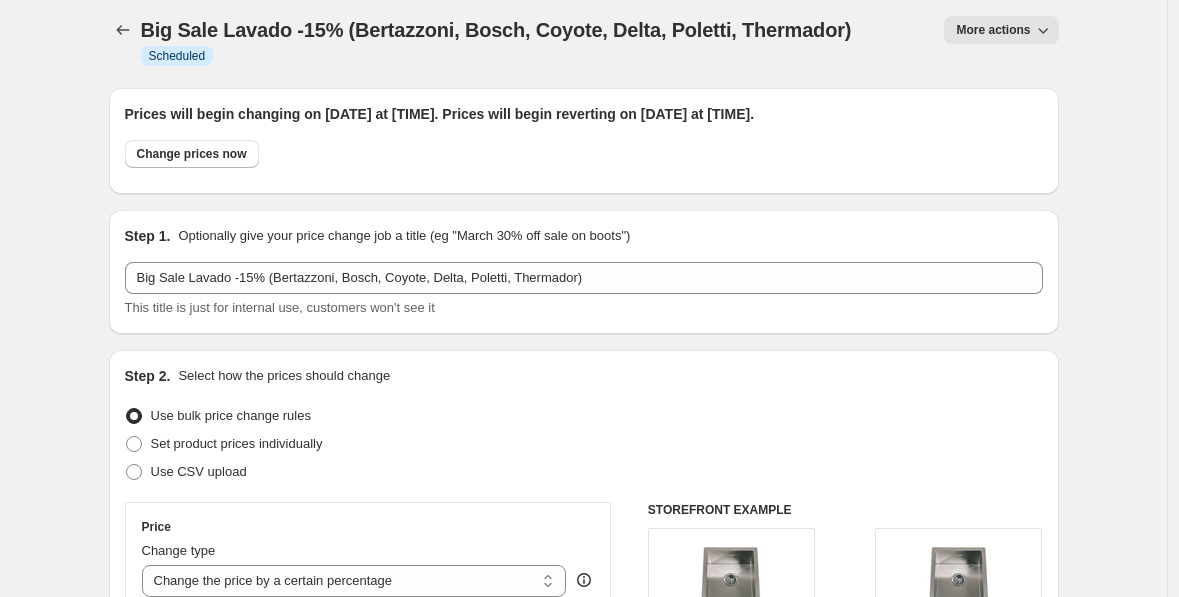 scroll, scrollTop: 0, scrollLeft: 0, axis: both 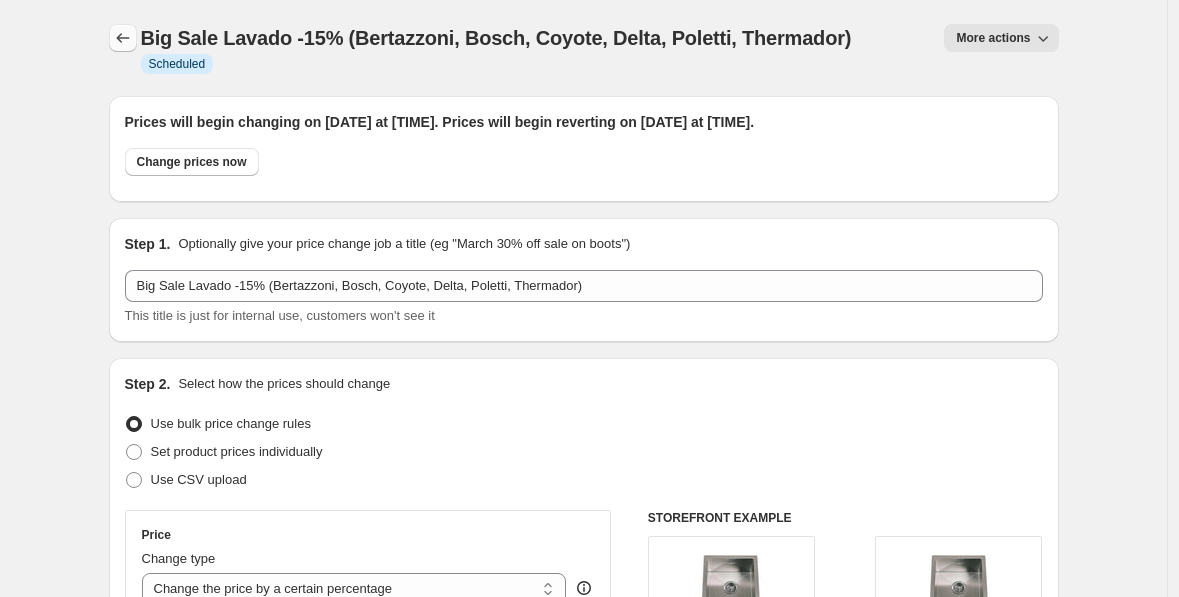 click 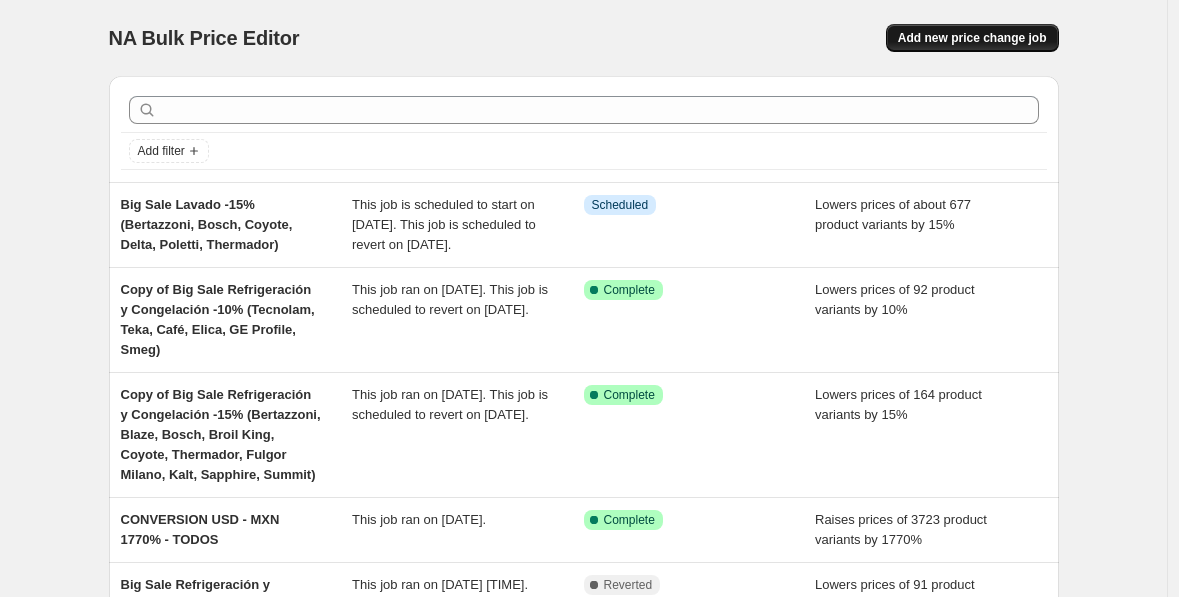 click on "Add new price change job" at bounding box center (972, 38) 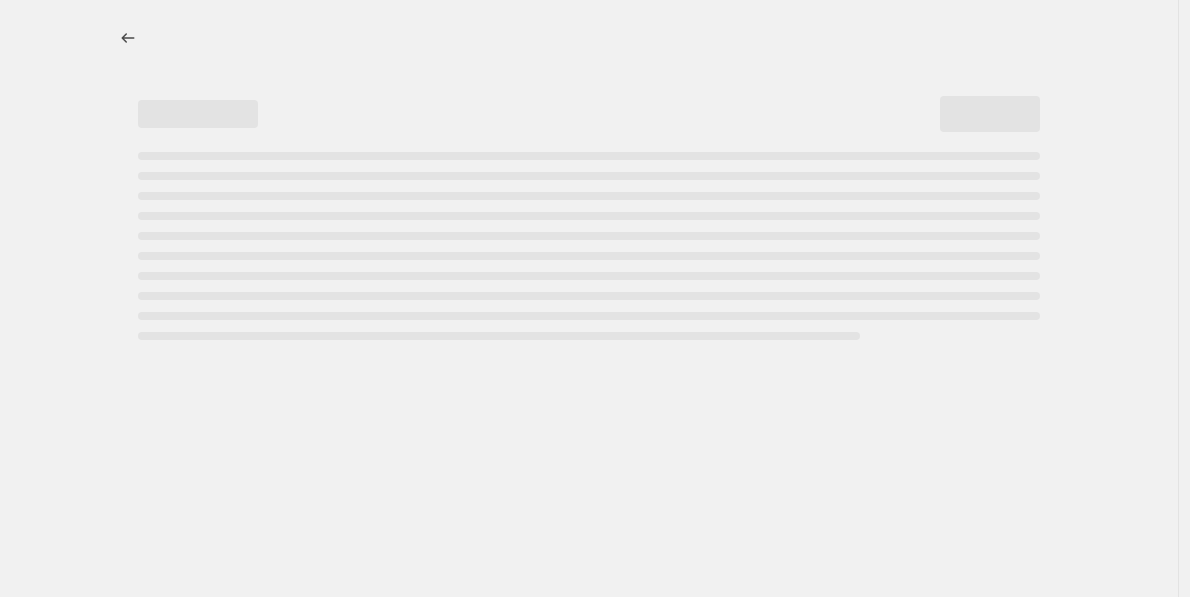 select on "percentage" 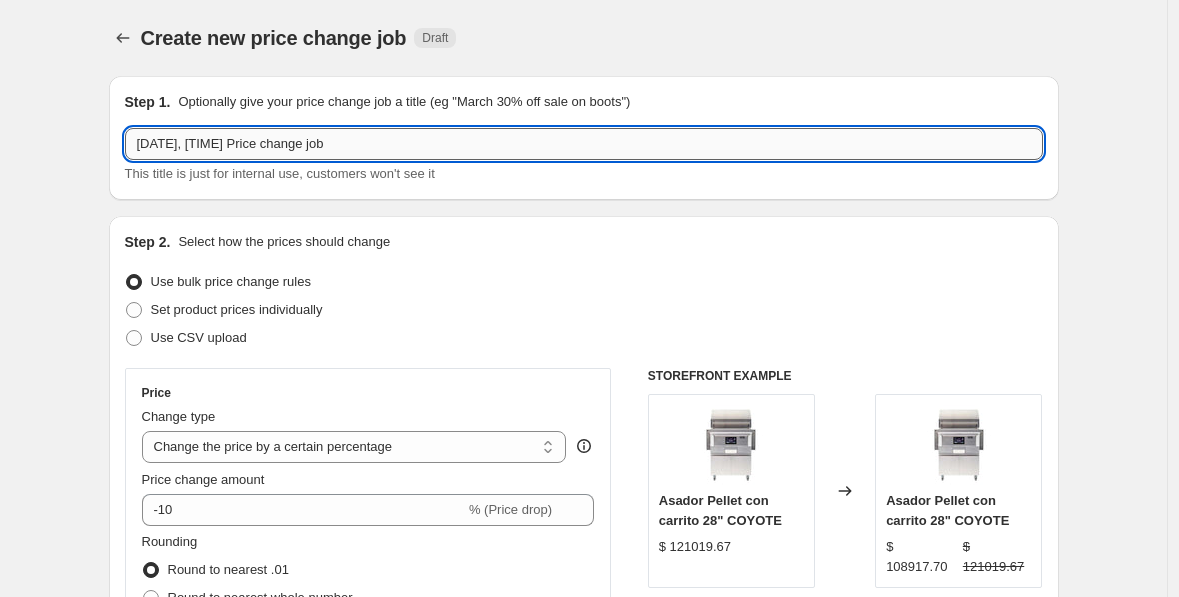 click on "[DATE], [TIME] Price change job" at bounding box center [584, 144] 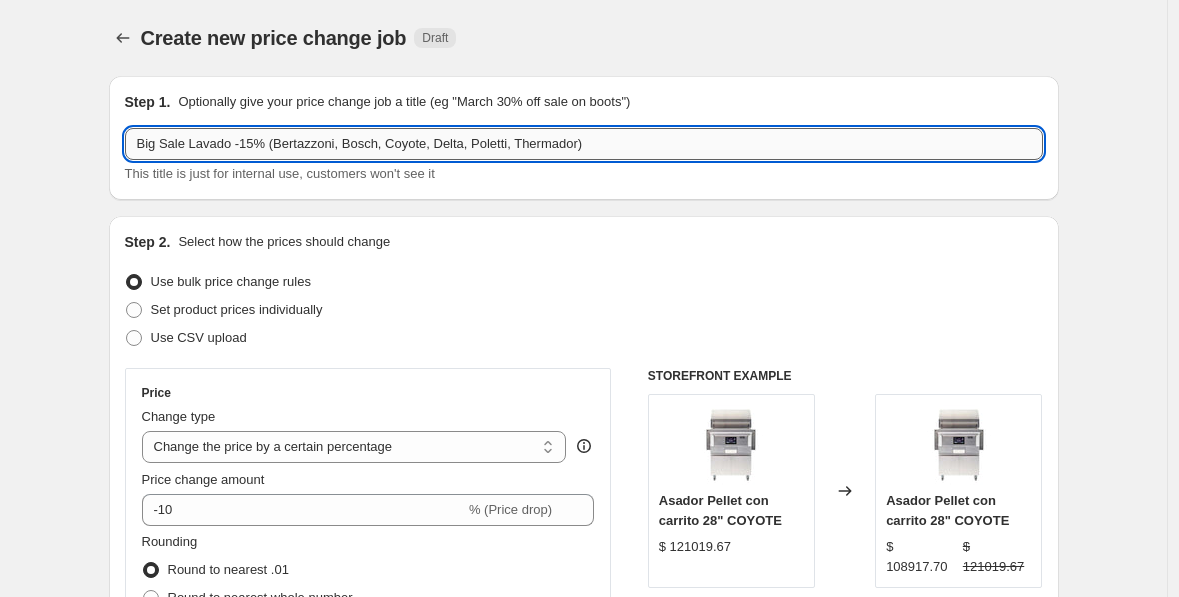 drag, startPoint x: 619, startPoint y: 146, endPoint x: 286, endPoint y: 148, distance: 333.006 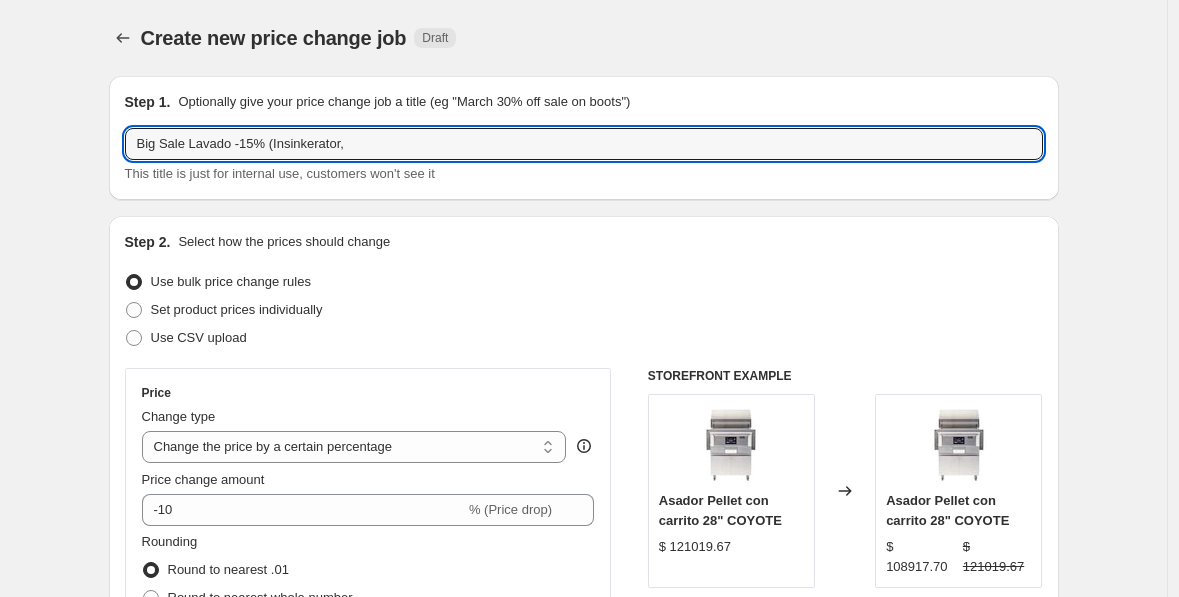 paste on "Café" 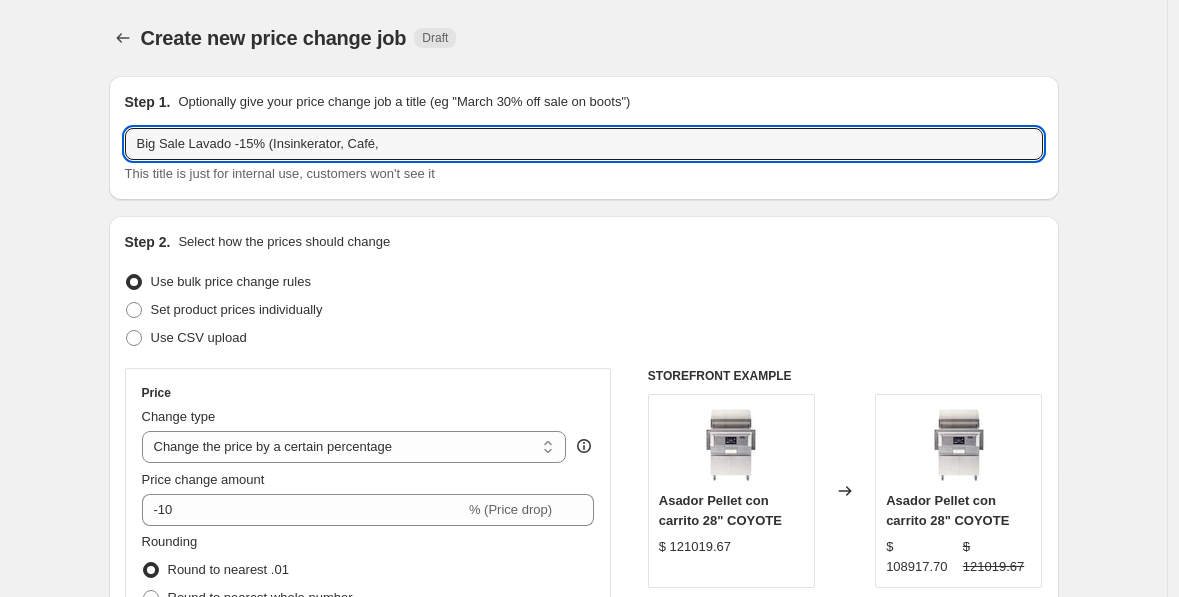 paste on "Kele" 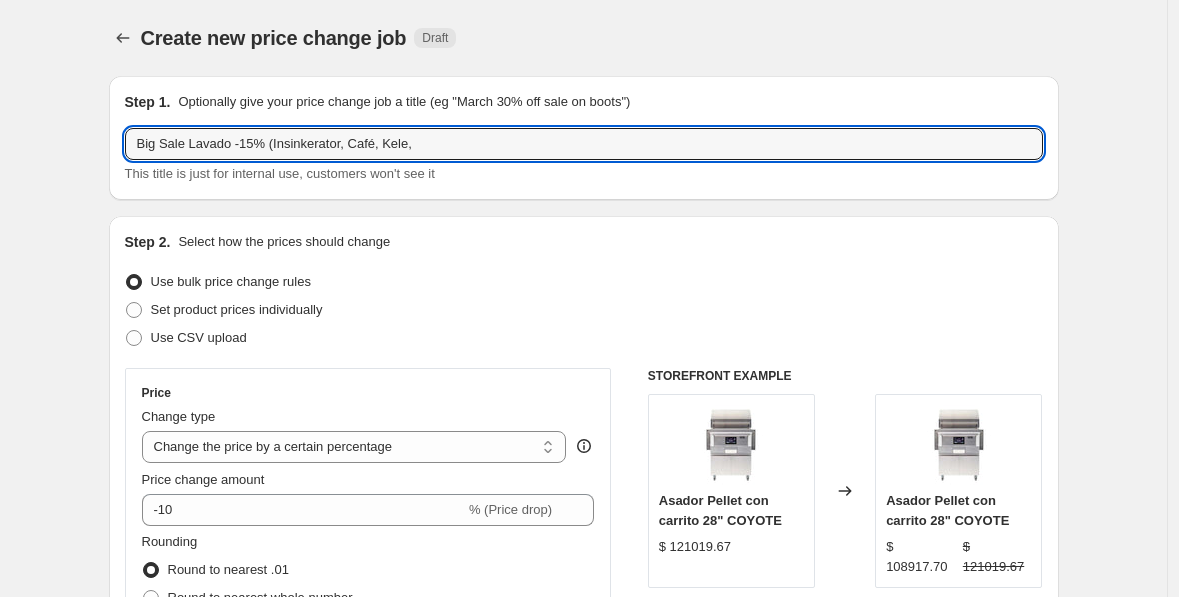 paste on "Smeg" 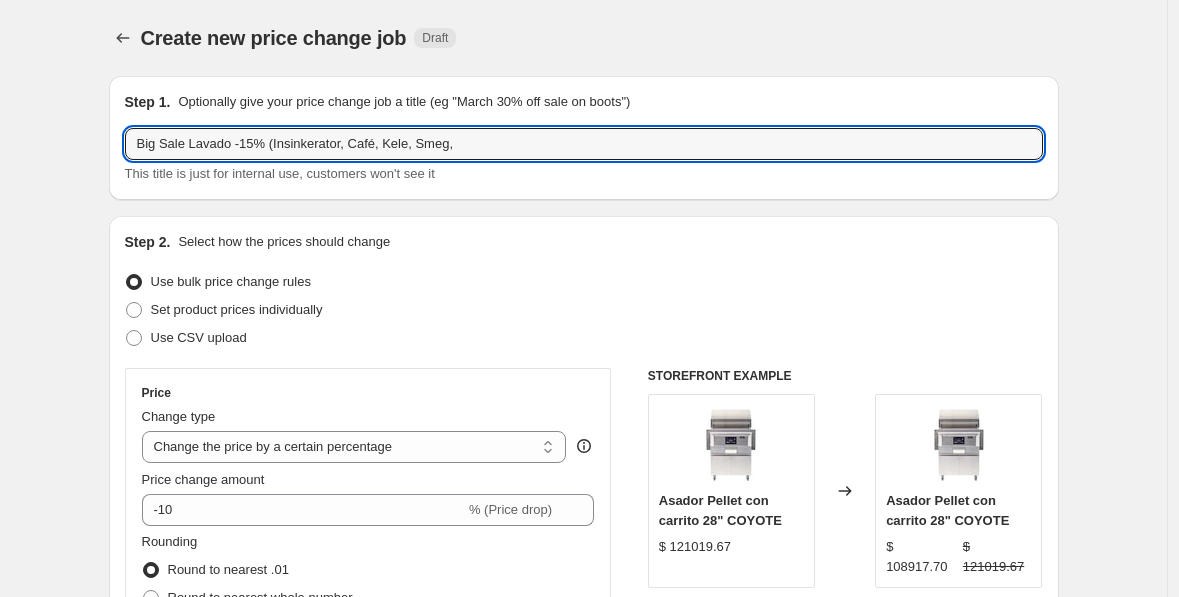 paste on "Tecnolam" 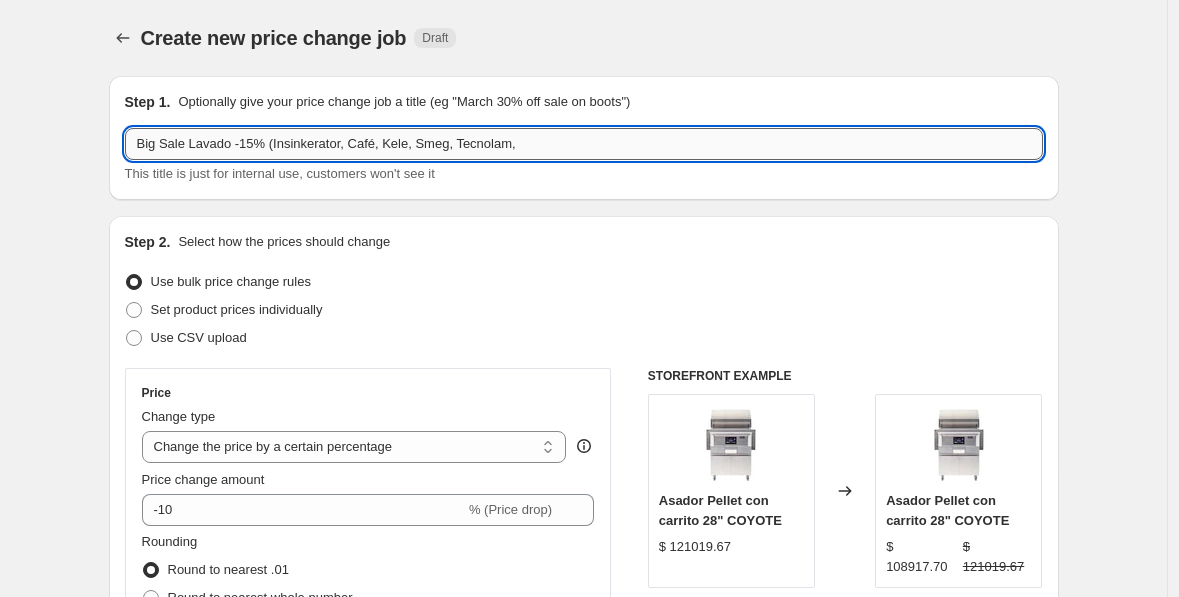 paste on "Teka" 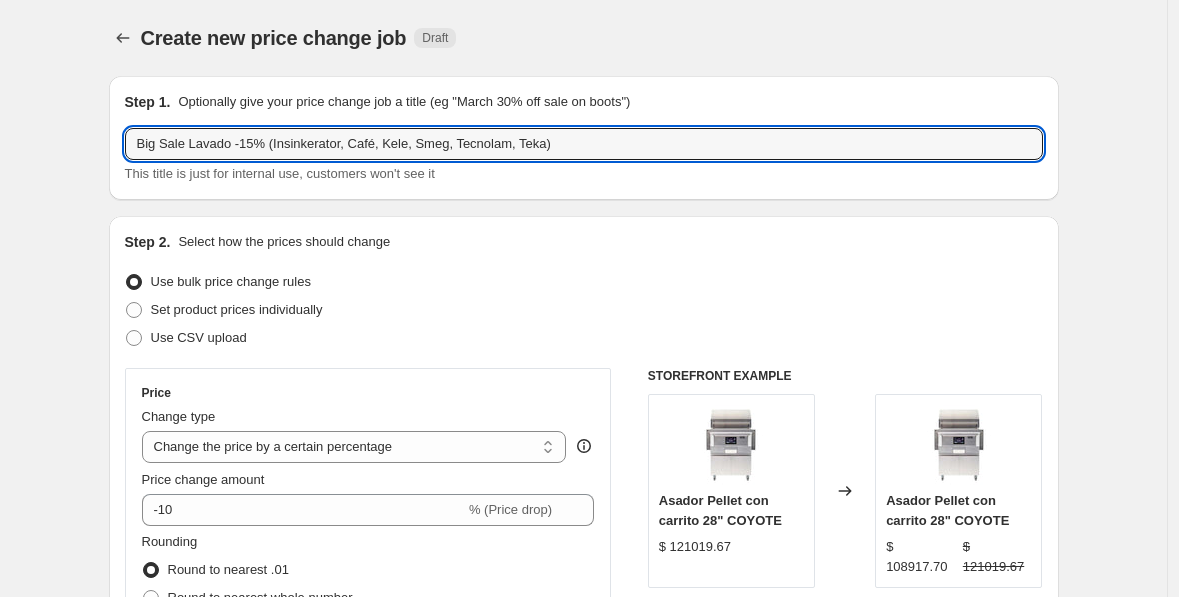 type on "Big Sale Lavado -15% (Insinkerator, Café, Kele, Smeg, Tecnolam, Teka)" 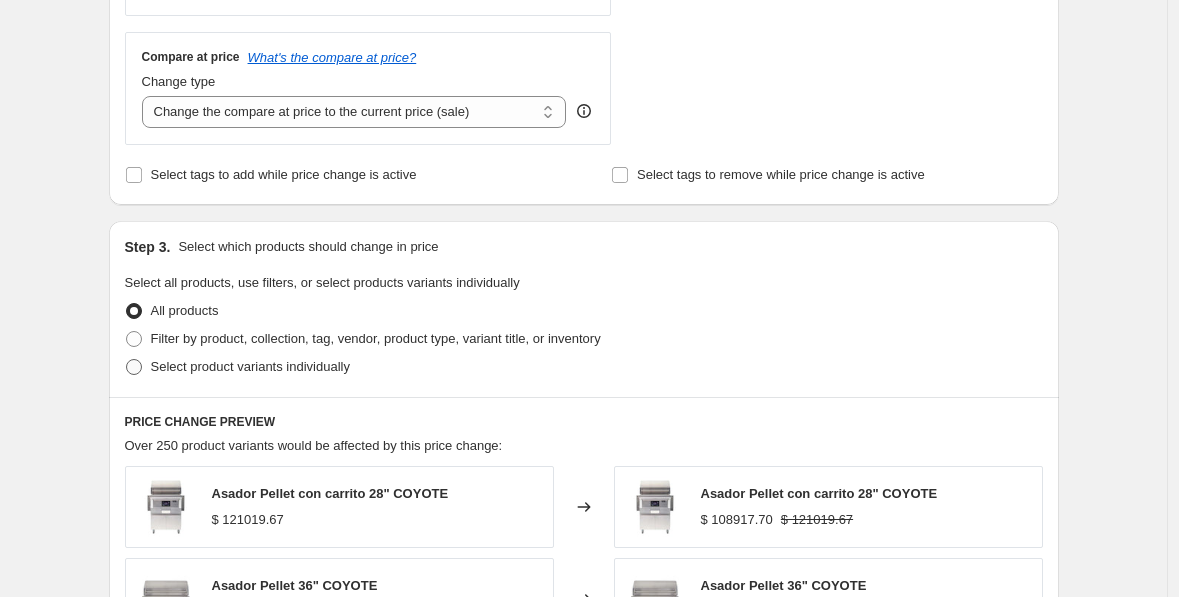scroll, scrollTop: 714, scrollLeft: 0, axis: vertical 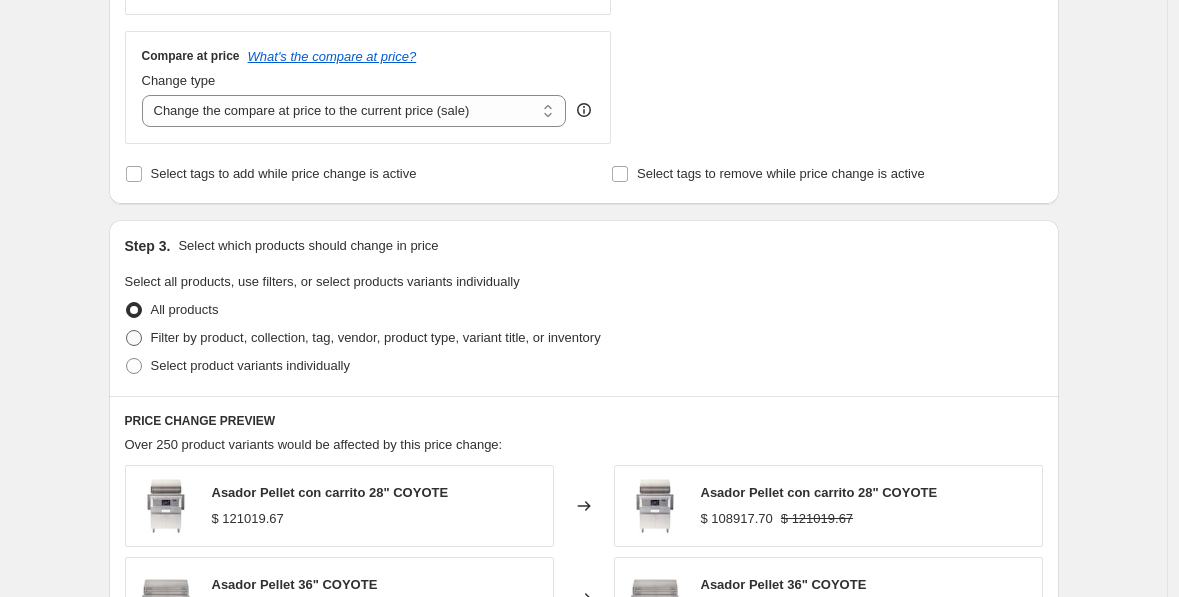 click at bounding box center (134, 338) 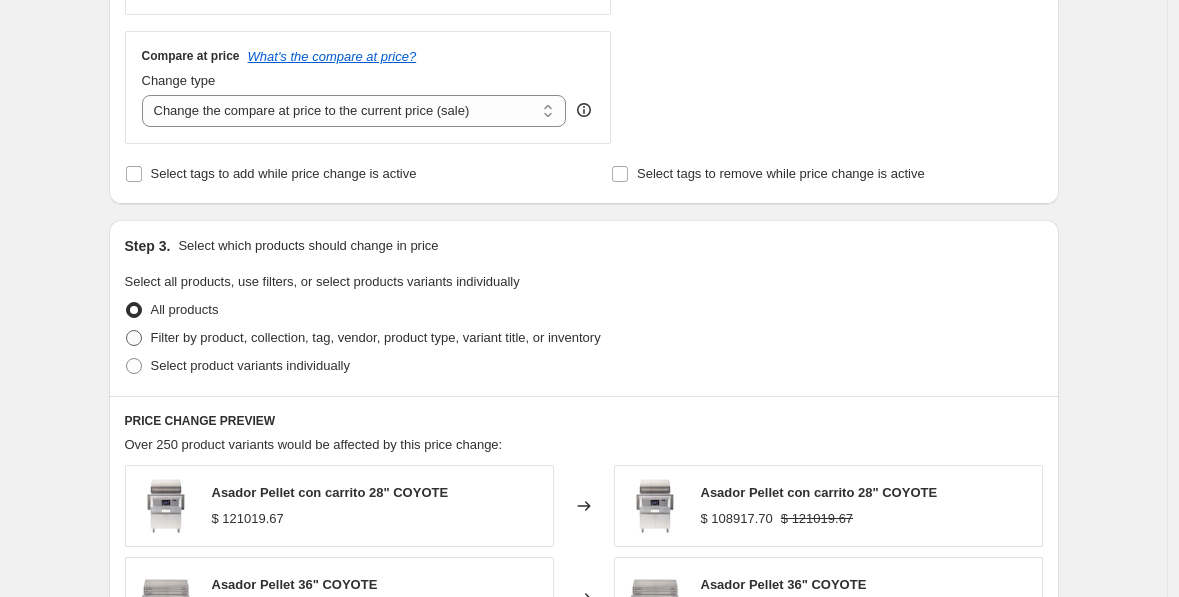 radio on "true" 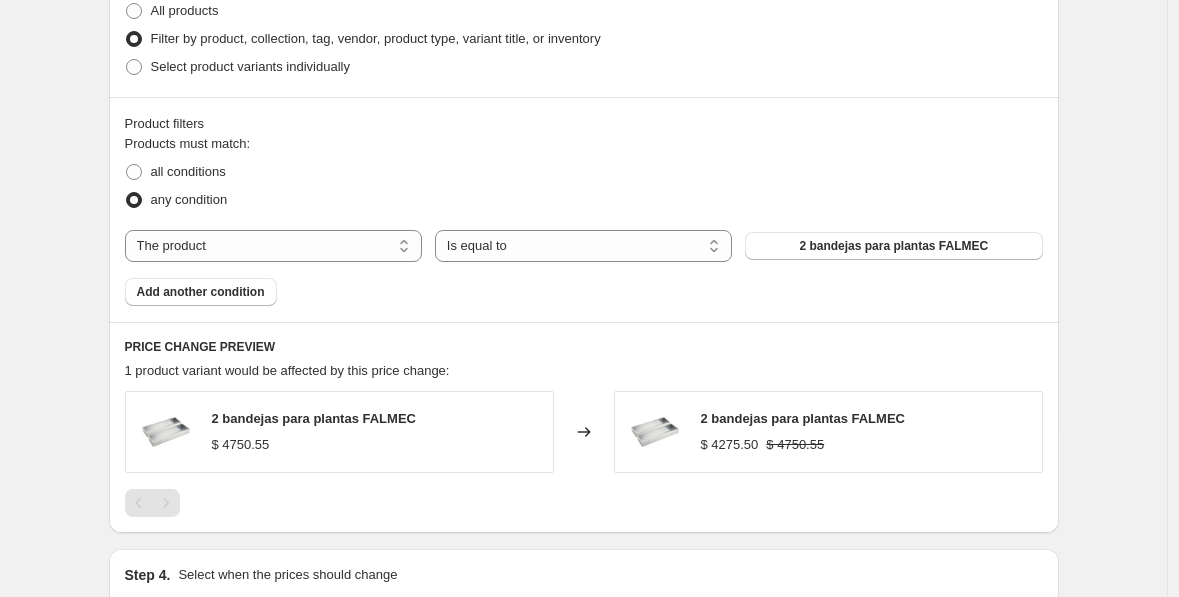 scroll, scrollTop: 1019, scrollLeft: 0, axis: vertical 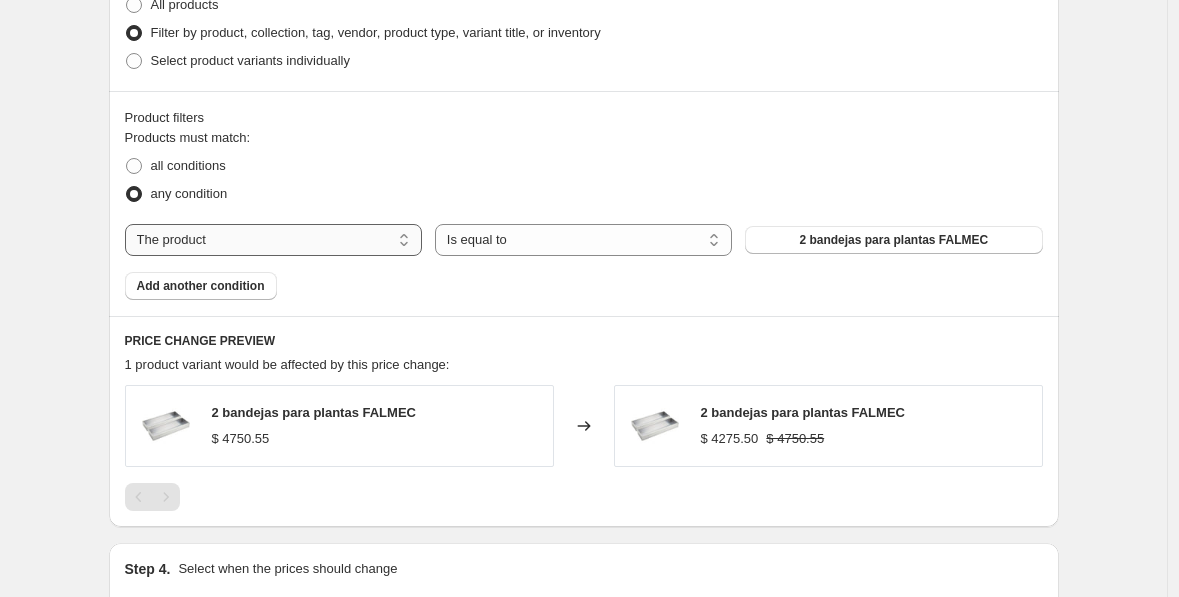 click on "The product The product's collection The product's tag The product's vendor The product's type The product's status The variant's title Inventory quantity" at bounding box center (273, 240) 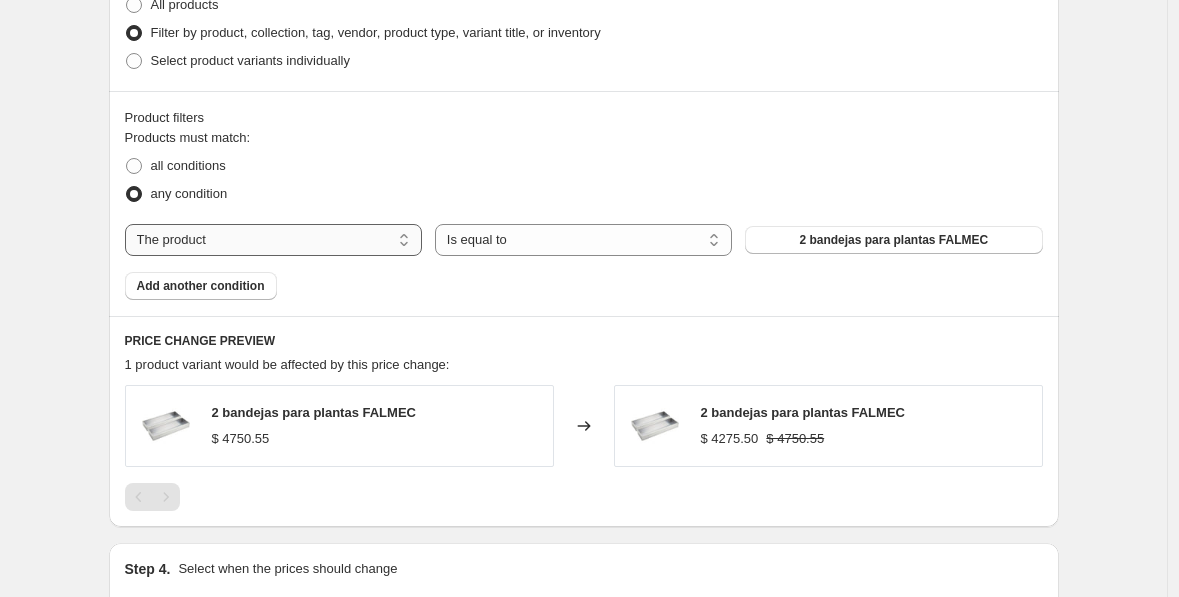 select on "collection" 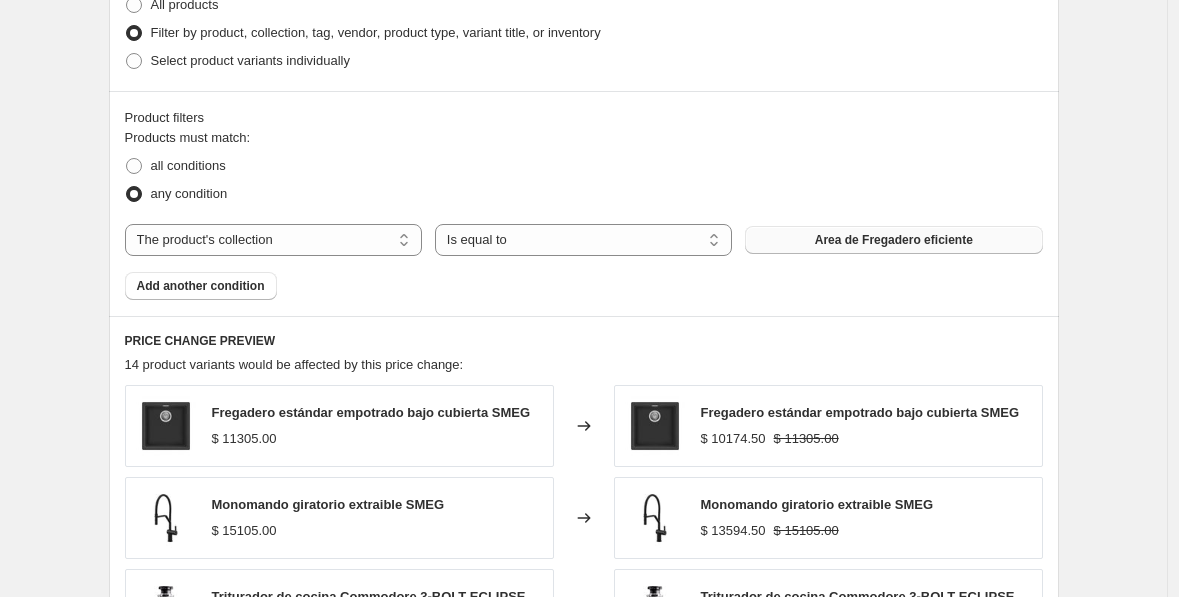 click on "Area de Fregadero eficiente" at bounding box center [894, 240] 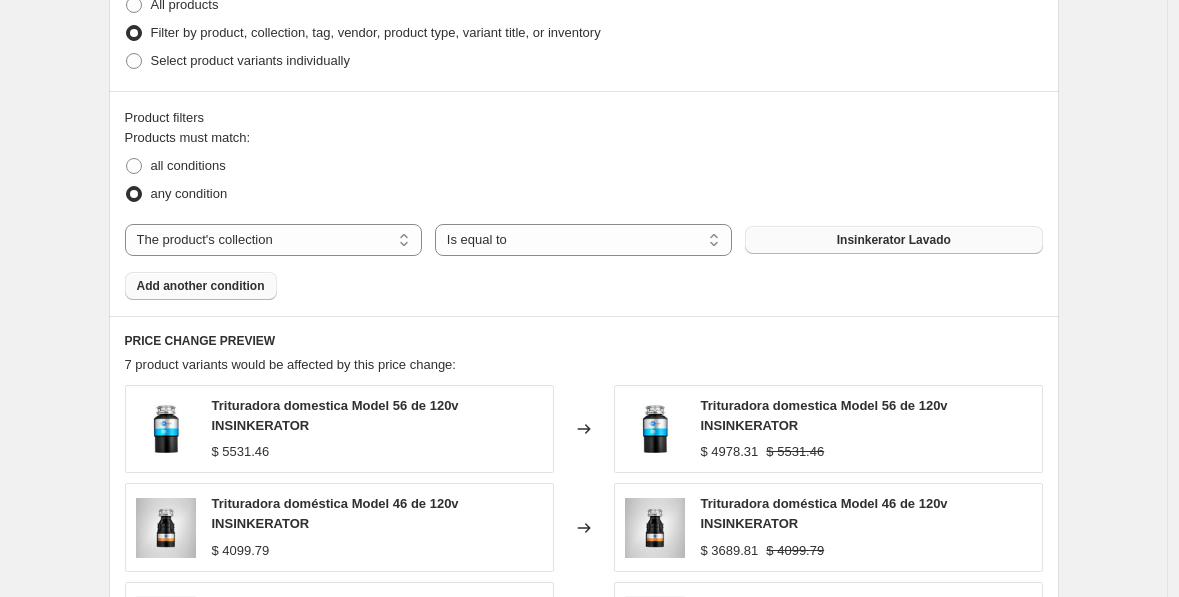 click on "Add another condition" at bounding box center [201, 286] 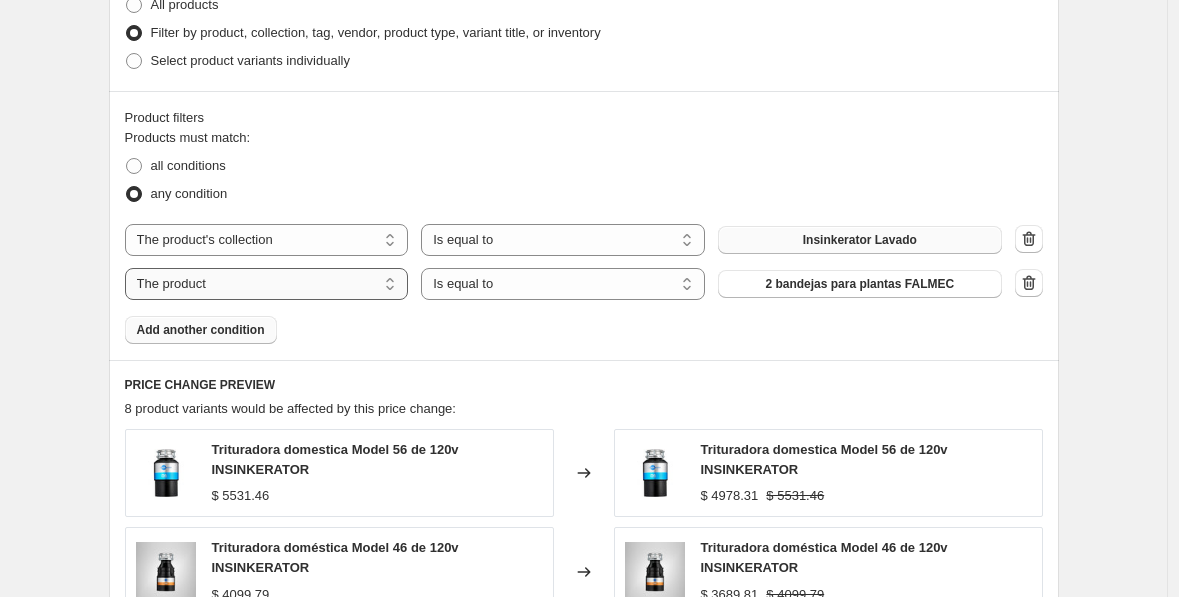 click on "The product The product's collection The product's tag The product's vendor The product's type The product's status The variant's title Inventory quantity" at bounding box center (267, 284) 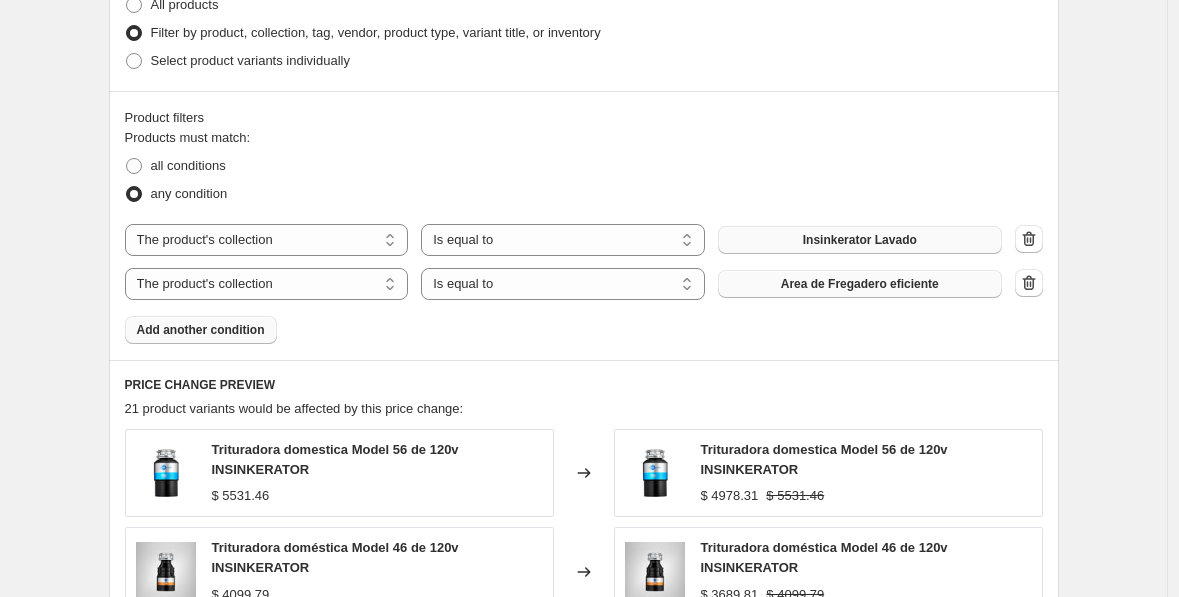 click on "Area de Fregadero eficiente" at bounding box center (860, 284) 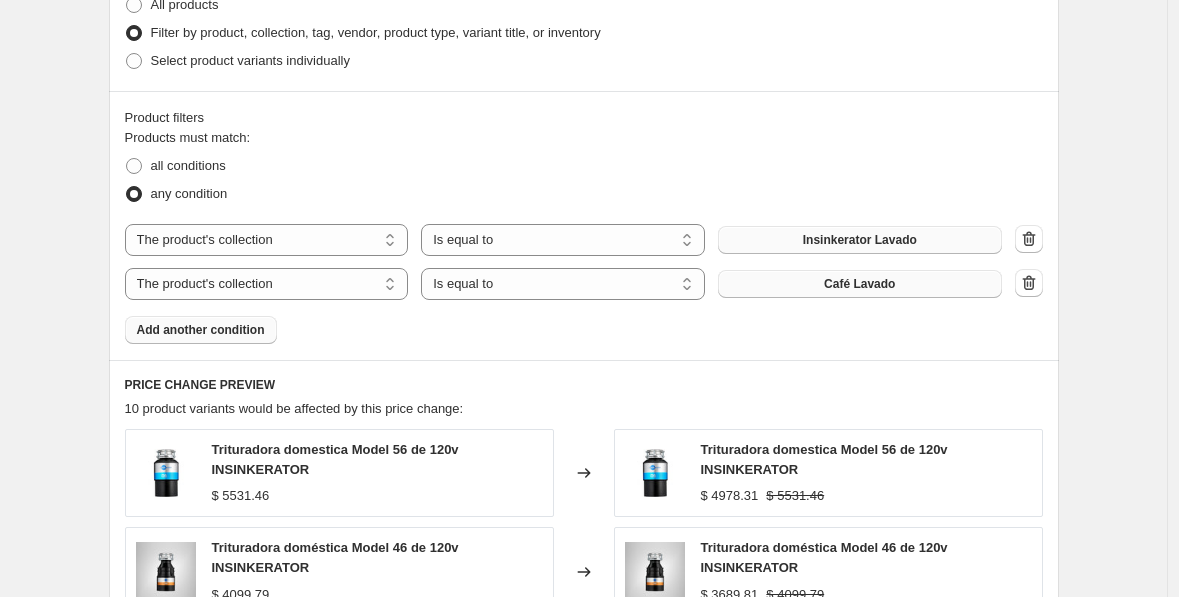 click on "Add another condition" at bounding box center (201, 330) 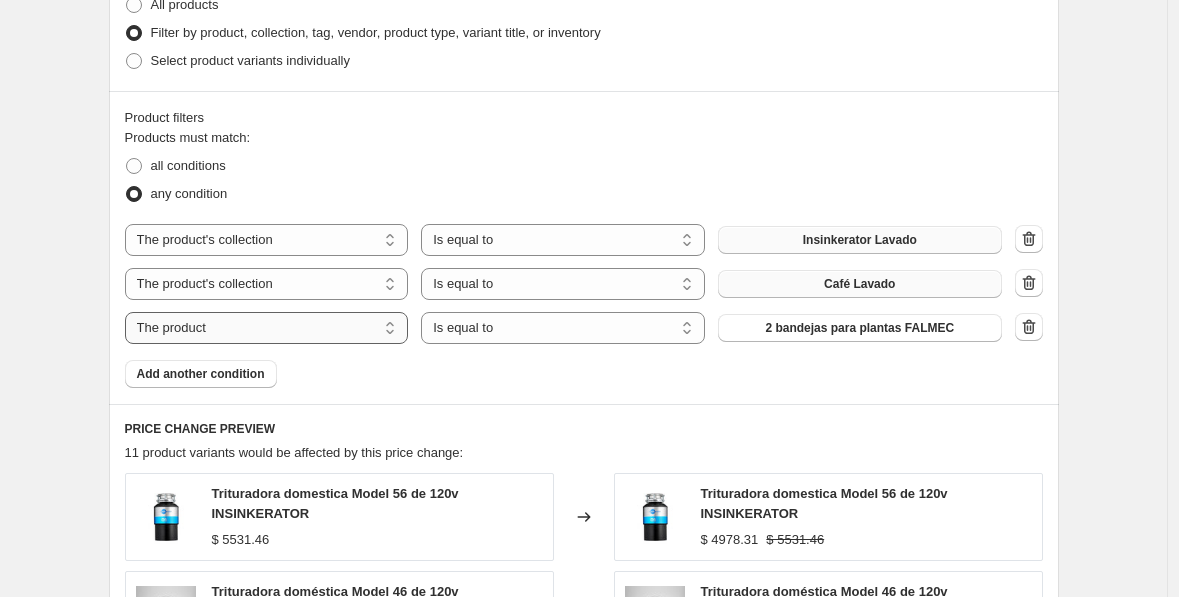 click on "The product The product's collection The product's tag The product's vendor The product's type The product's status The variant's title Inventory quantity" at bounding box center [267, 328] 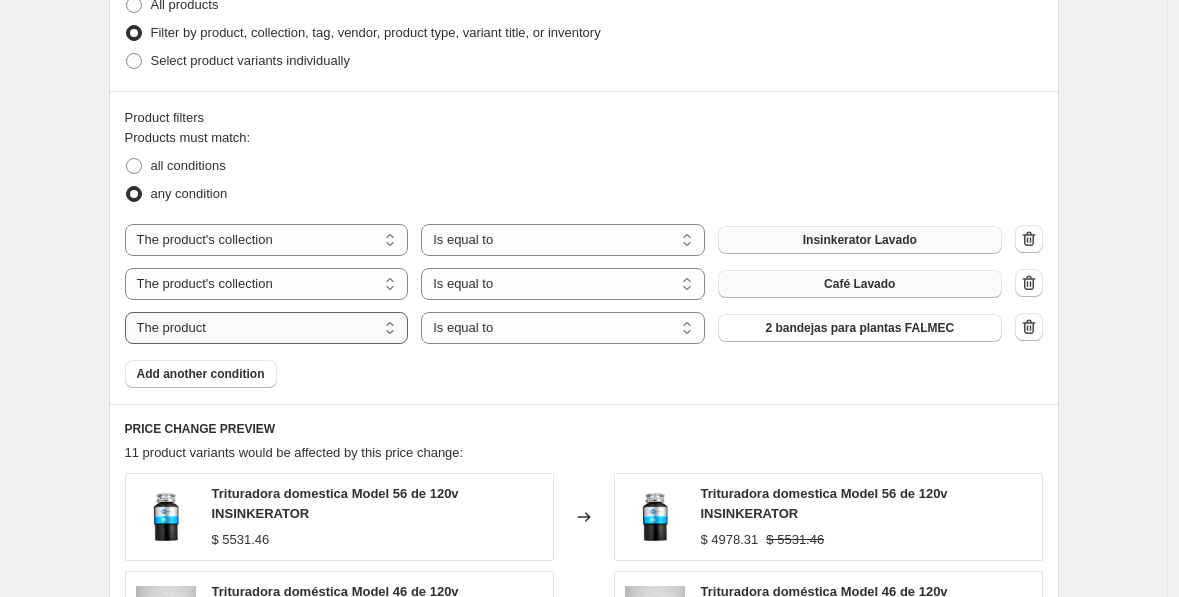 select on "collection" 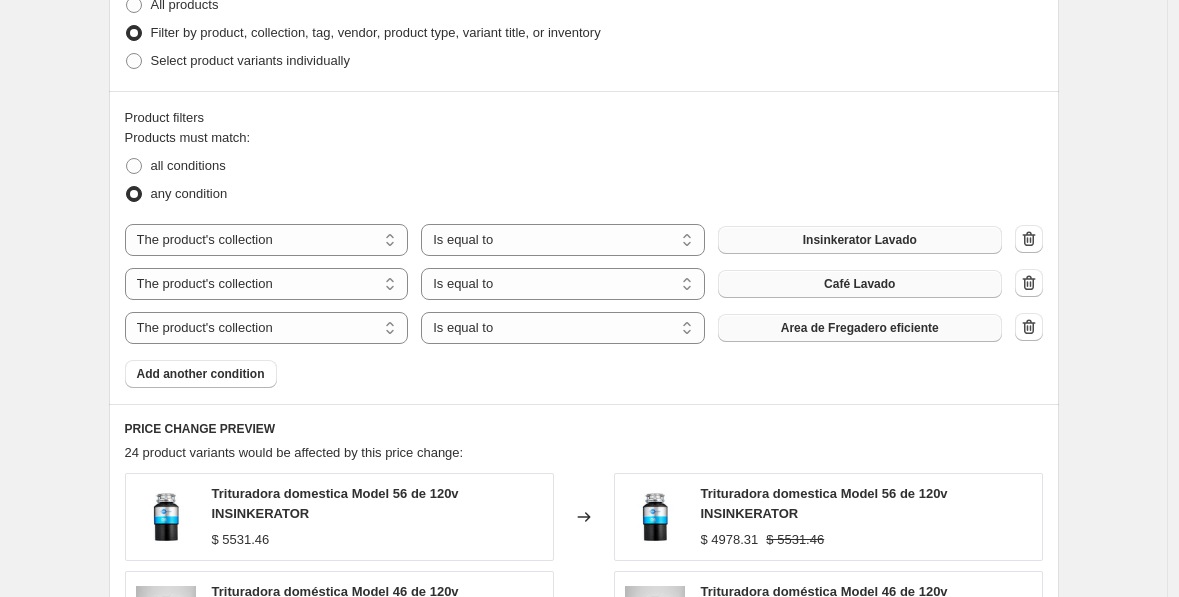 click on "Area de Fregadero eficiente" at bounding box center [860, 328] 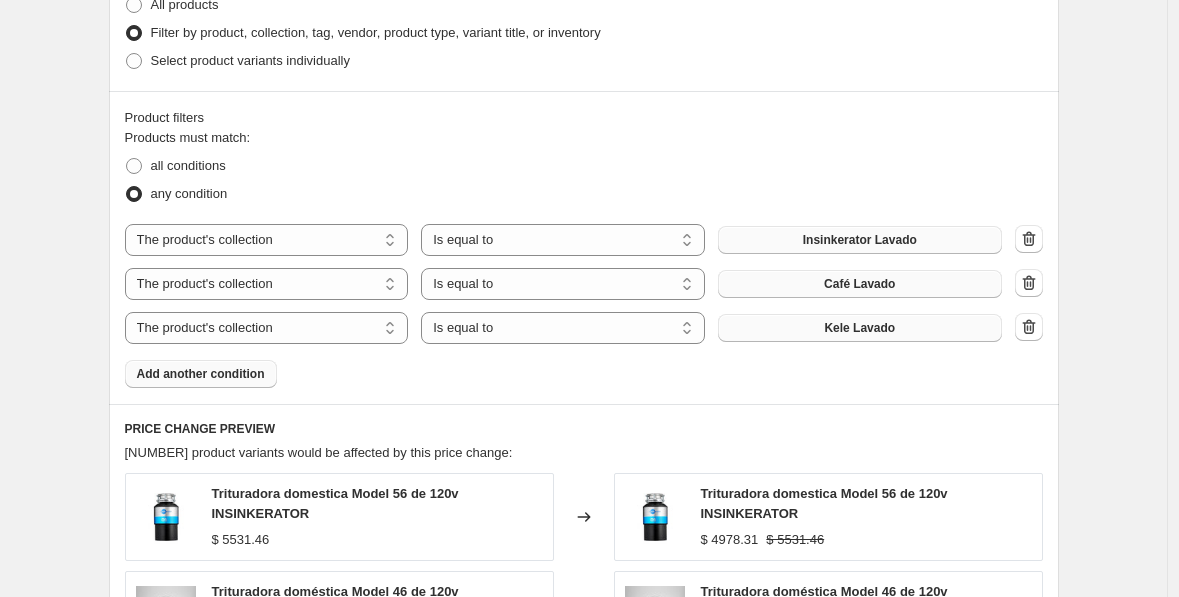 click on "Add another condition" at bounding box center (201, 374) 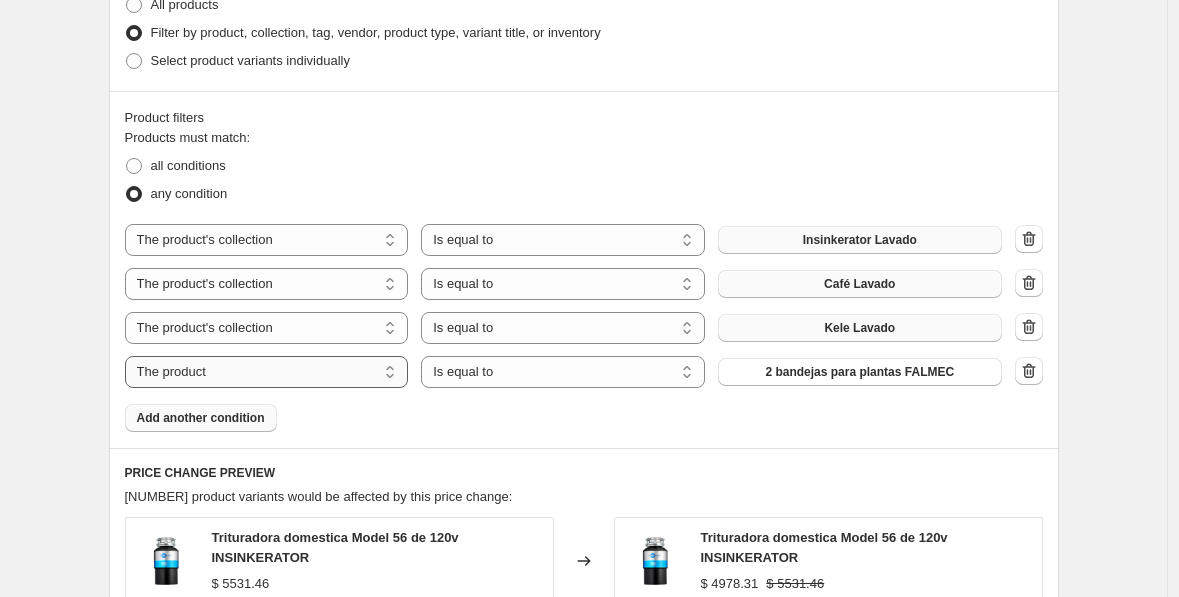 click on "The product The product's collection The product's tag The product's vendor The product's type The product's status The variant's title Inventory quantity" at bounding box center (267, 372) 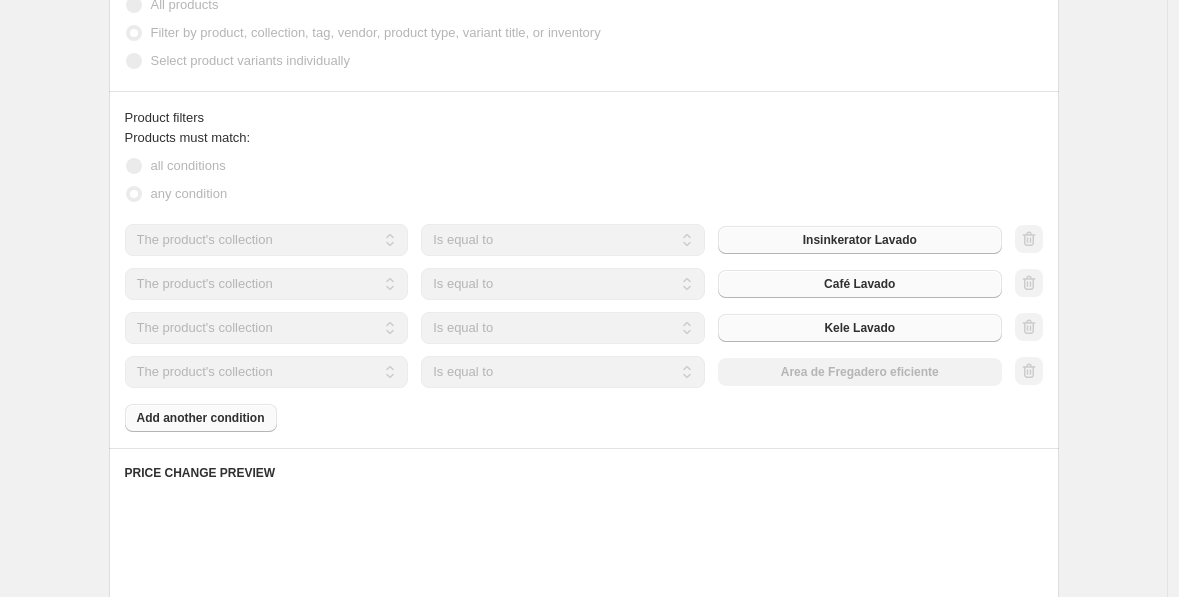 click on "The product The product's collection The product's tag The product's vendor The product's type The product's status The variant's title Inventory quantity The product's collection Is equal to Is not equal to Is equal to Area de Fregadero eficiente" at bounding box center (563, 372) 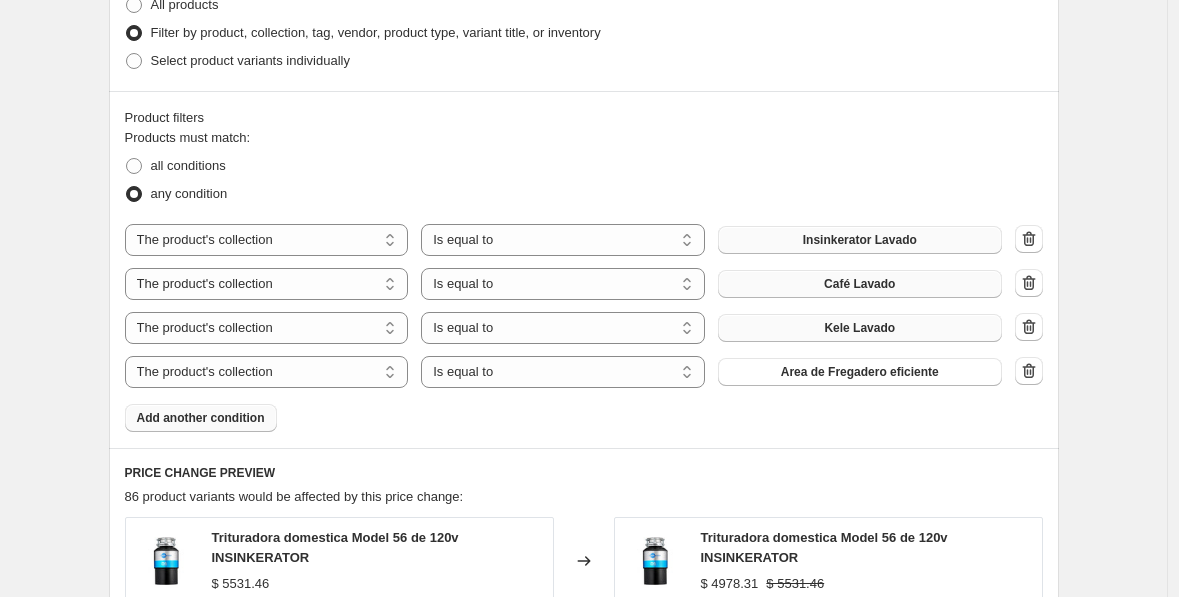 click on "Area de Fregadero eficiente" at bounding box center (860, 372) 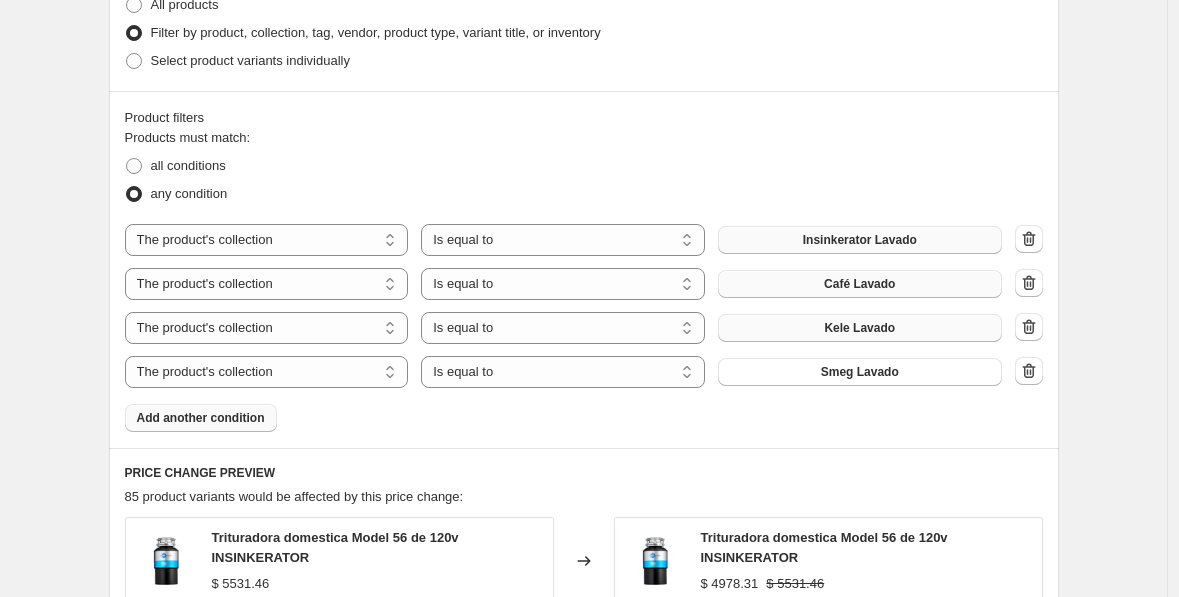 click on "Add another condition" at bounding box center [201, 418] 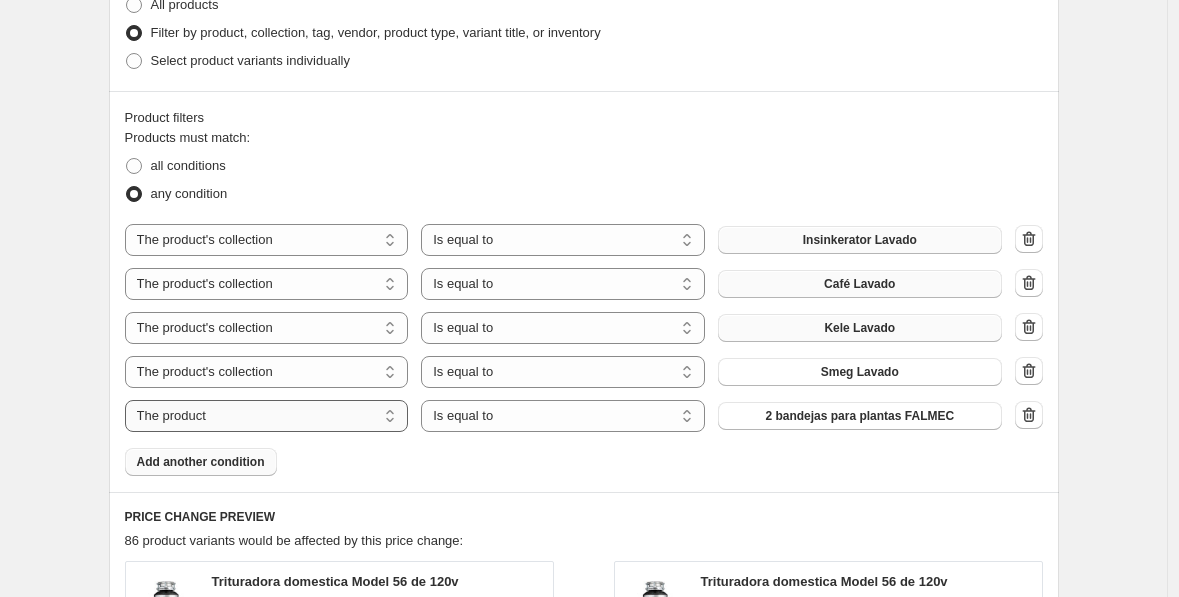 click on "The product The product's collection The product's tag The product's vendor The product's type The product's status The variant's title Inventory quantity" at bounding box center [267, 416] 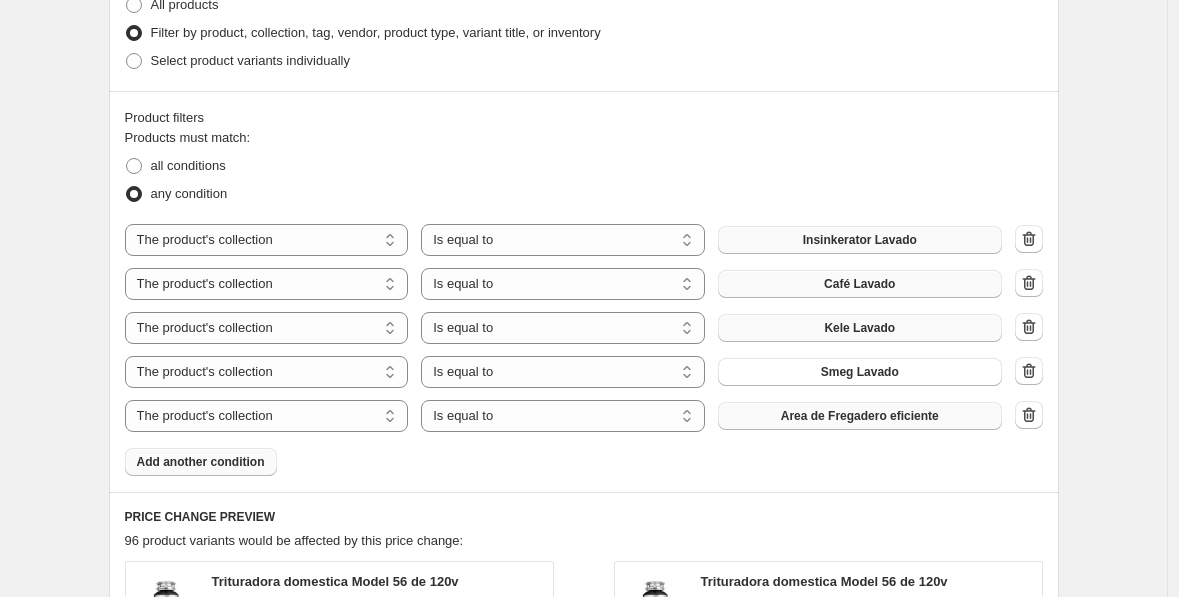 click on "Area de Fregadero eficiente" at bounding box center [860, 416] 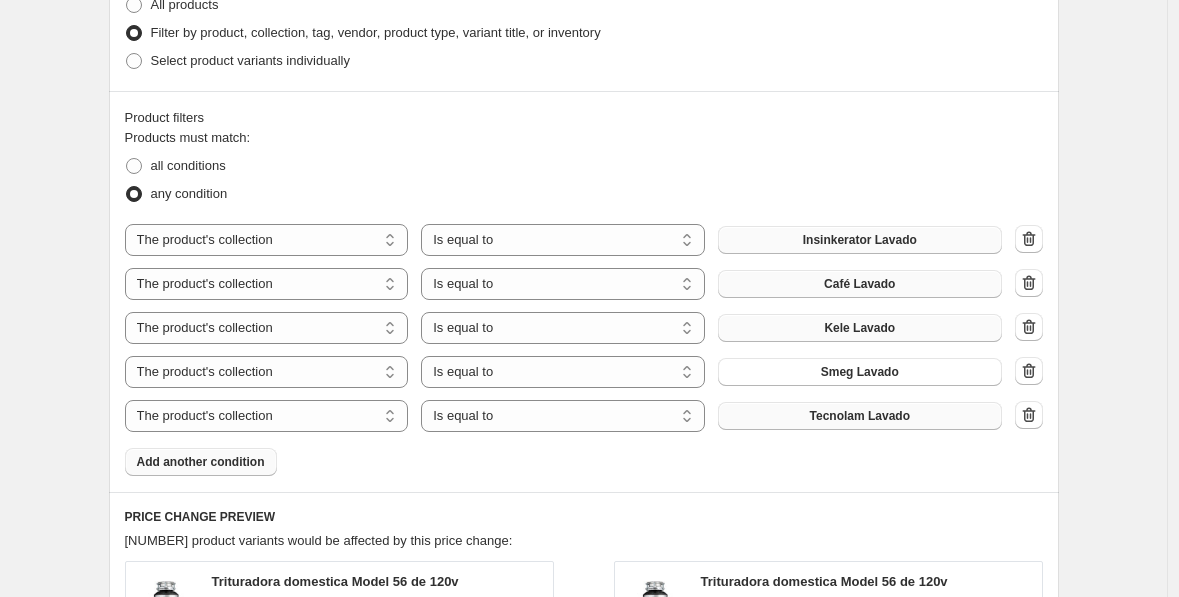 click on "Add another condition" at bounding box center [201, 462] 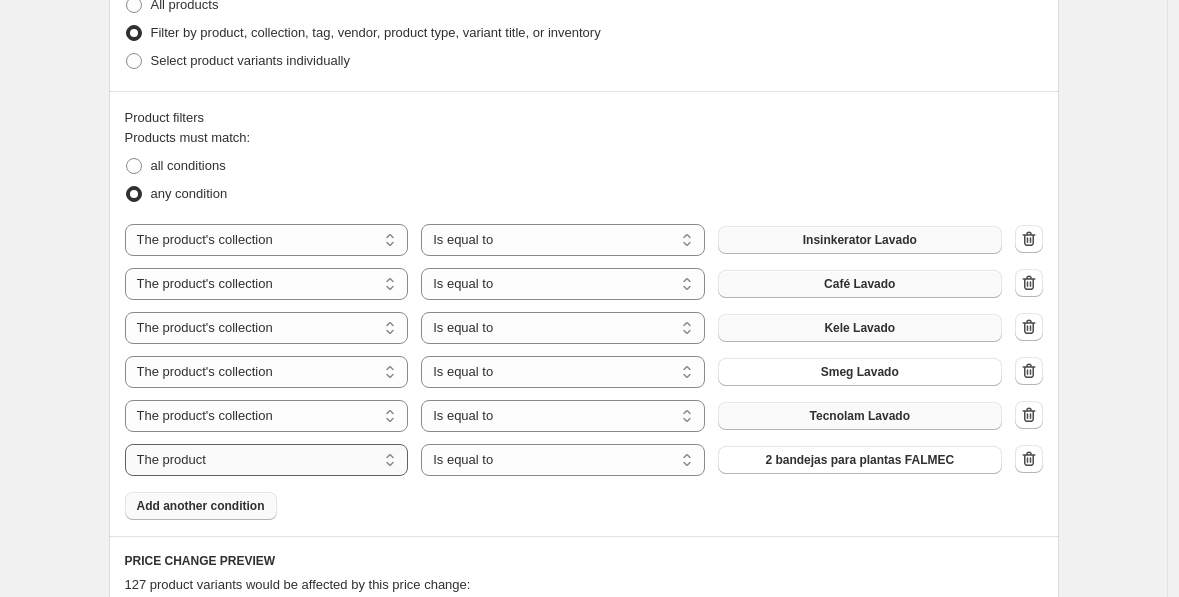 click on "The product The product's collection The product's tag The product's vendor The product's type The product's status The variant's title Inventory quantity" at bounding box center (267, 460) 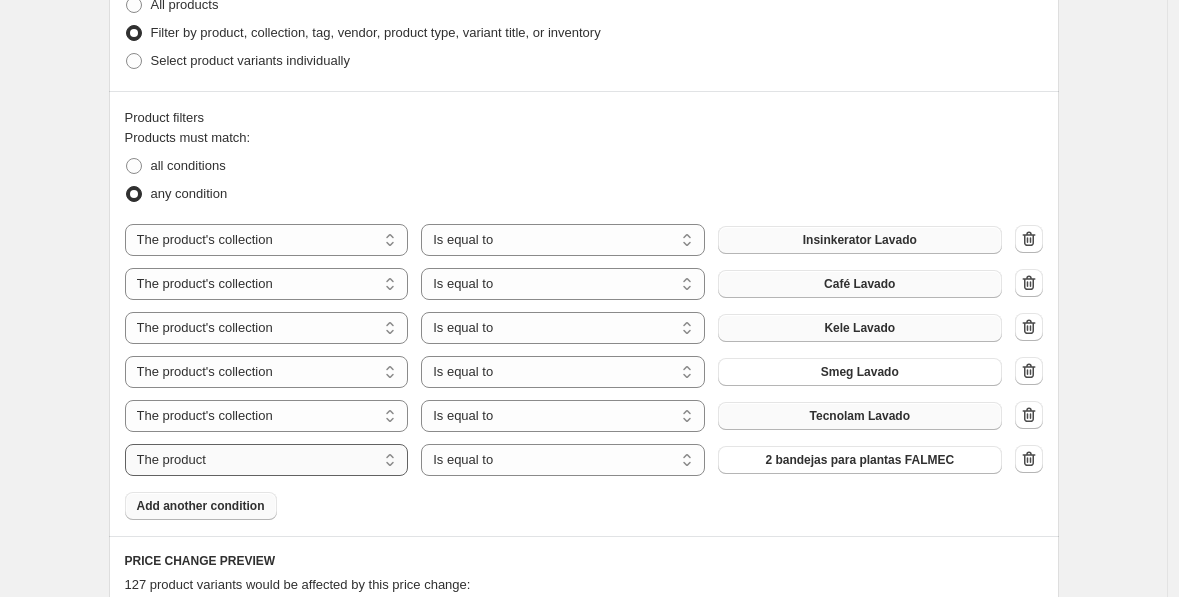 select on "collection" 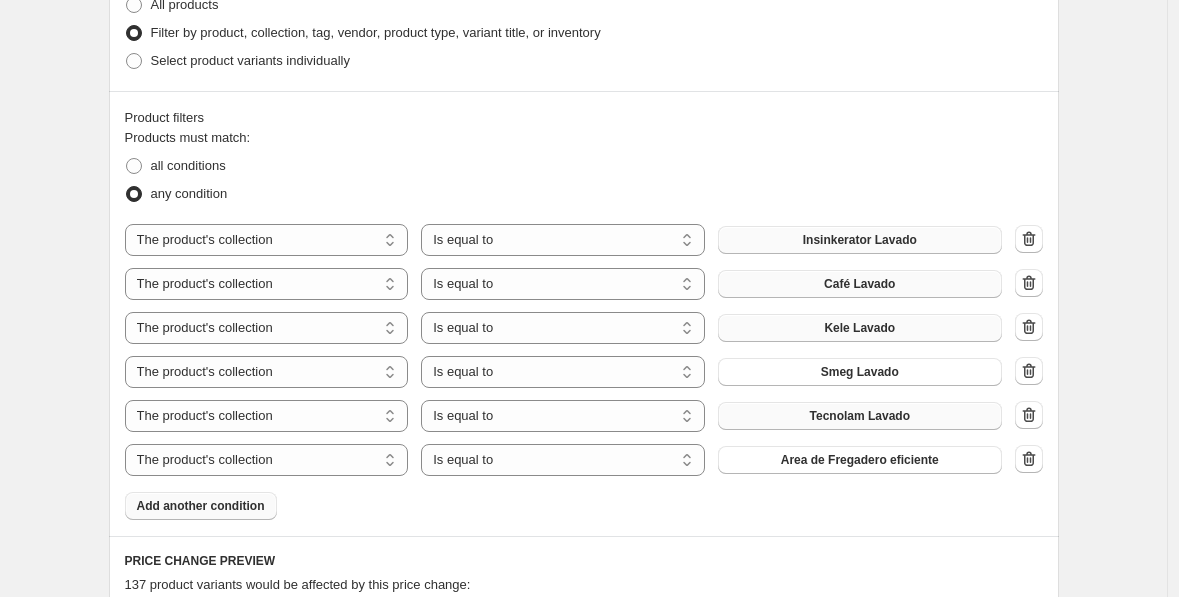 click on "Area de Fregadero eficiente" at bounding box center [860, 460] 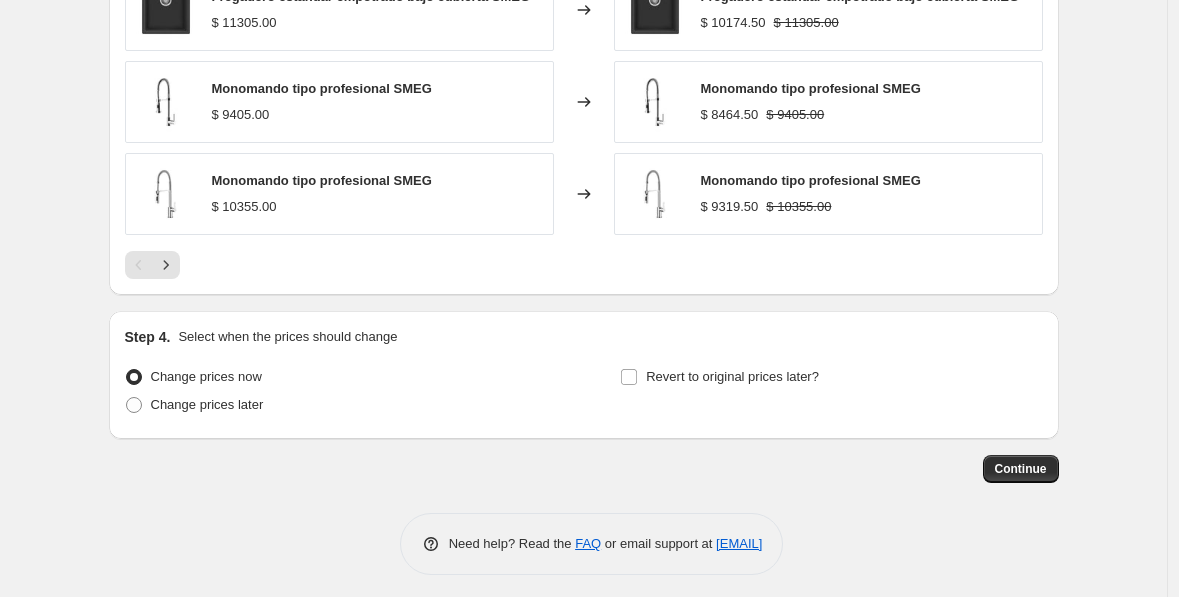 scroll, scrollTop: 1860, scrollLeft: 0, axis: vertical 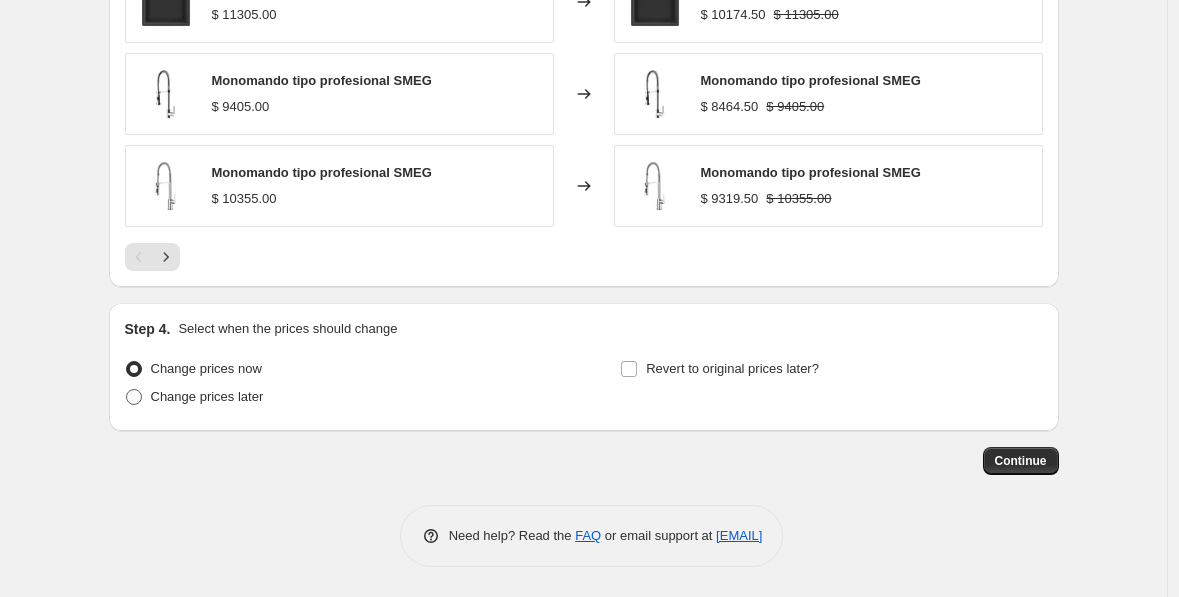 click at bounding box center [134, 397] 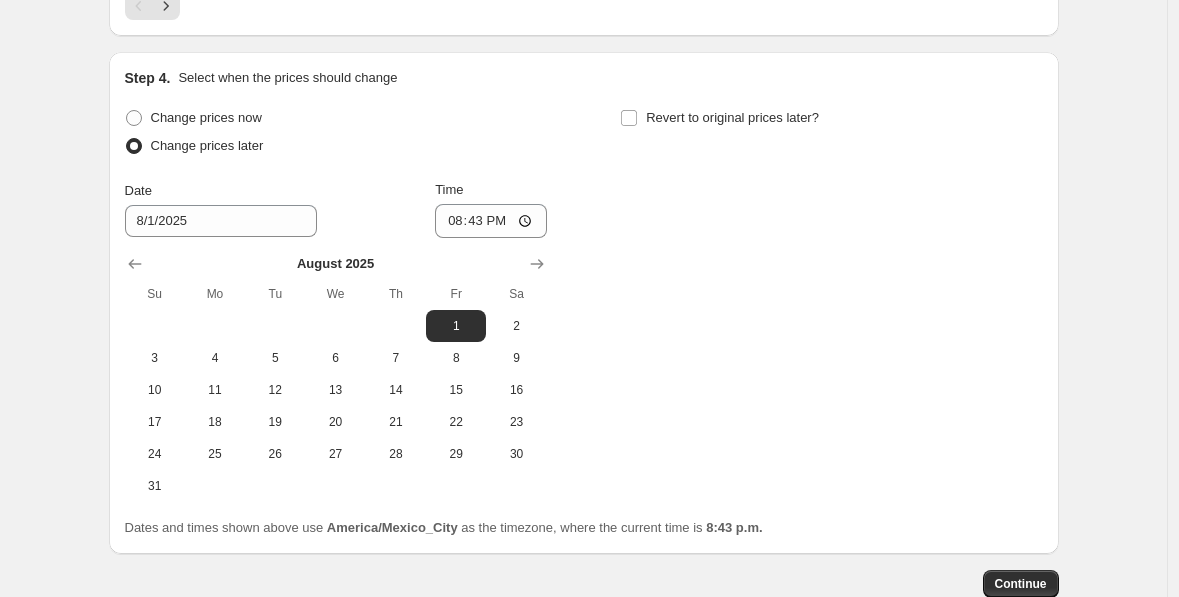scroll, scrollTop: 2137, scrollLeft: 0, axis: vertical 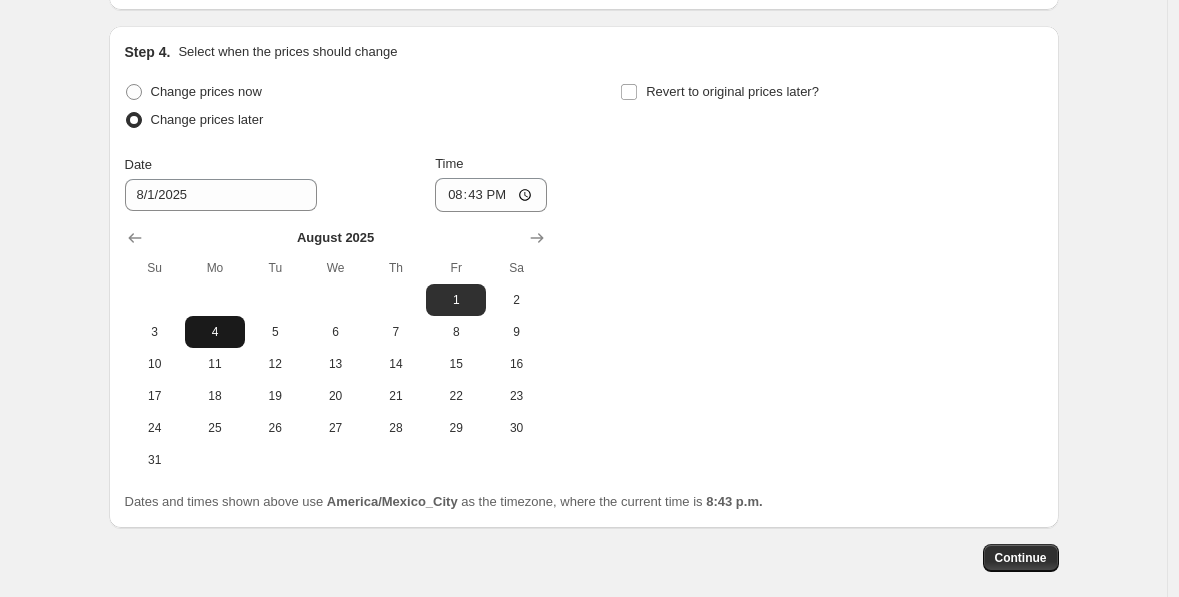 click on "4" at bounding box center [215, 332] 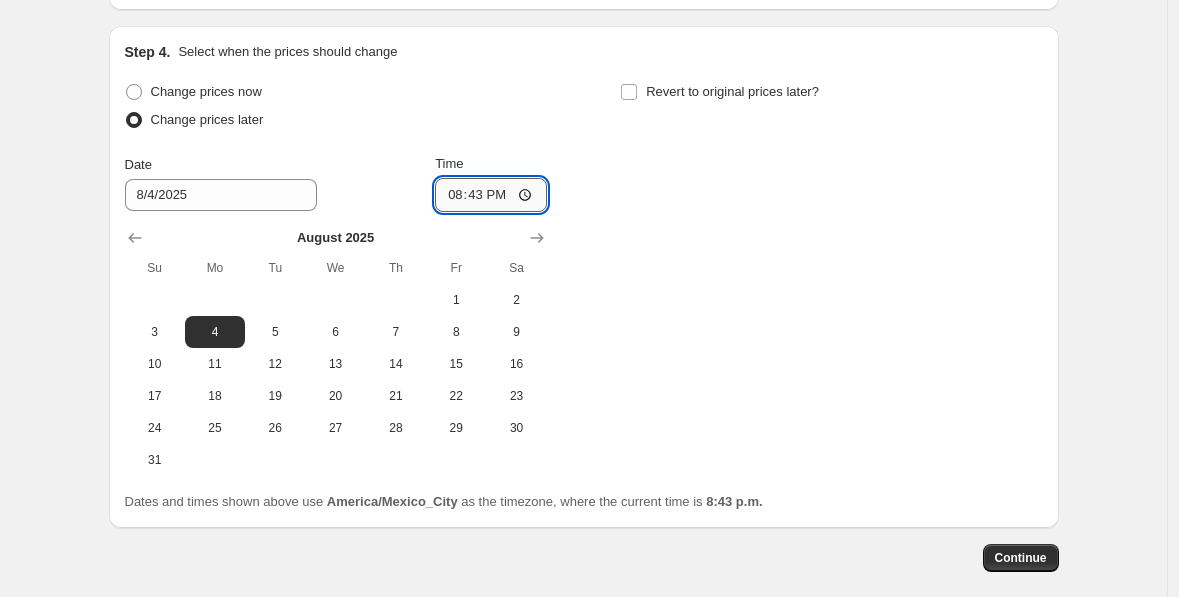 click on "20:43" at bounding box center [491, 195] 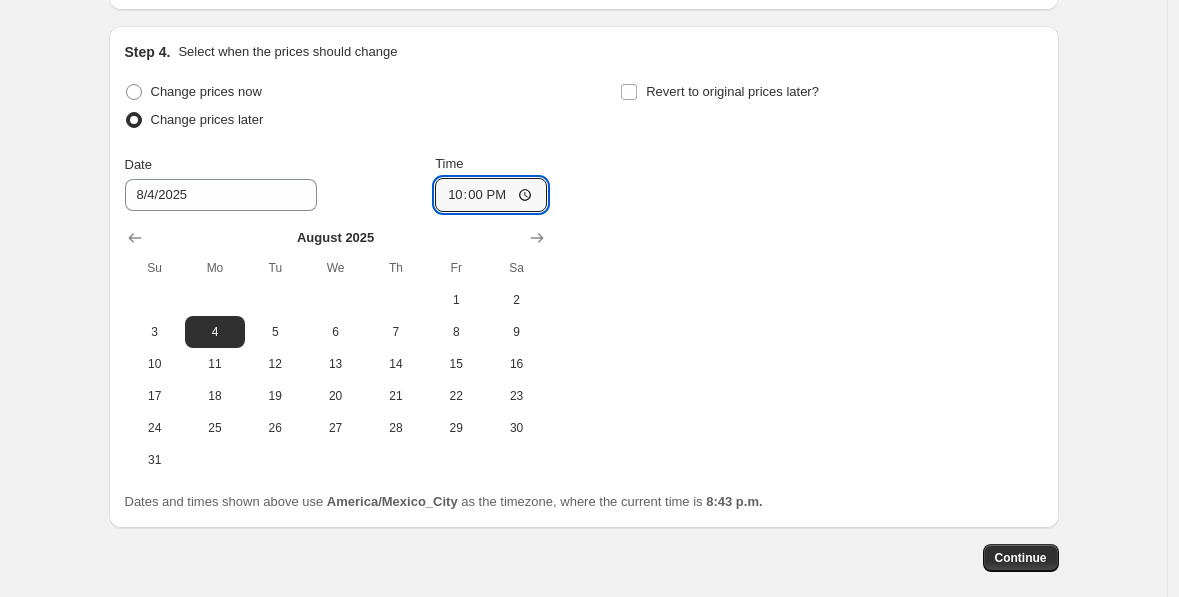 type on "10:00" 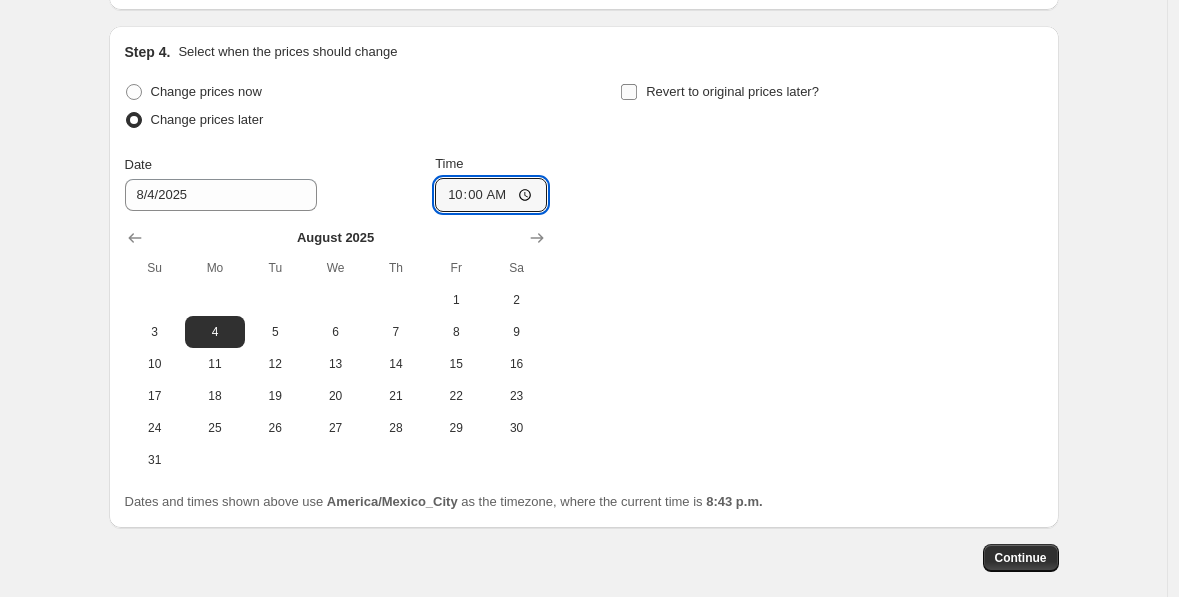 click on "Revert to original prices later?" at bounding box center (629, 92) 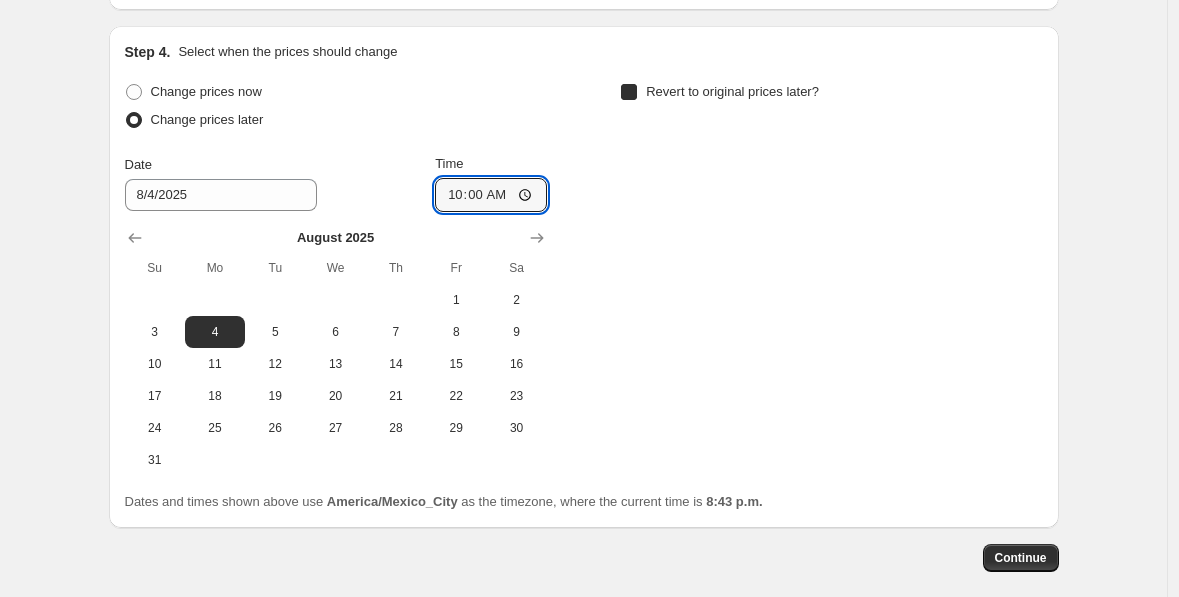 checkbox on "true" 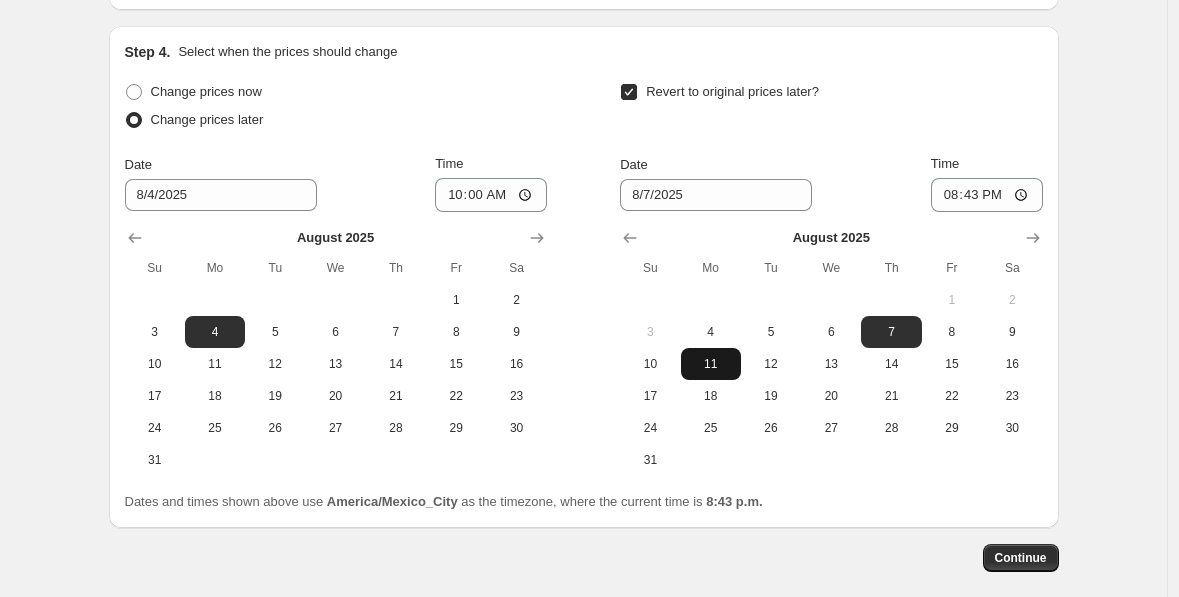 click on "11" at bounding box center (711, 364) 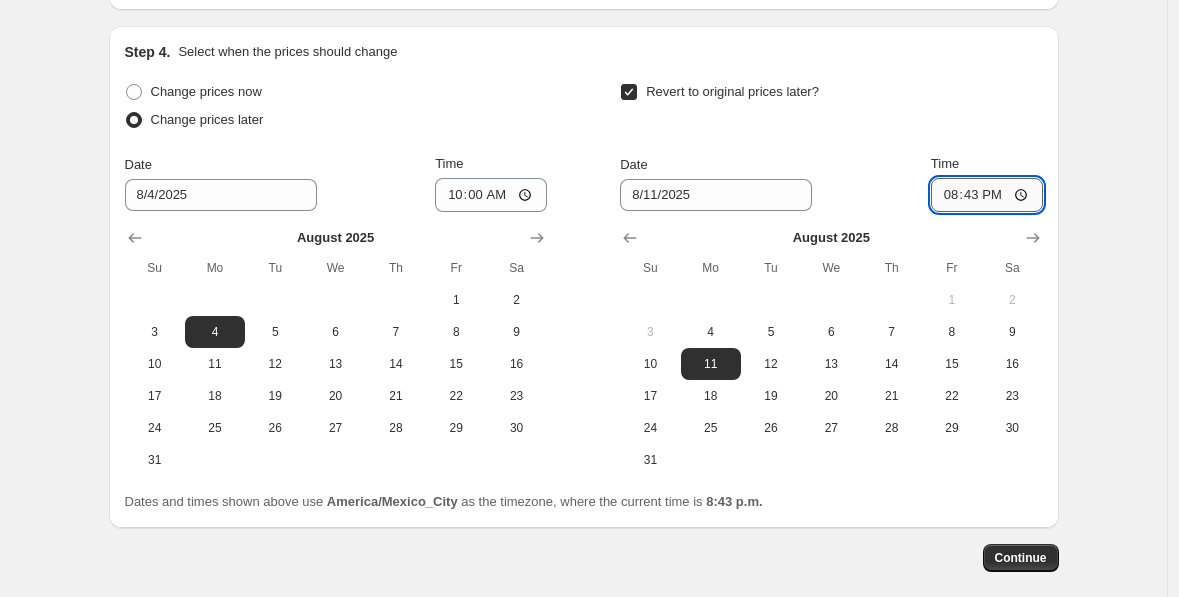 click on "20:43" at bounding box center (987, 195) 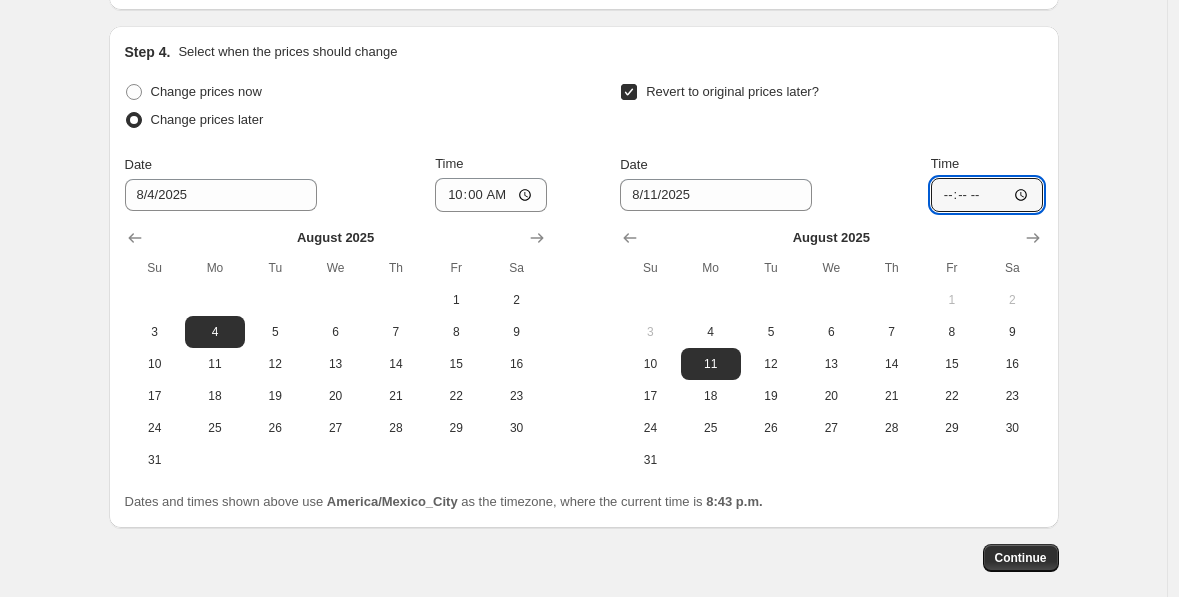 type on "09:00" 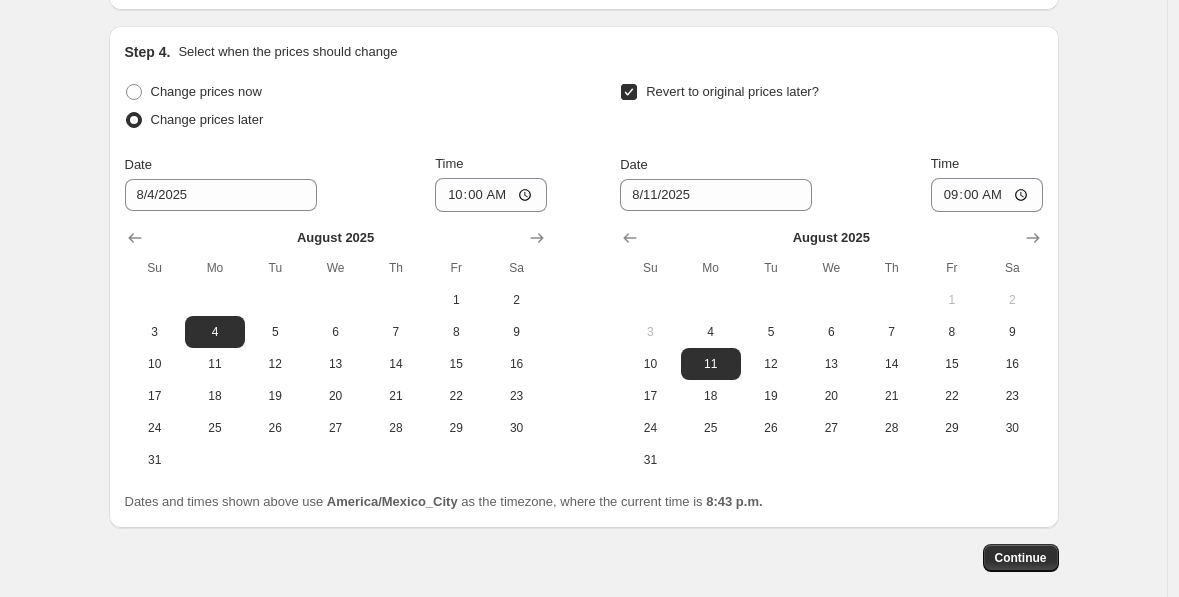 click on "Step 4. Select when the prices should change Change prices now Change prices later Date [DATE] Time [TIME] August   2025 Su Mo Tu We Th Fr Sa 1 2 3 4 5 6 7 8 9 10 11 12 13 14 15 16 17 18 19 20 21 22 23 24 25 26 27 28 29 30 31 Revert to original prices later? Date [DATE] Time [TIME] August   2025 Su Mo Tu We Th Fr Sa 1 2 3 4 5 6 7 8 9 10 11 12 13 14 15 16 17 18 19 20 21 22 23 24 25 26 27 28 29 30 31 Dates and times shown above use   America/Mexico_City   as the timezone, where the current time is   8:43 p.m." at bounding box center (584, 277) 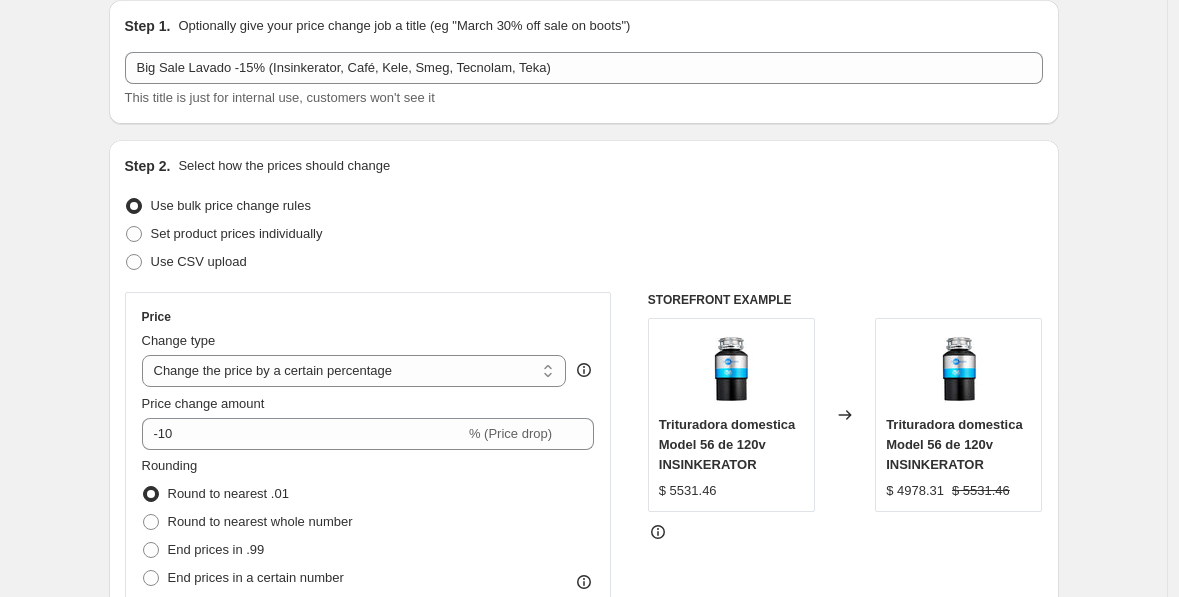 scroll, scrollTop: 0, scrollLeft: 0, axis: both 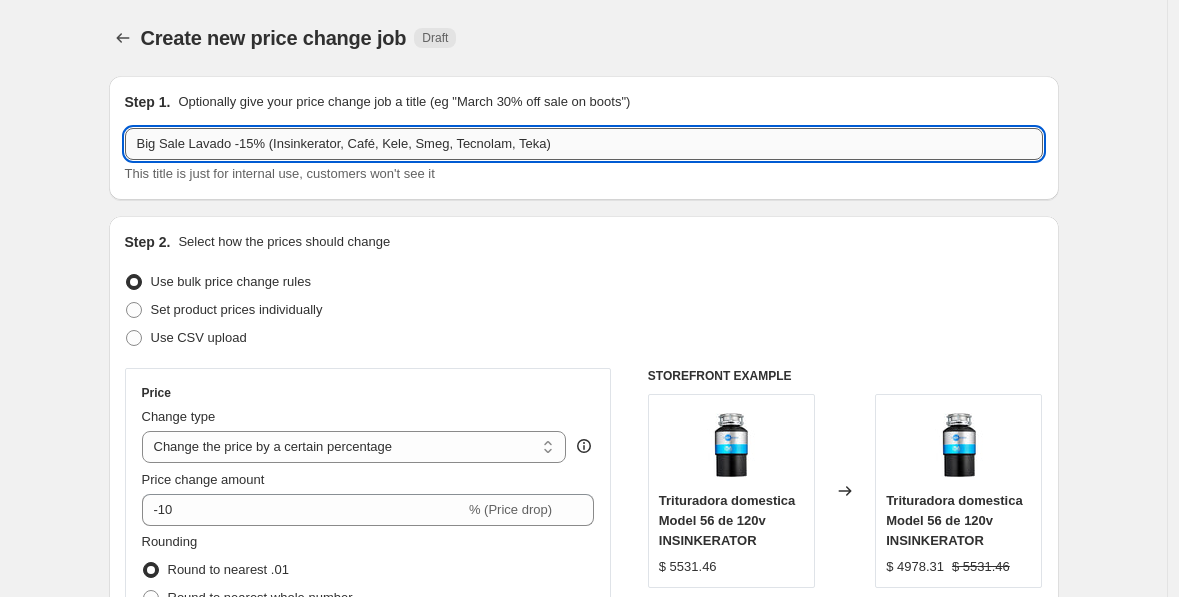 click on "Big Sale Lavado -15% (Insinkerator, Café, Kele, Smeg, Tecnolam, Teka)" at bounding box center (584, 144) 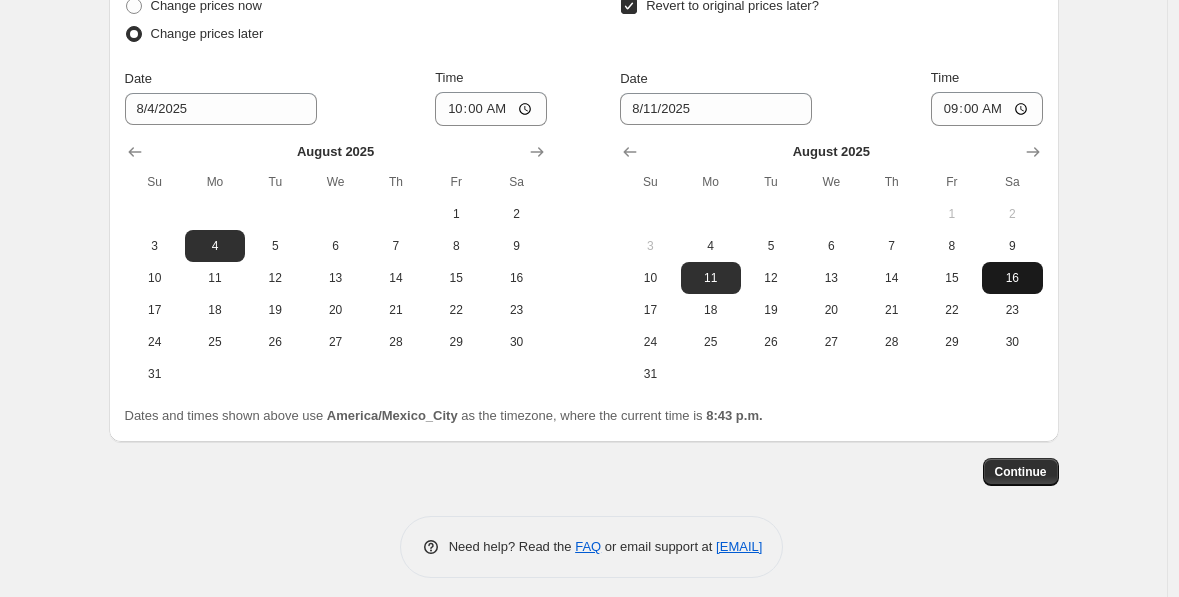 scroll, scrollTop: 2234, scrollLeft: 0, axis: vertical 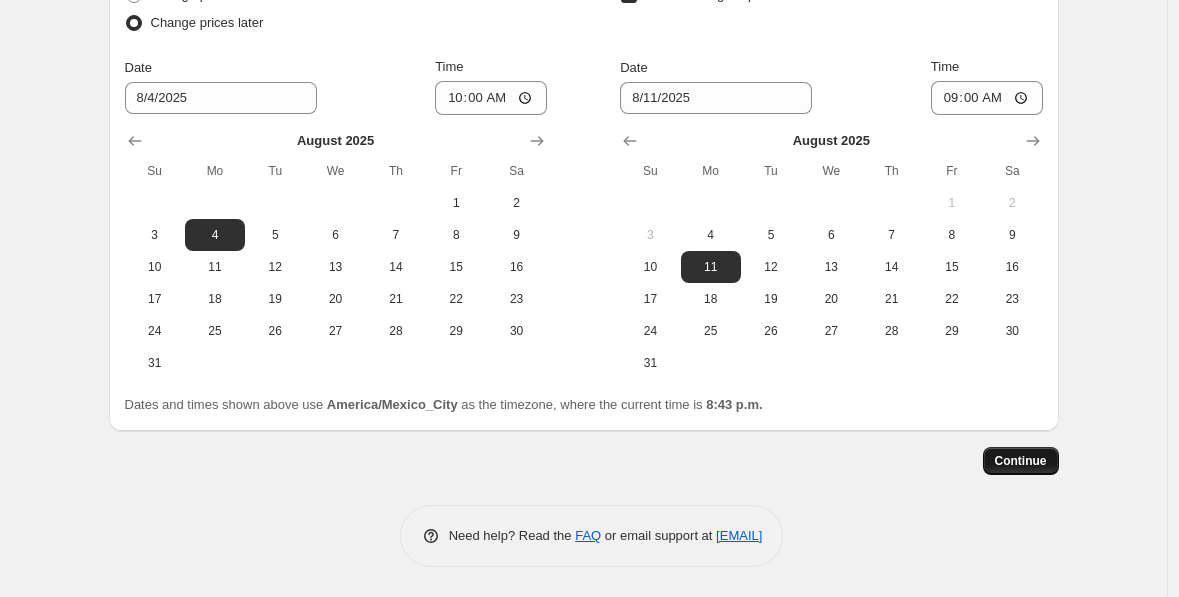 type on "Big Sale Lavado -10% (Insinkerator, Café, Kele, Smeg, Tecnolam, Teka)" 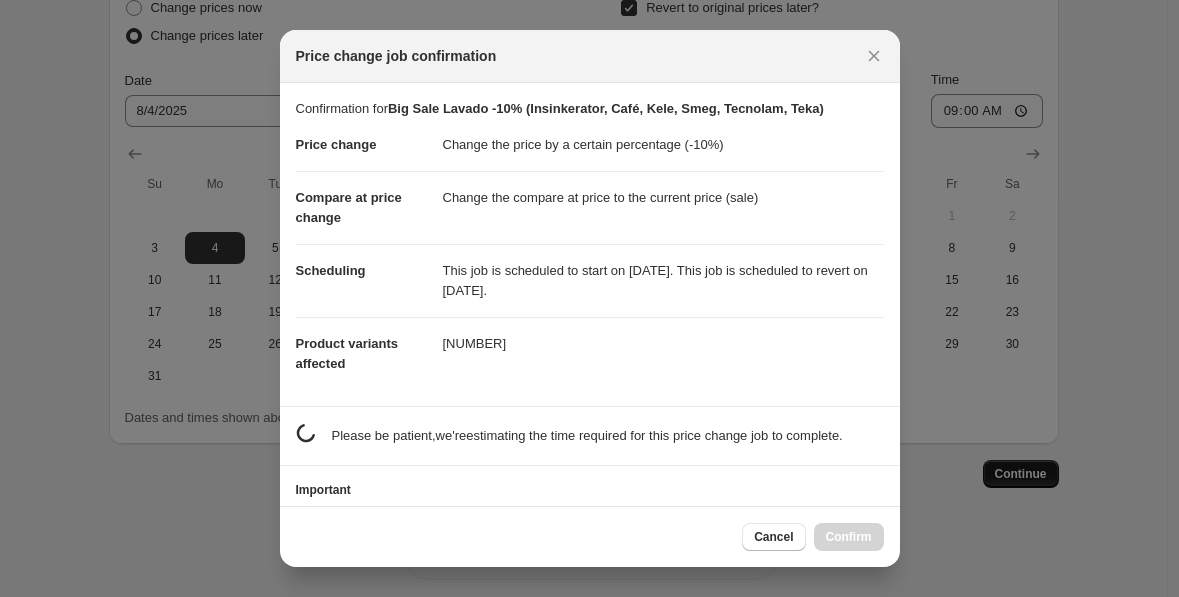scroll, scrollTop: 0, scrollLeft: 0, axis: both 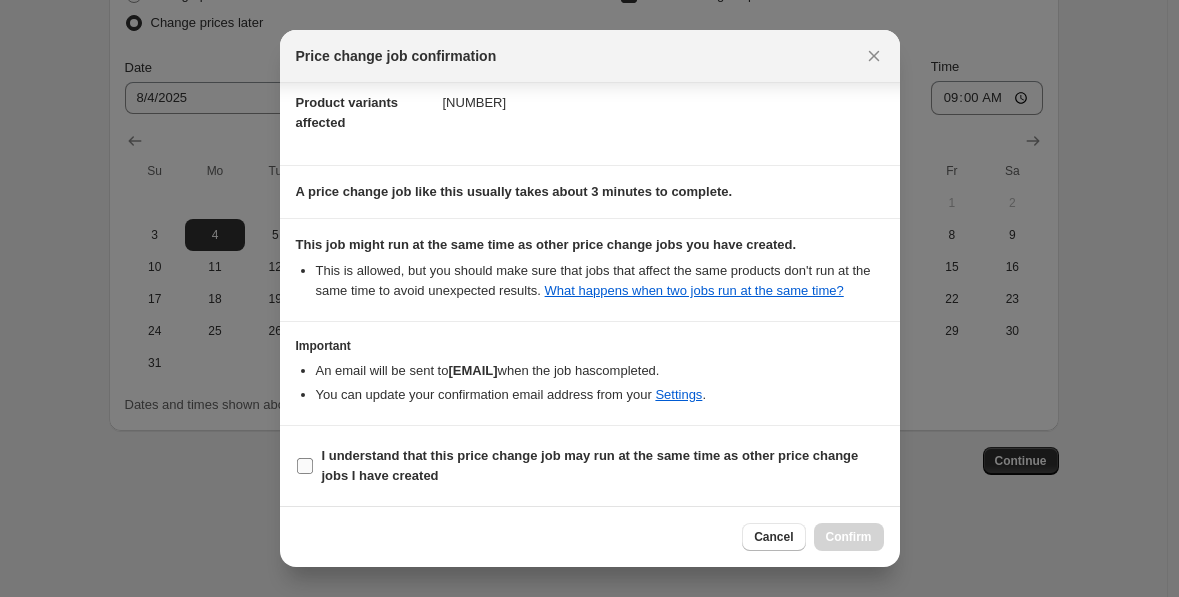 click on "I understand that this price change job may run at the same time as other price change jobs I have created" at bounding box center [305, 466] 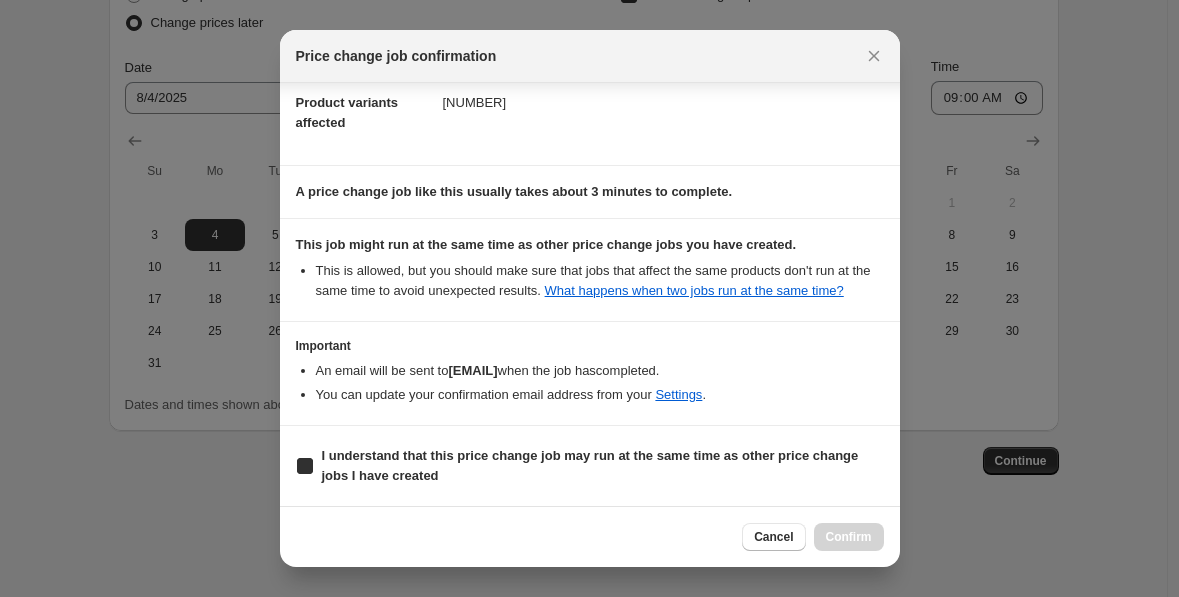 checkbox on "true" 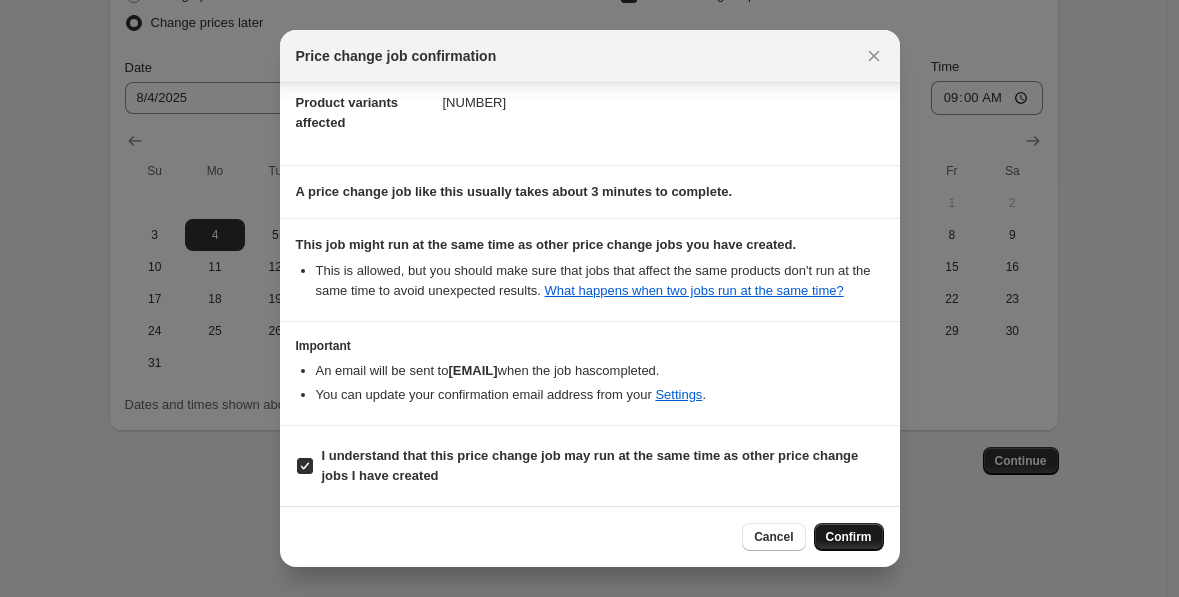 click on "Confirm" at bounding box center (849, 537) 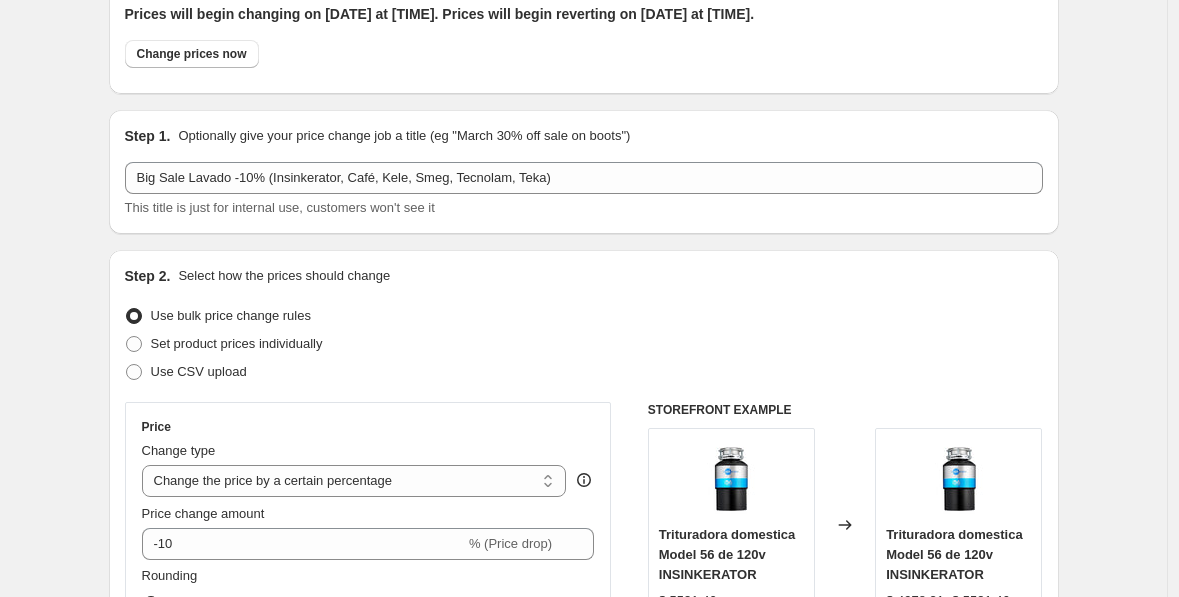 scroll, scrollTop: 0, scrollLeft: 0, axis: both 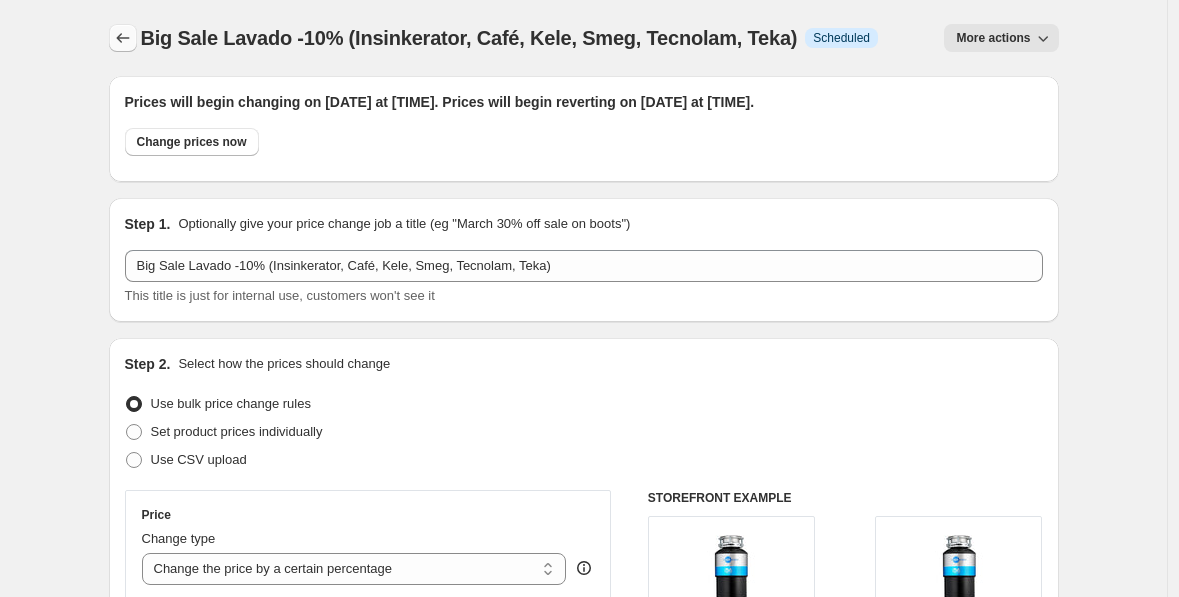 click 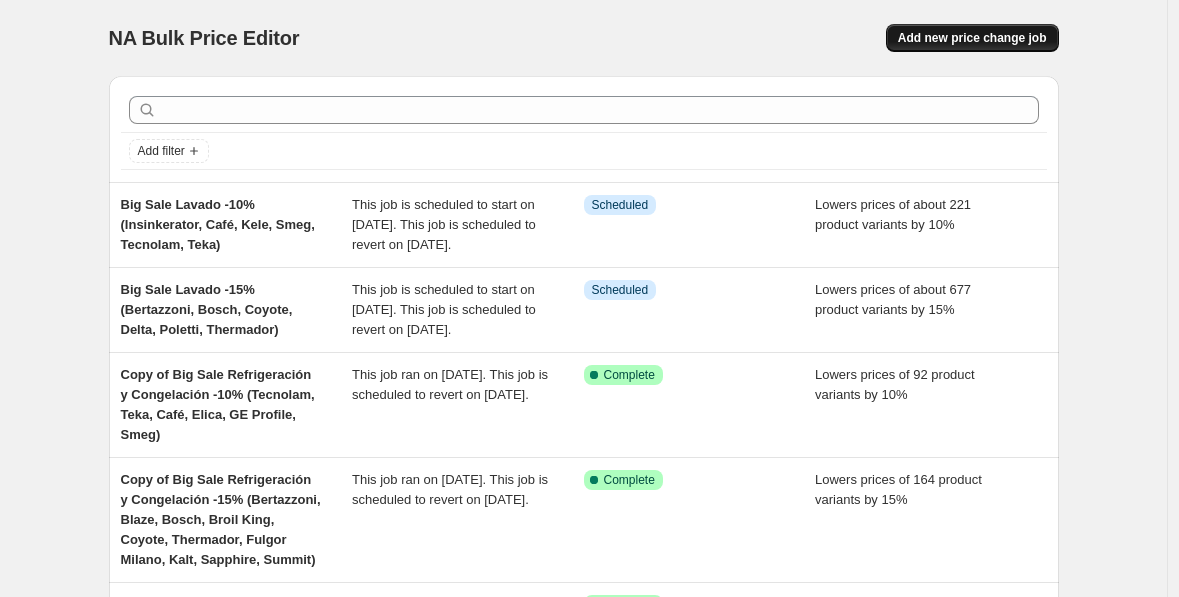 click on "Add new price change job" at bounding box center (972, 38) 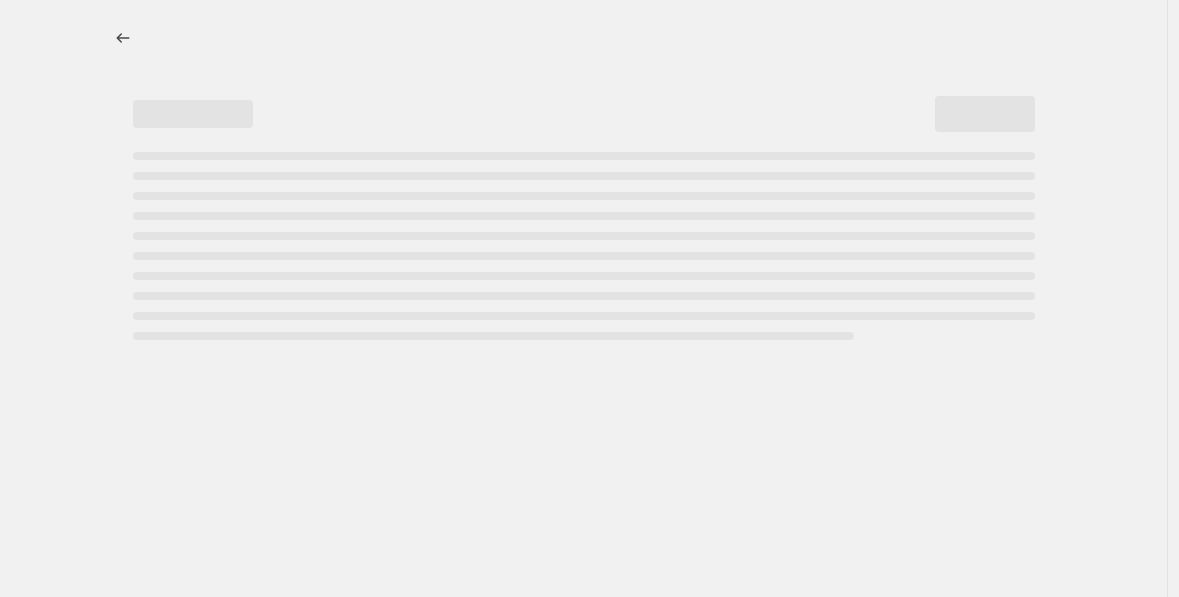 select on "percentage" 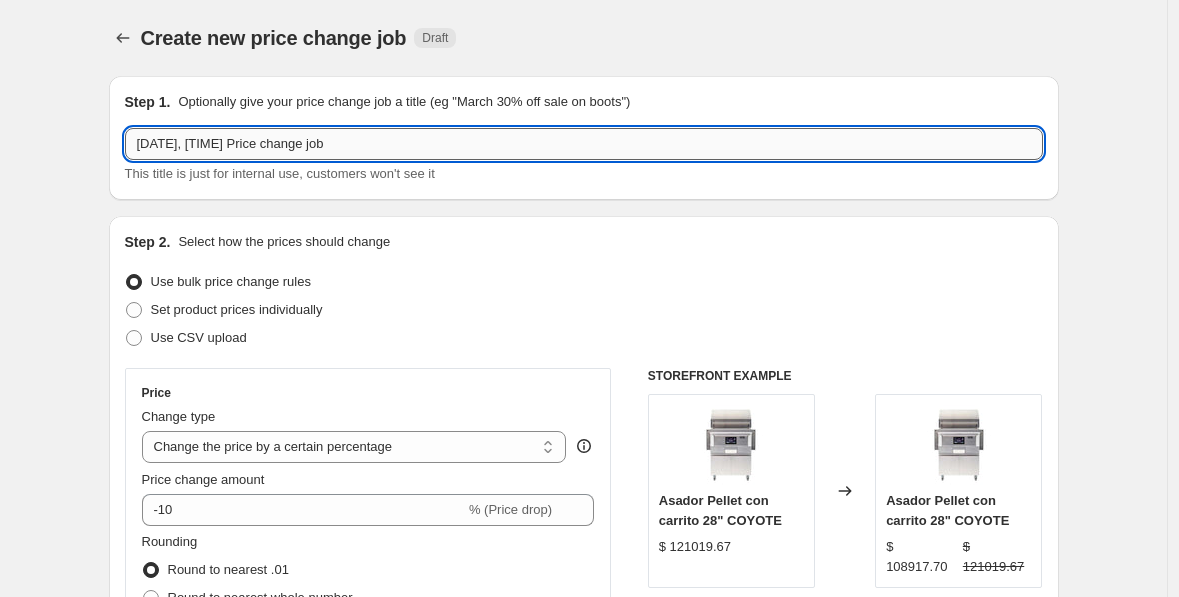 click on "[DATE], [TIME] Price change job" at bounding box center [584, 144] 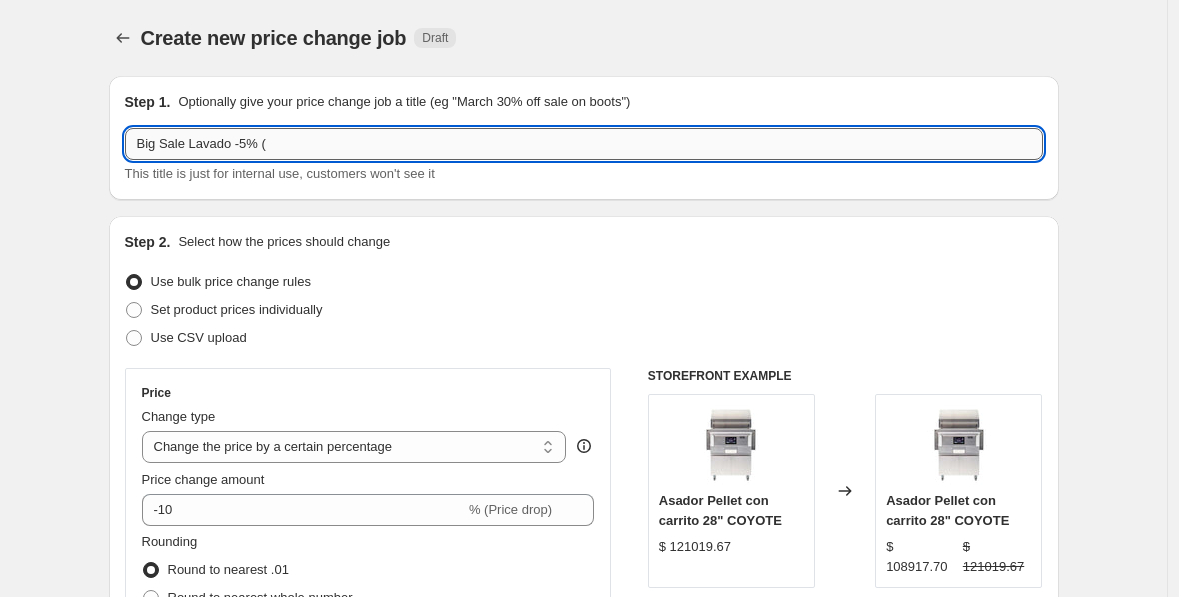 paste on "Schock" 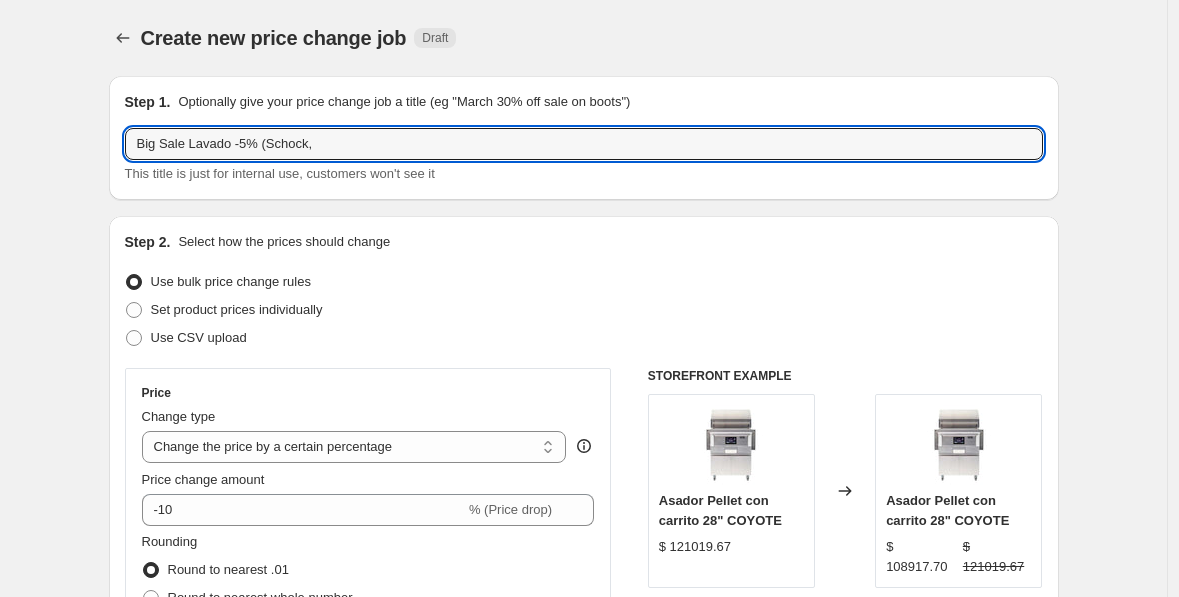 paste on "Eclipse" 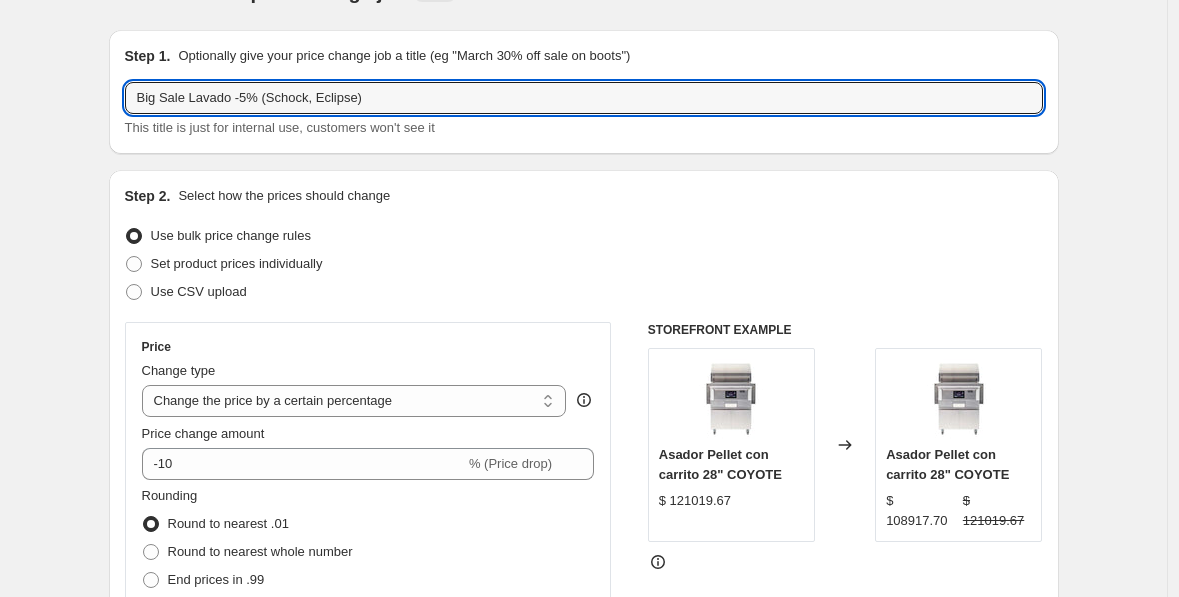 scroll, scrollTop: 68, scrollLeft: 0, axis: vertical 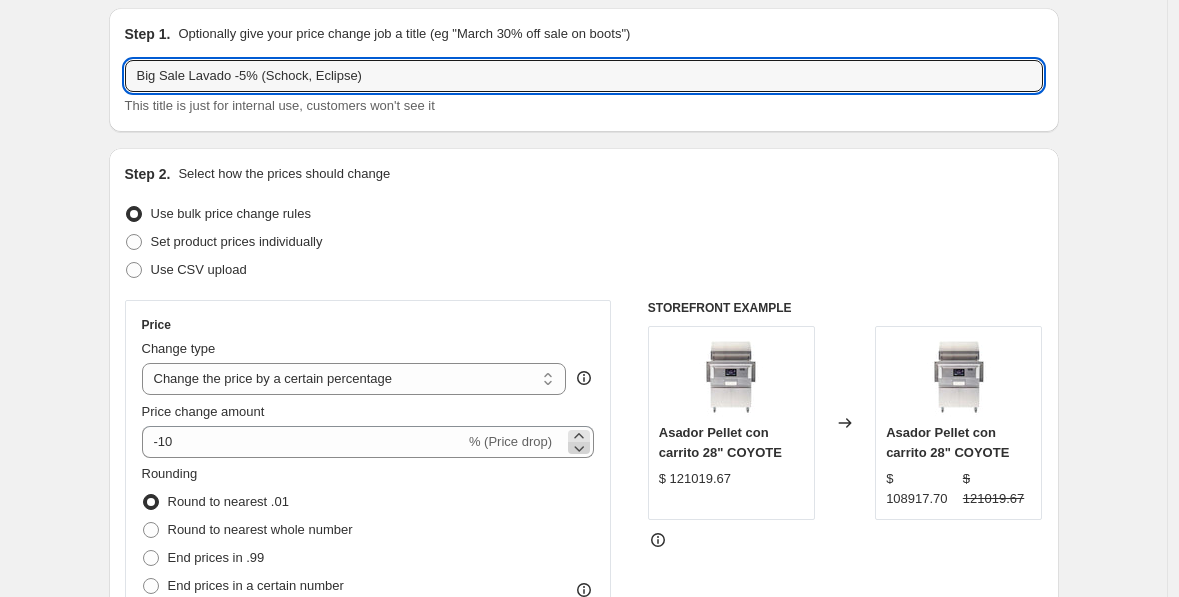type on "Big Sale Lavado -5% (Schock, Eclipse)" 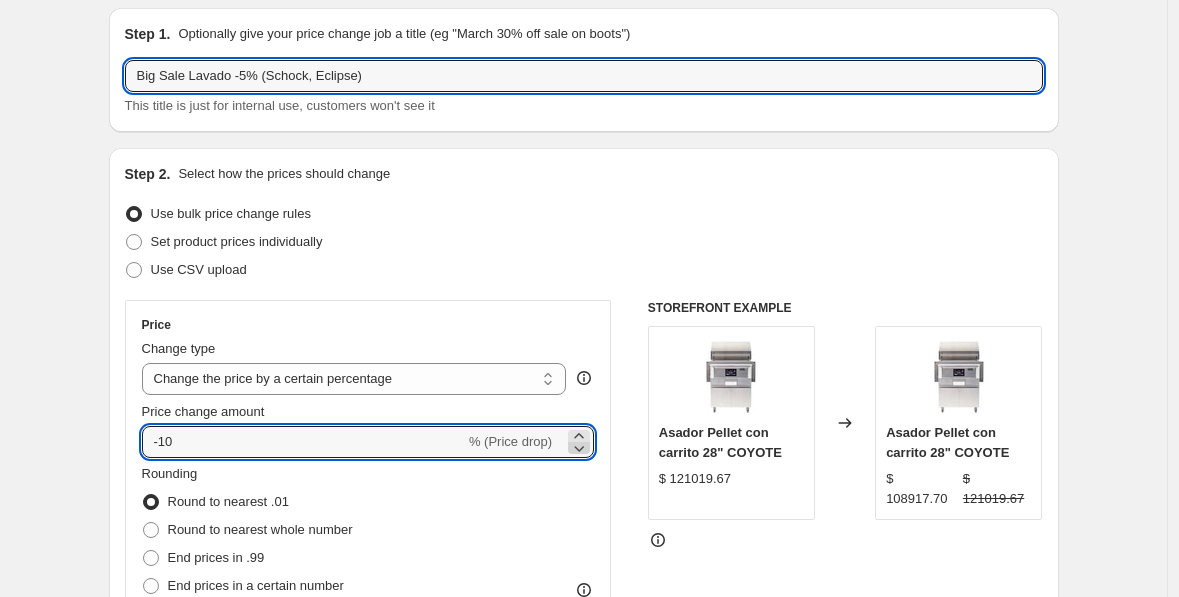 click 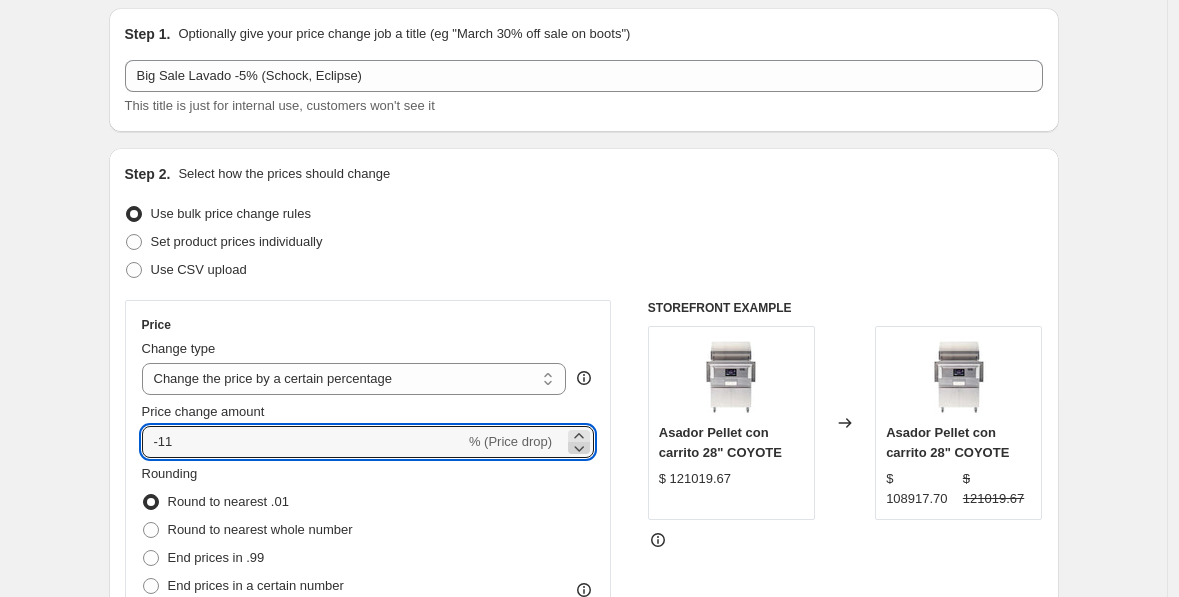 click 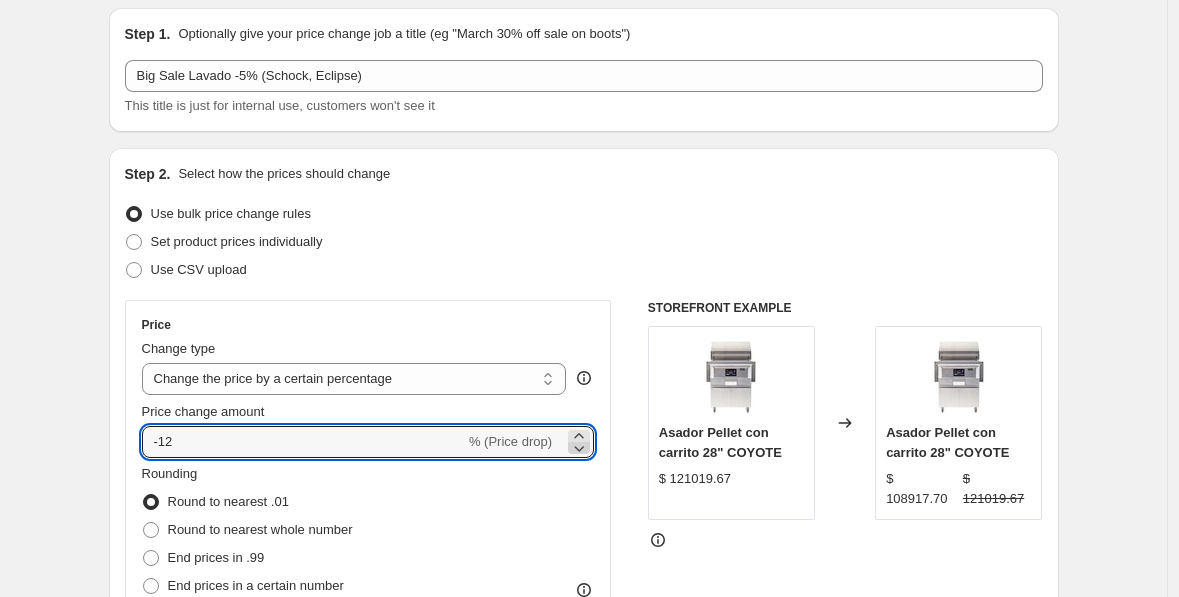 click 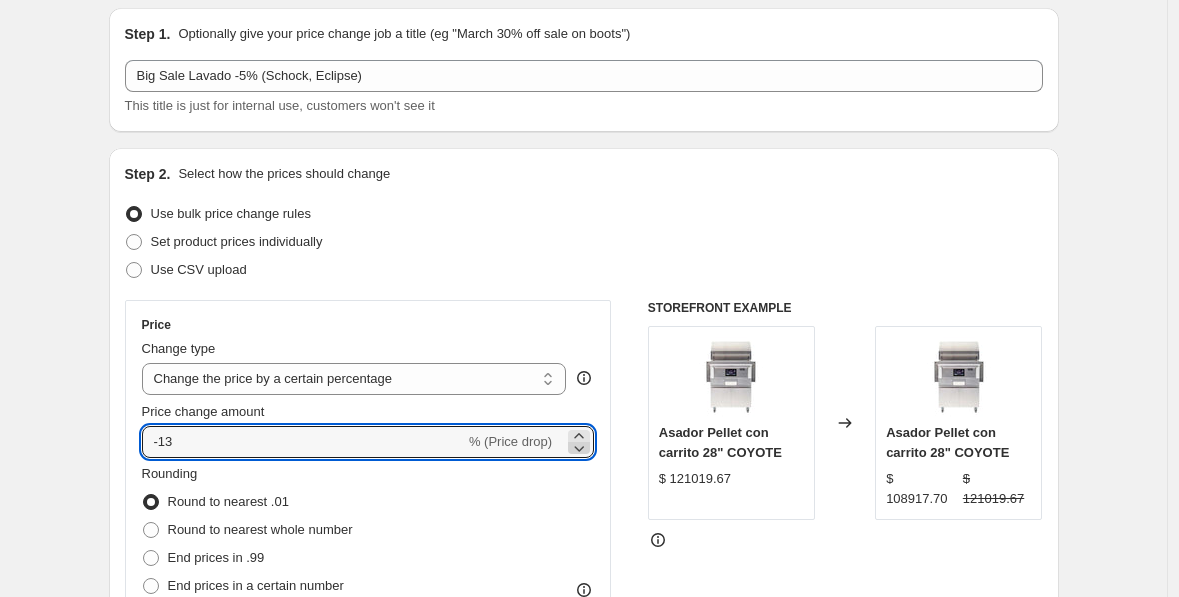 click 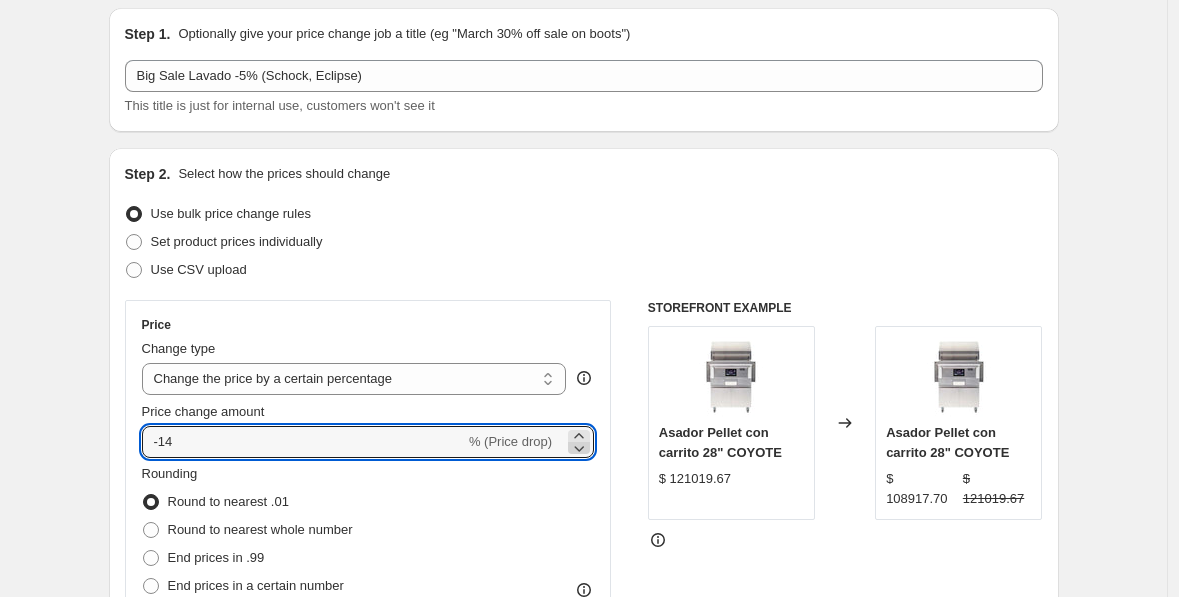 click 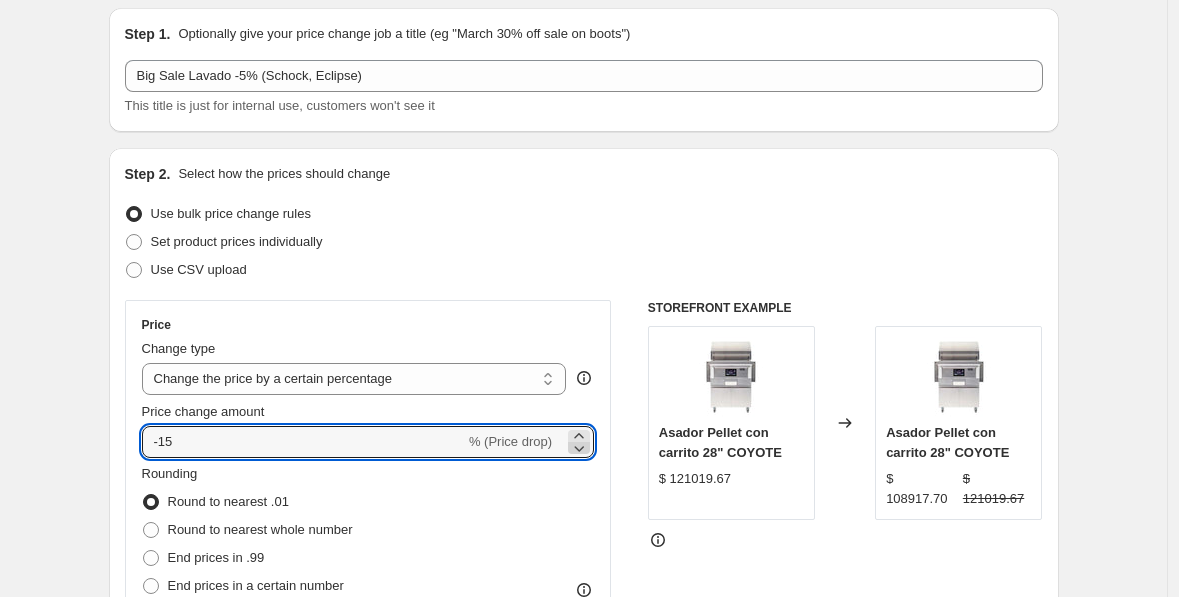 click 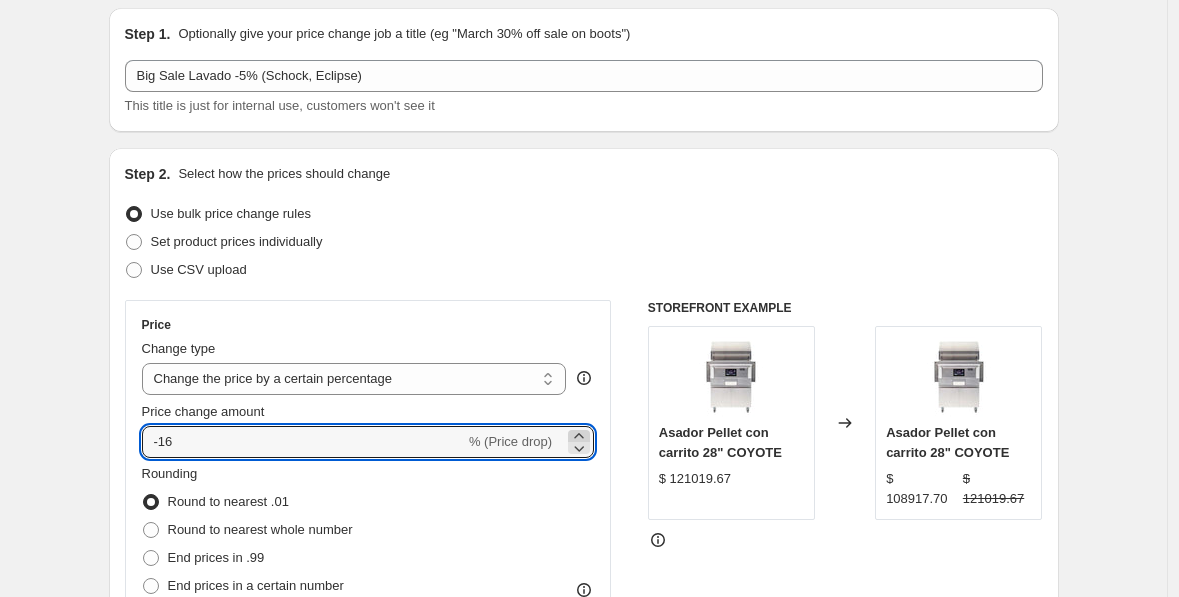 click 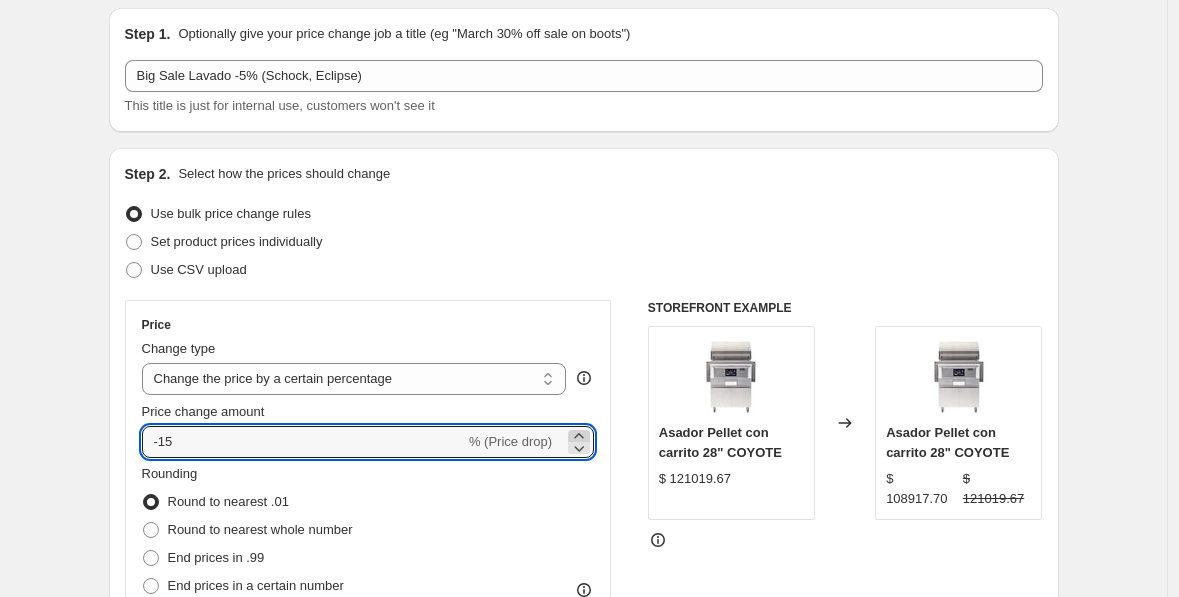 click 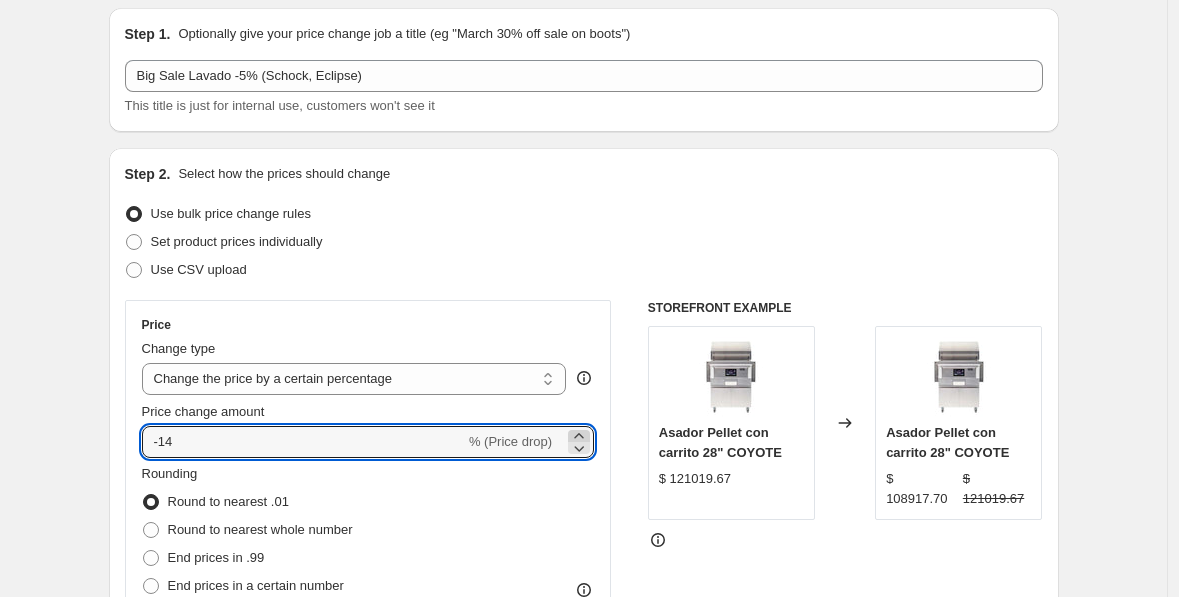 click 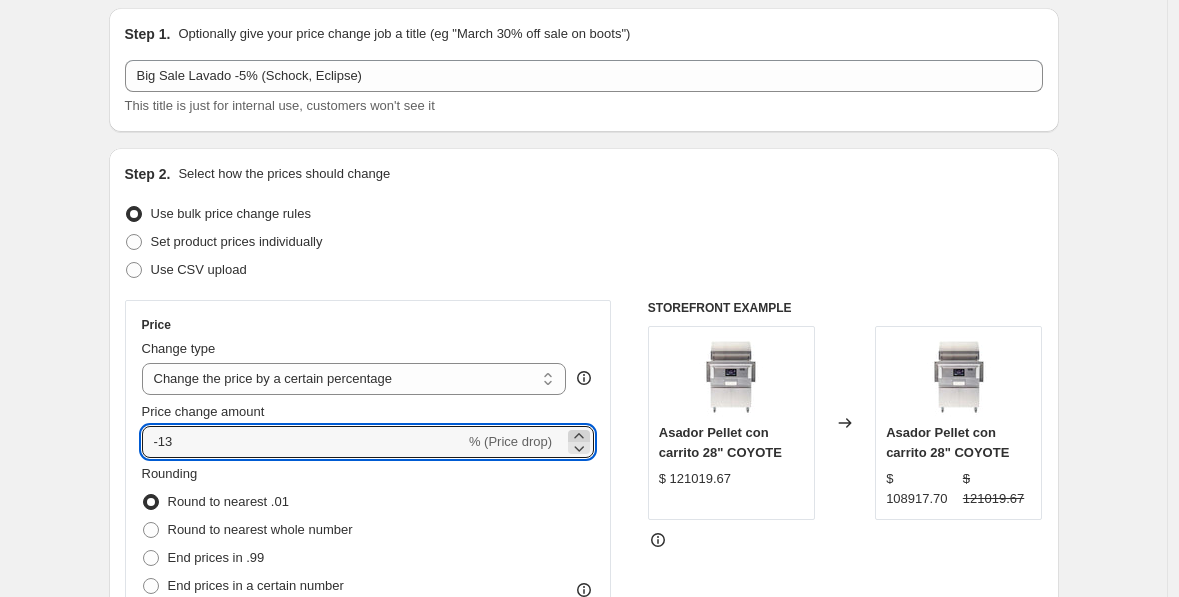 click 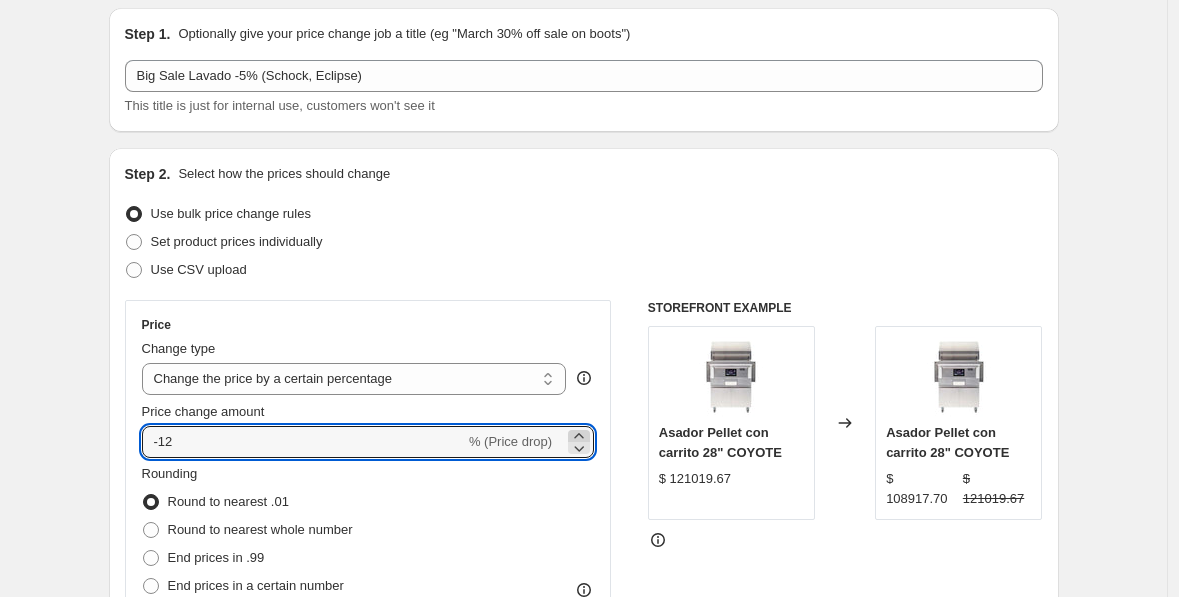 click 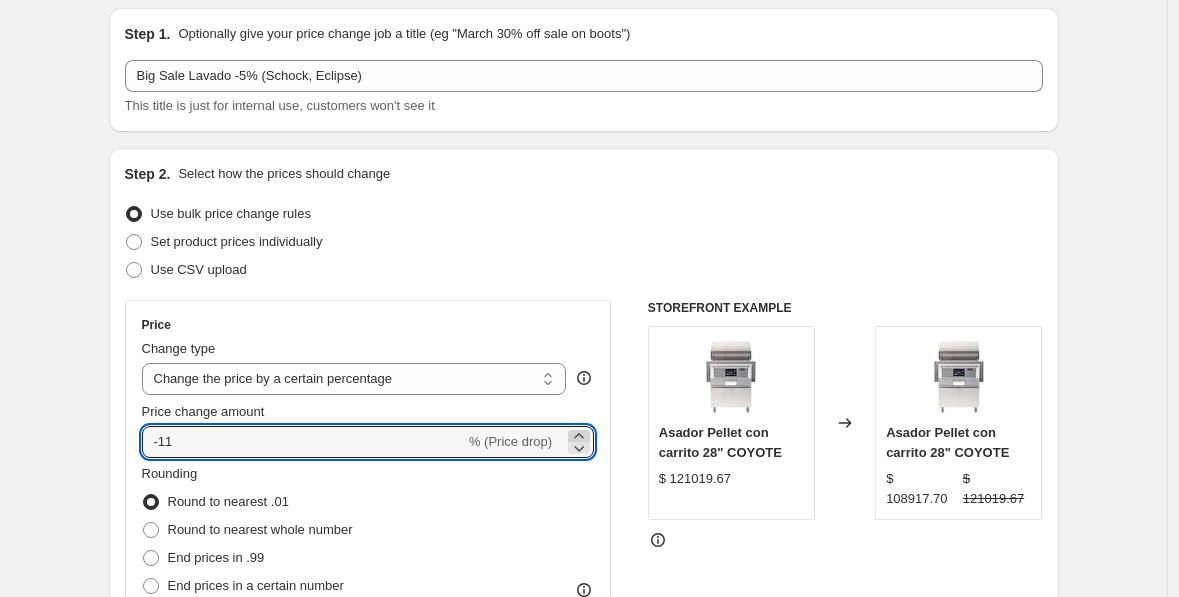 click 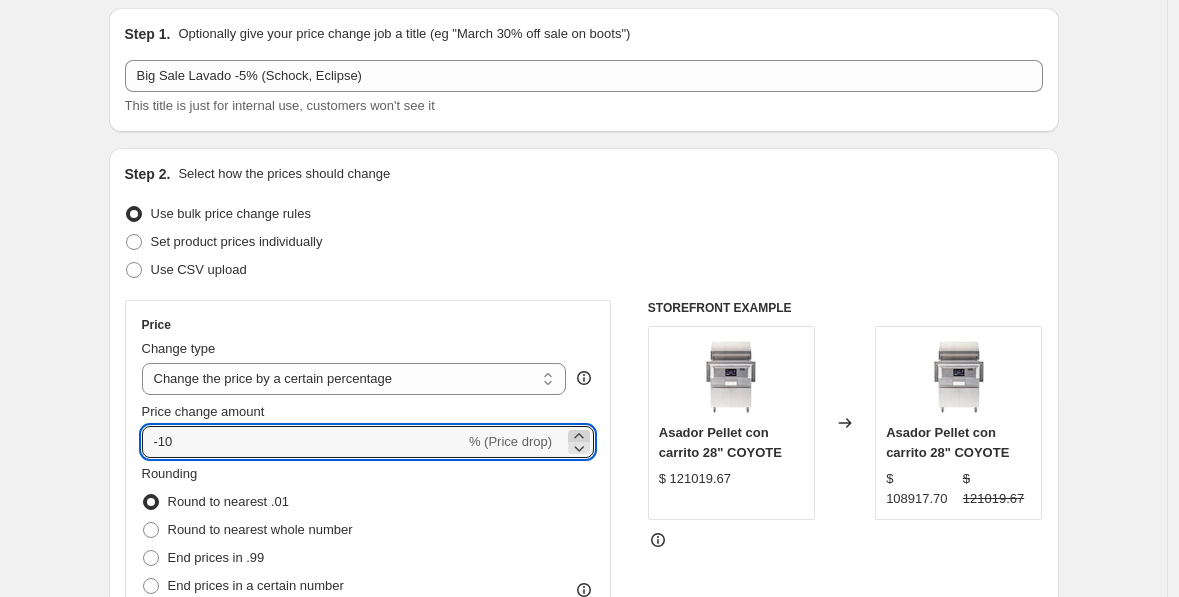 click 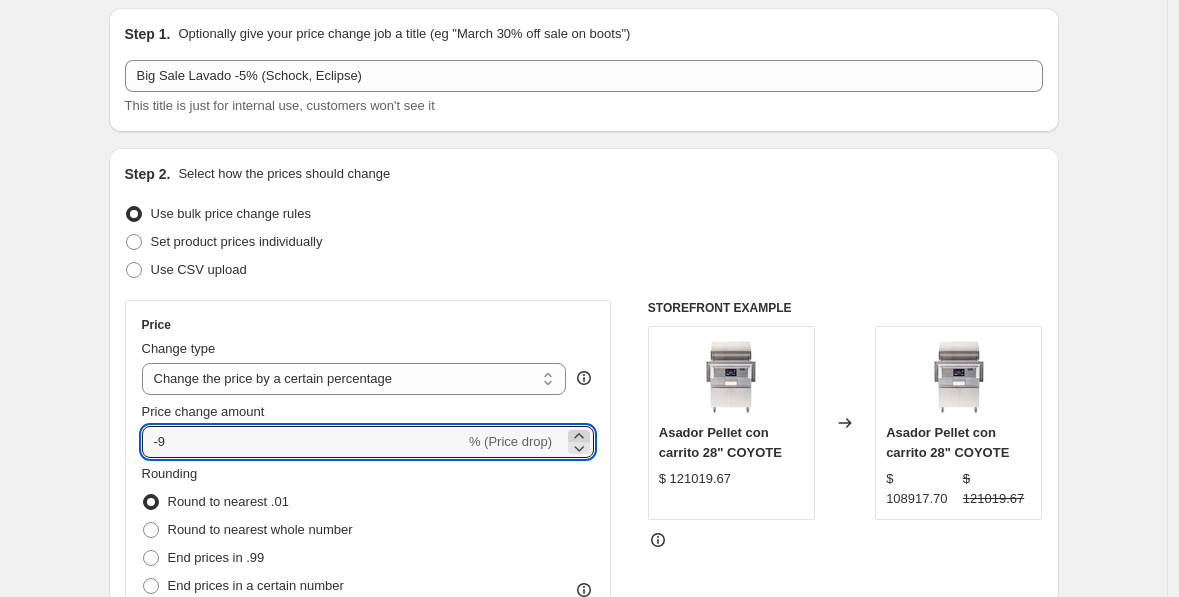 click 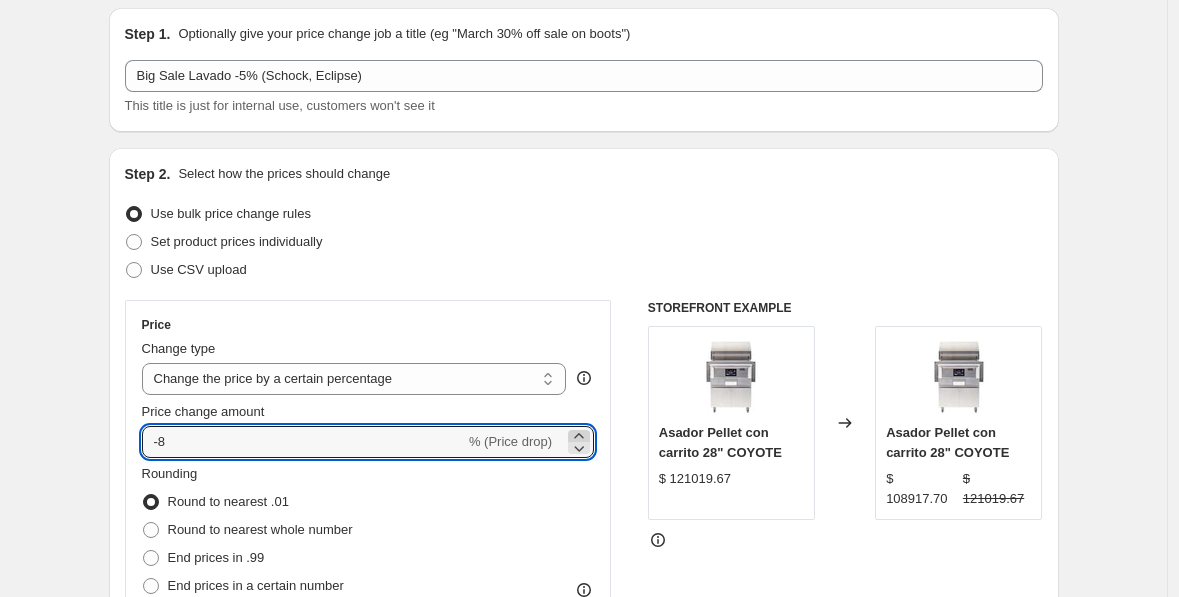 click 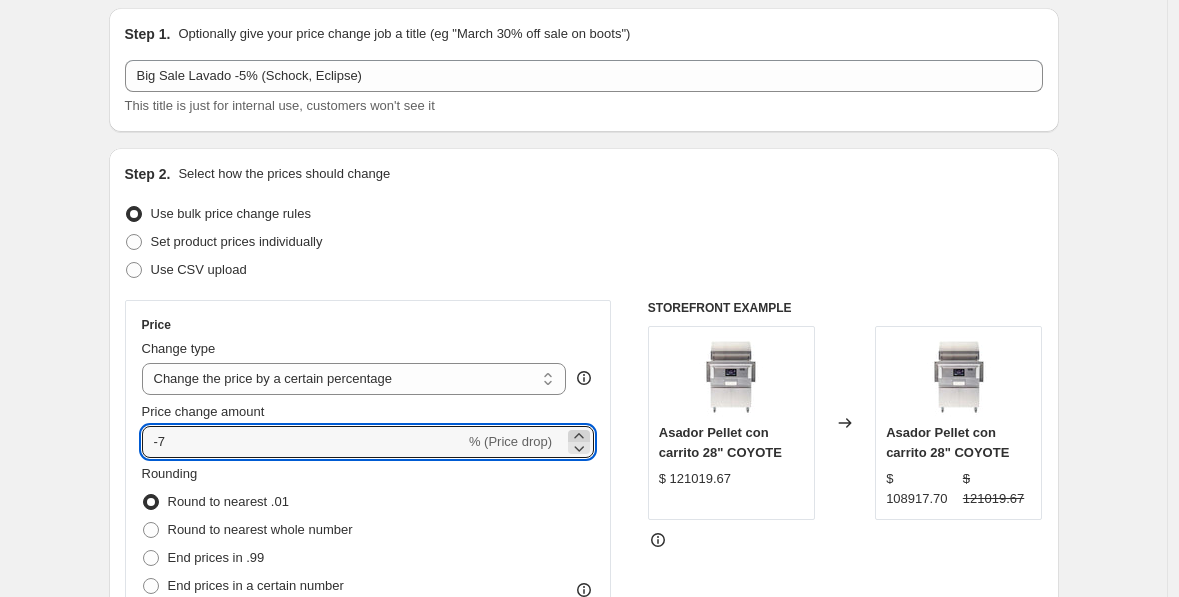 click 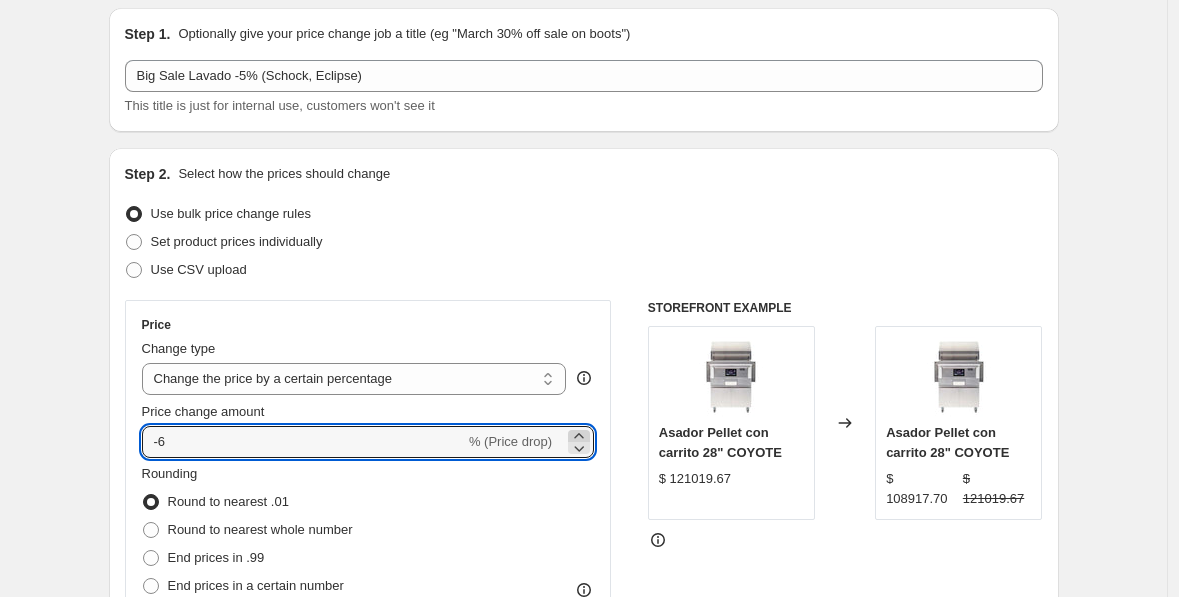 click 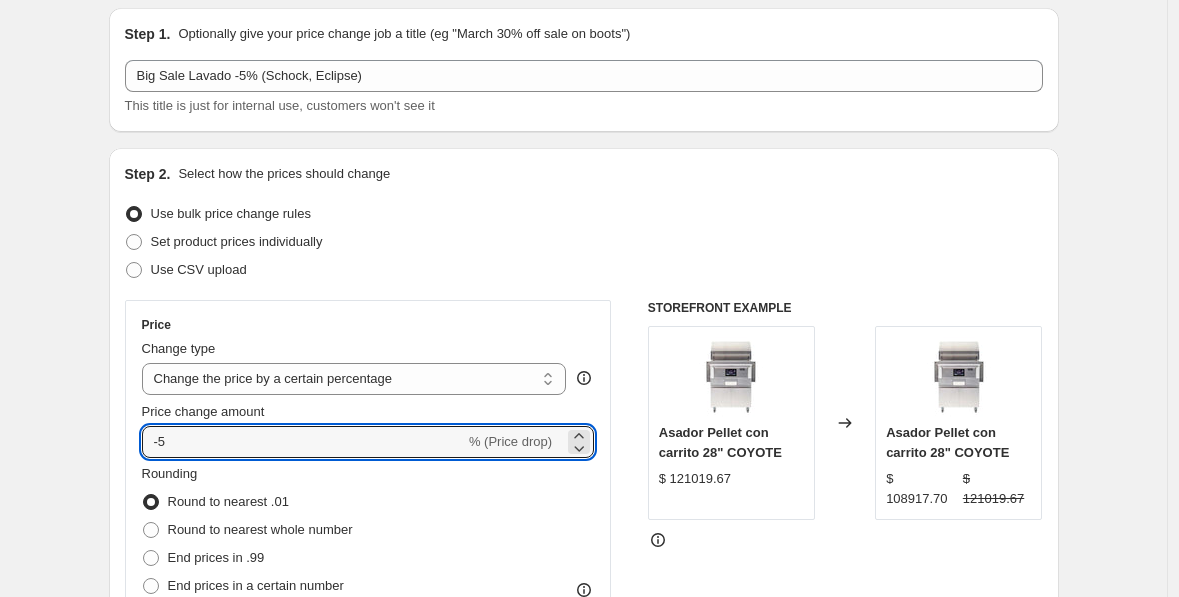 click on "Create new price change job. This page is ready Create new price change job Draft Step 1. Optionally give your price change job a title (eg "March 30% off sale on boots") Big Sale Lavado -5% (Schock, Eclipse) This title is just for internal use, customers won't see it Step 2. Select how the prices should change Use bulk price change rules Set product prices individually Use CSV upload Price Change type Change the price to a certain amount Change the price by a certain amount Change the price by a certain percentage Change the price to the current compare at price (price before sale) Change the price by a certain amount relative to the compare at price Change the price by a certain percentage relative to the compare at price Don't change the price Change the price by a certain percentage relative to the cost per item Change price to certain cost margin Change the price by a certain percentage Price change amount -5 % (Price drop) Rounding Round to nearest .01 Round to nearest whole number End prices in .99" at bounding box center [583, 931] 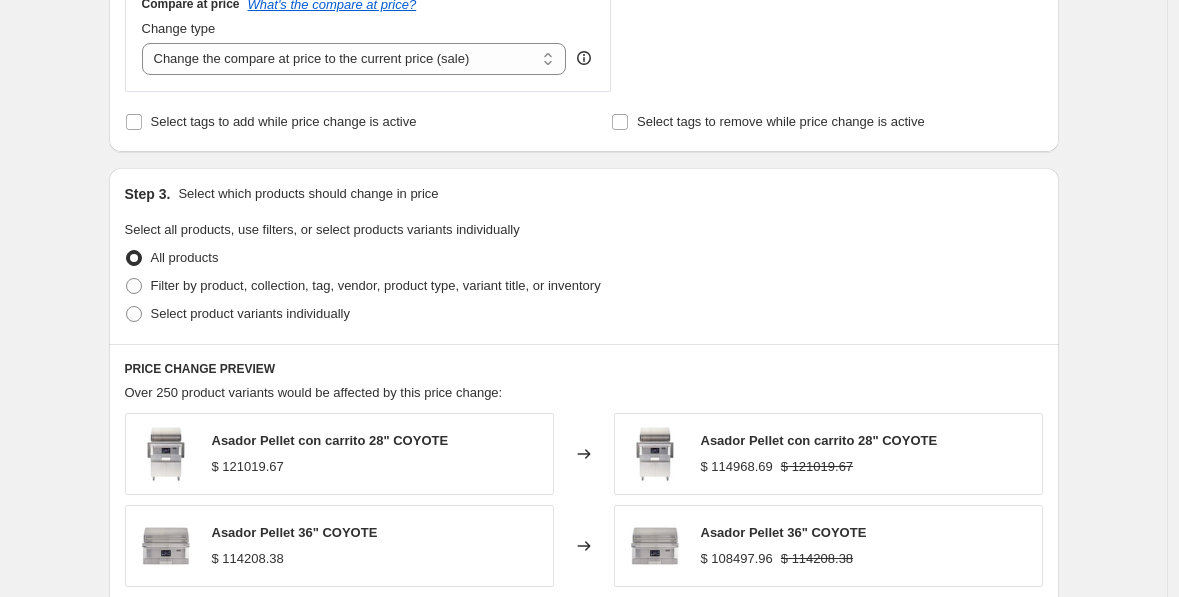 scroll, scrollTop: 932, scrollLeft: 0, axis: vertical 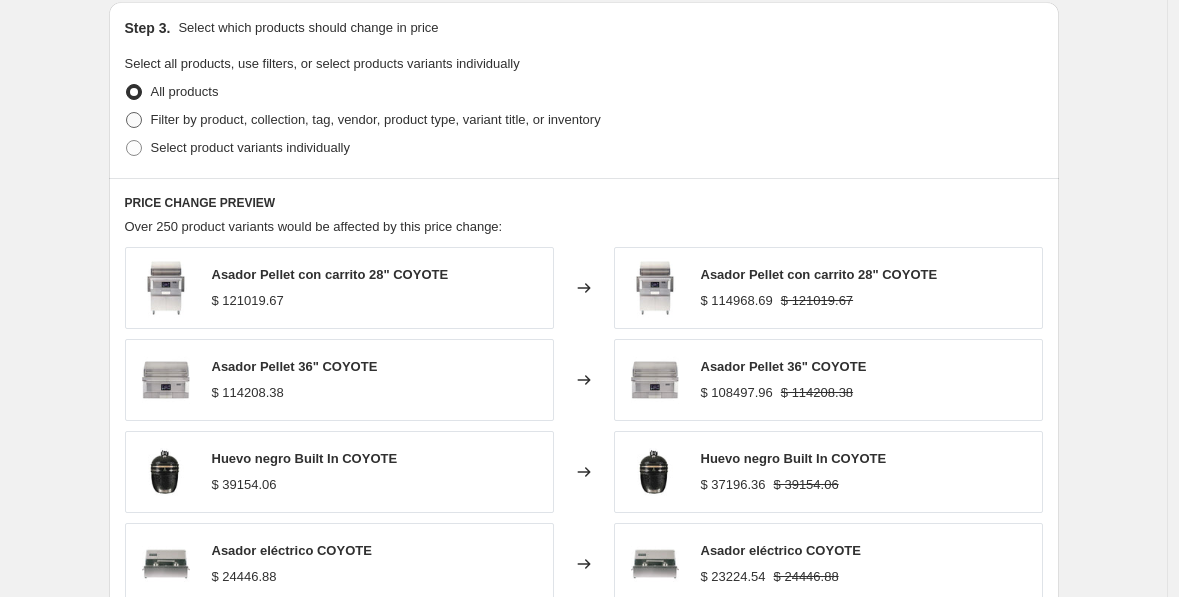 click at bounding box center [134, 120] 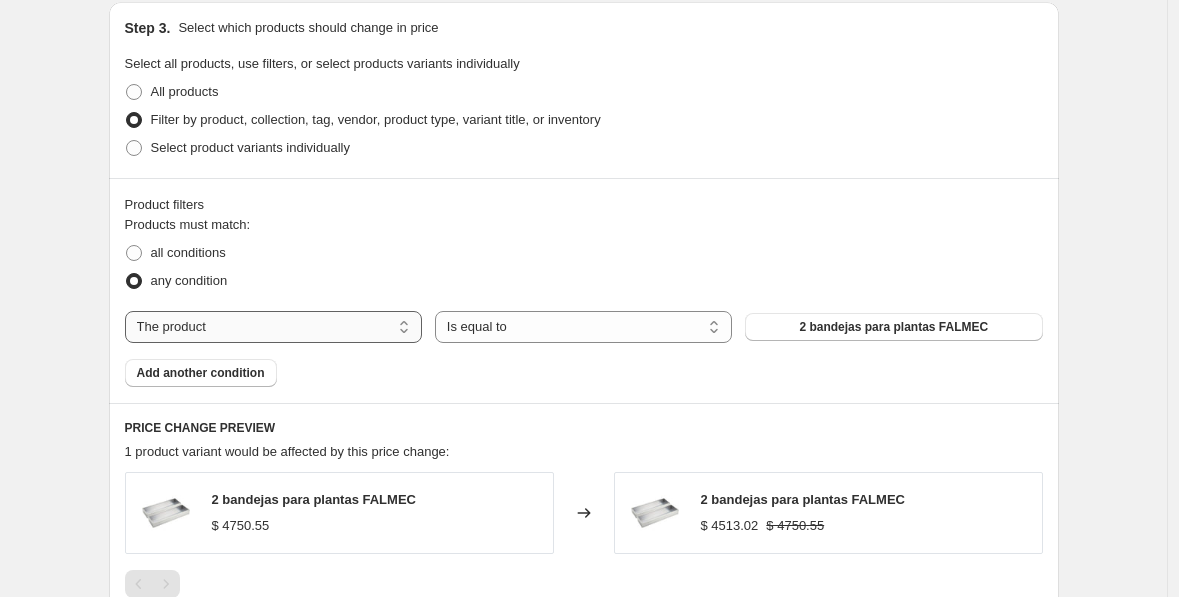 click on "The product The product's collection The product's tag The product's vendor The product's type The product's status The variant's title Inventory quantity" at bounding box center [273, 327] 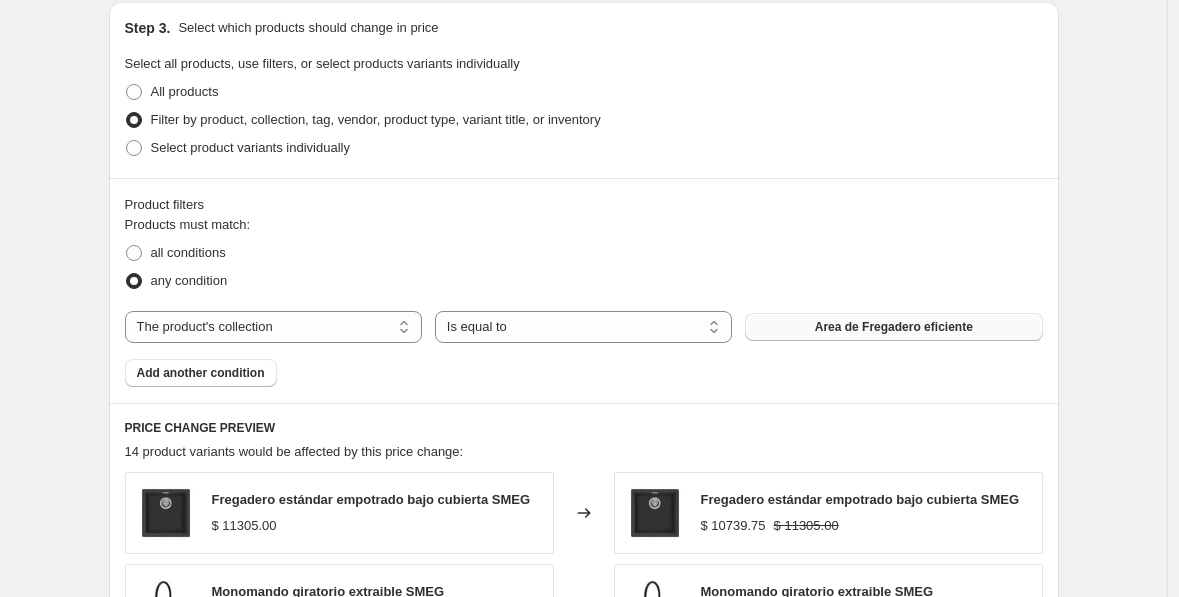 click on "Area de Fregadero eficiente" at bounding box center [894, 327] 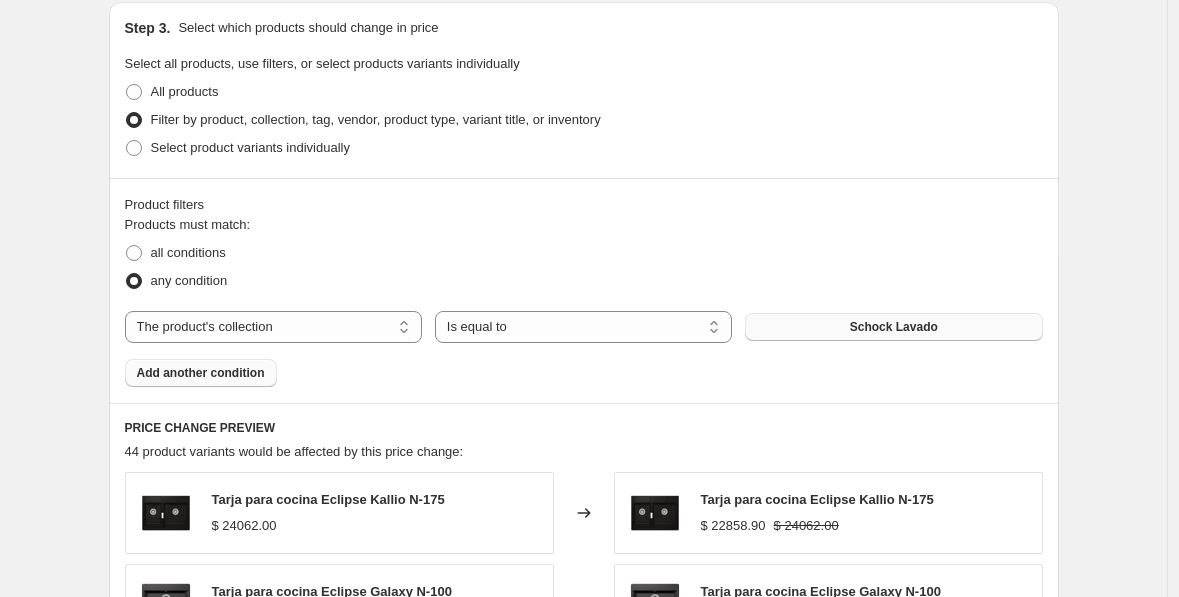 click on "Add another condition" at bounding box center [201, 373] 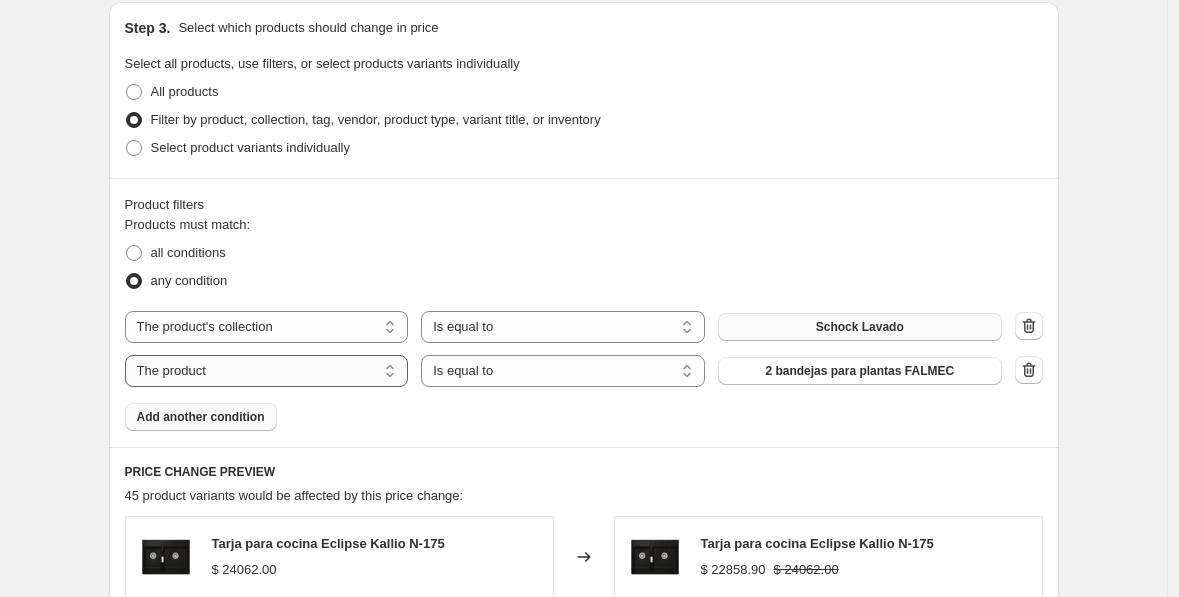 click on "The product The product's collection The product's tag The product's vendor The product's type The product's status The variant's title Inventory quantity" at bounding box center (267, 371) 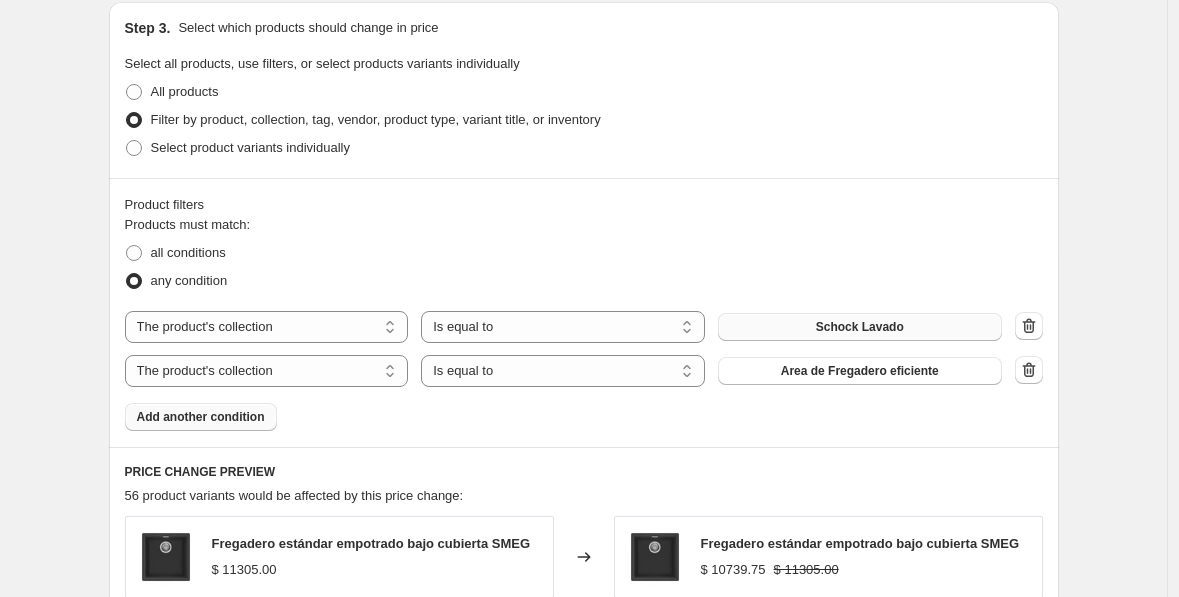 click on "Area de Fregadero eficiente" at bounding box center (860, 371) 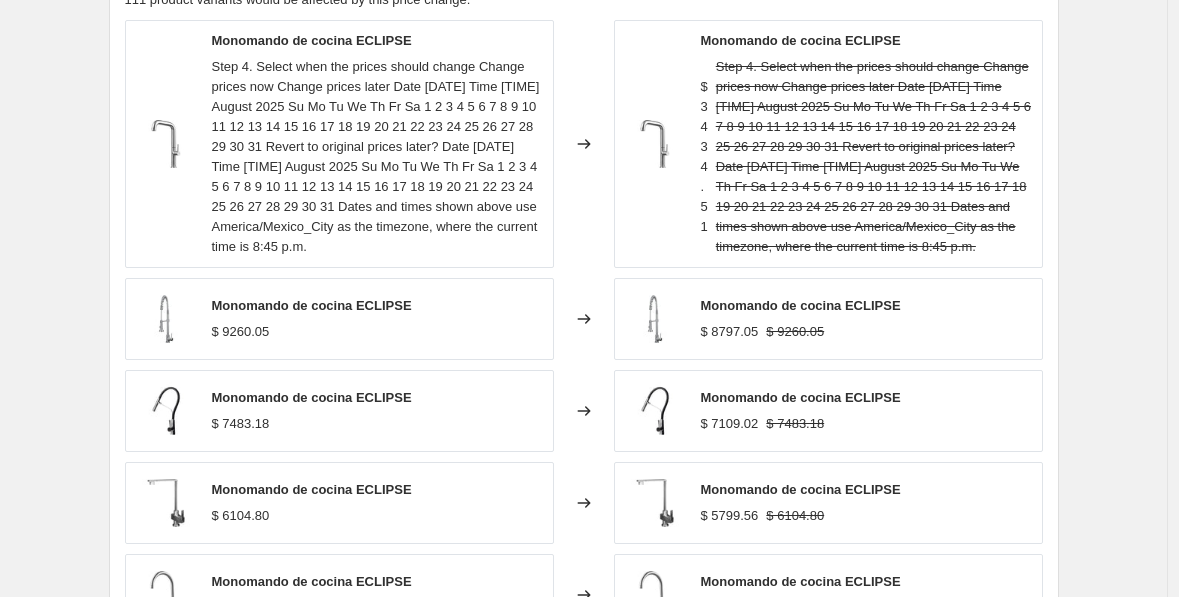 scroll, scrollTop: 1671, scrollLeft: 0, axis: vertical 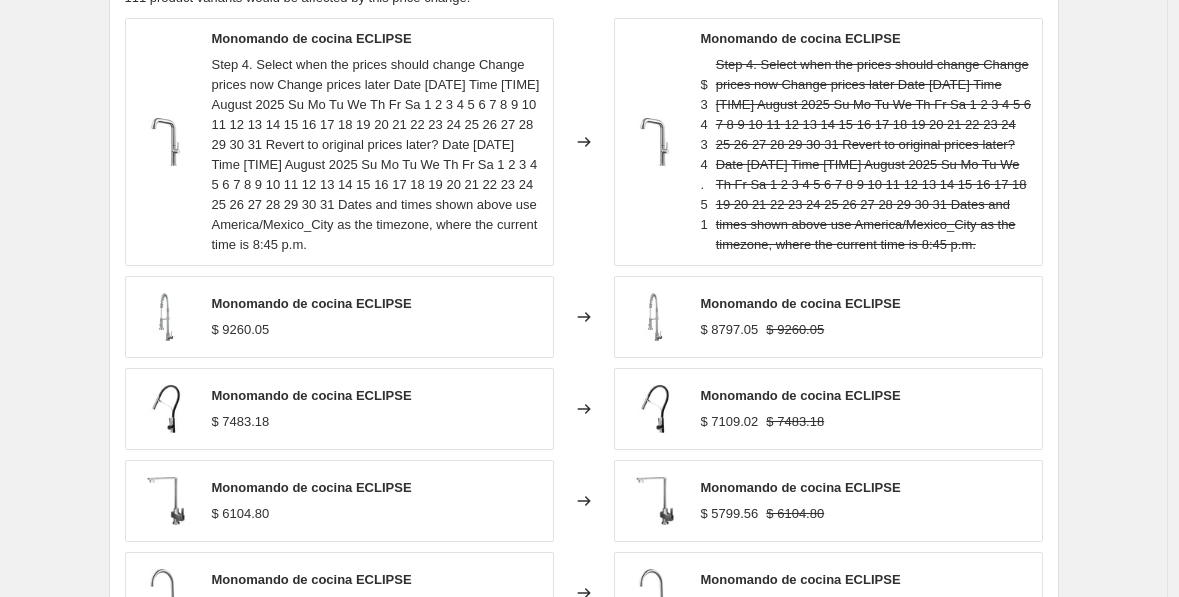 click on "Change prices later" at bounding box center (207, 803) 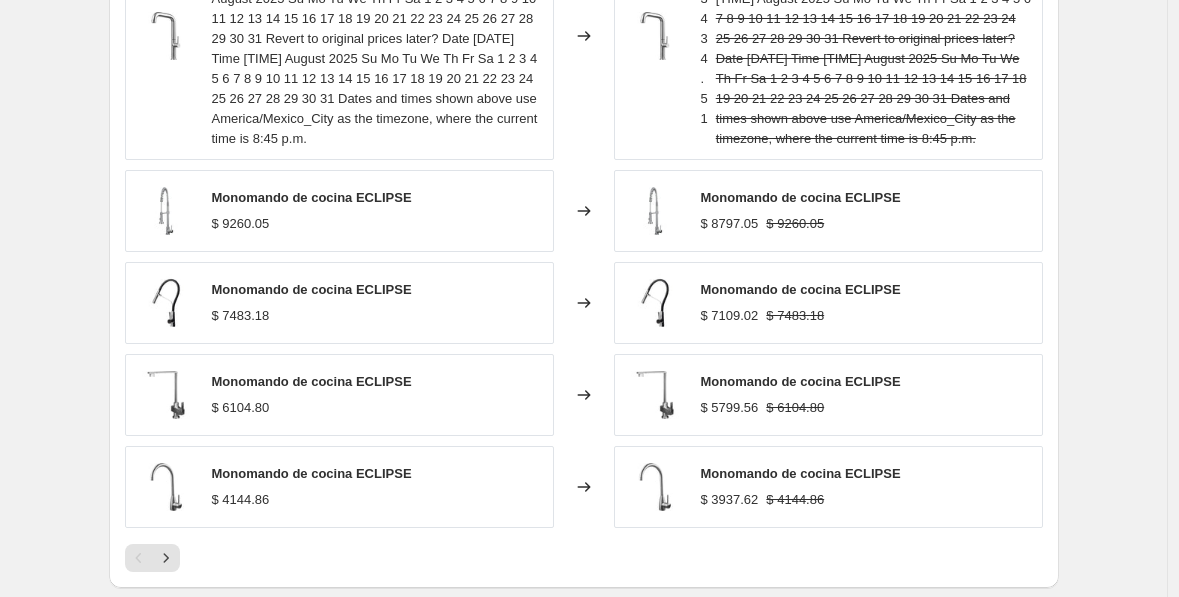 scroll, scrollTop: 1812, scrollLeft: 0, axis: vertical 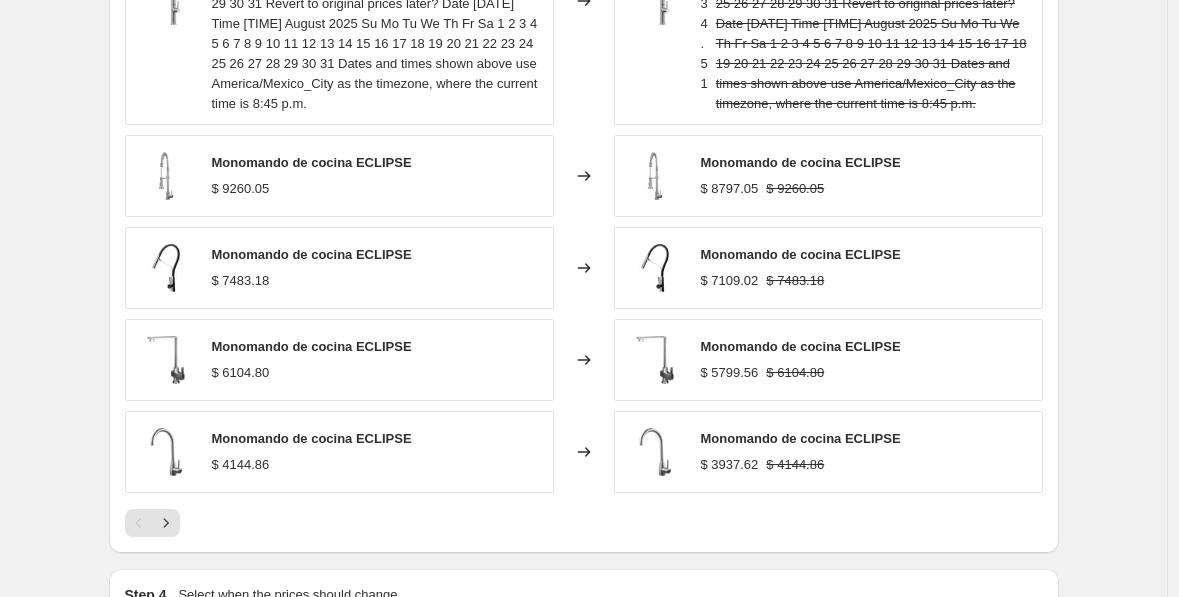 click on "4" at bounding box center [215, 875] 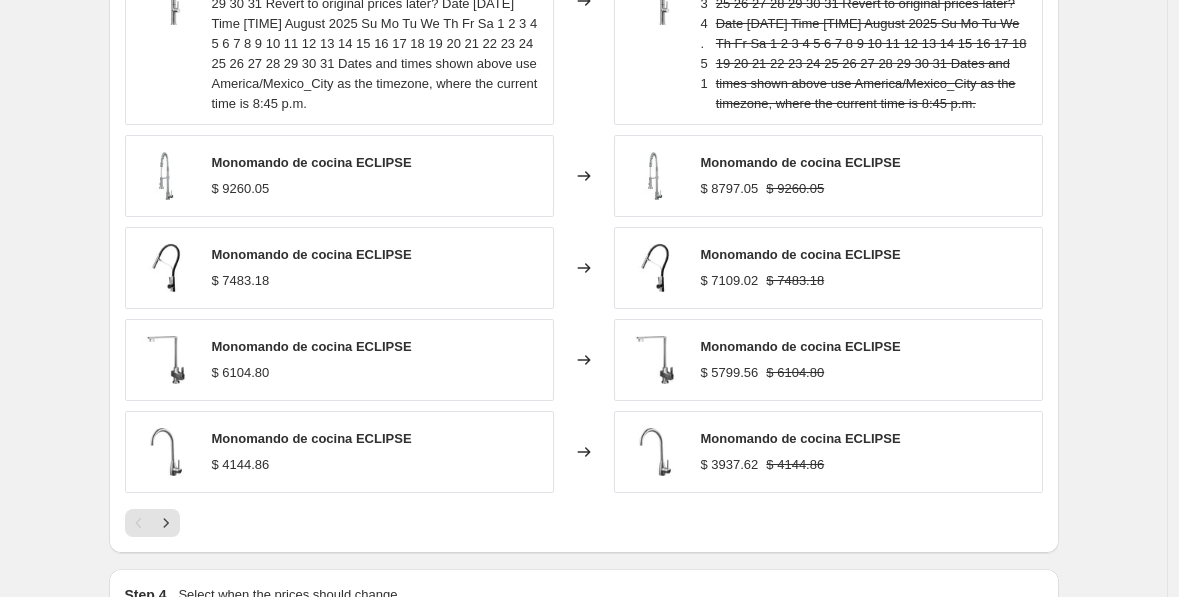 click on "Revert to original prices later?" at bounding box center (629, 635) 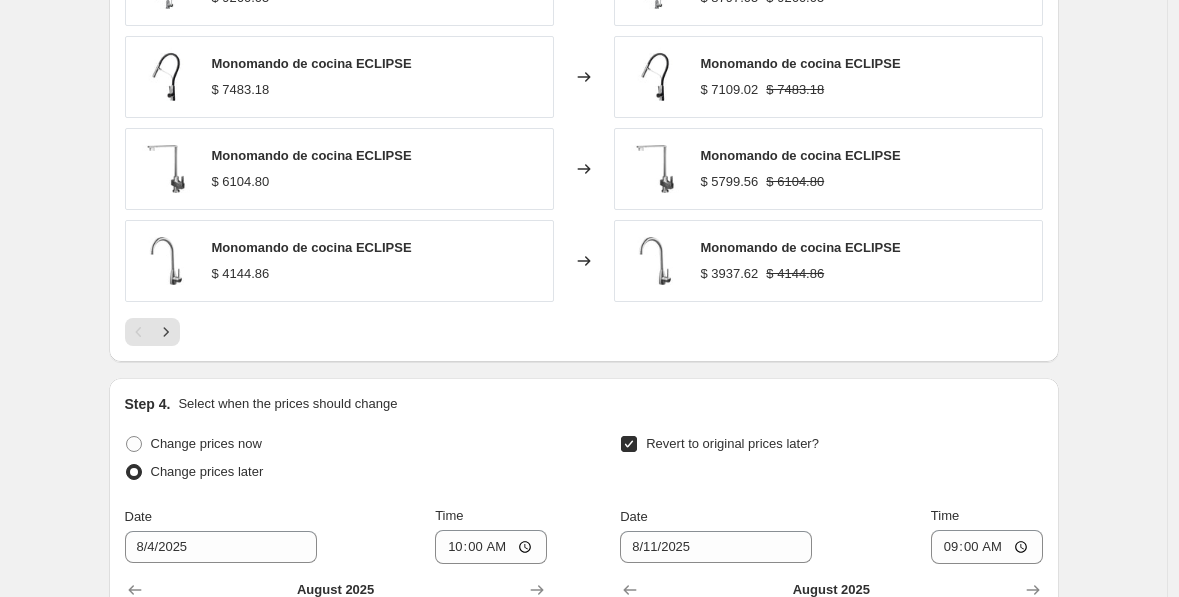 scroll, scrollTop: 2045, scrollLeft: 0, axis: vertical 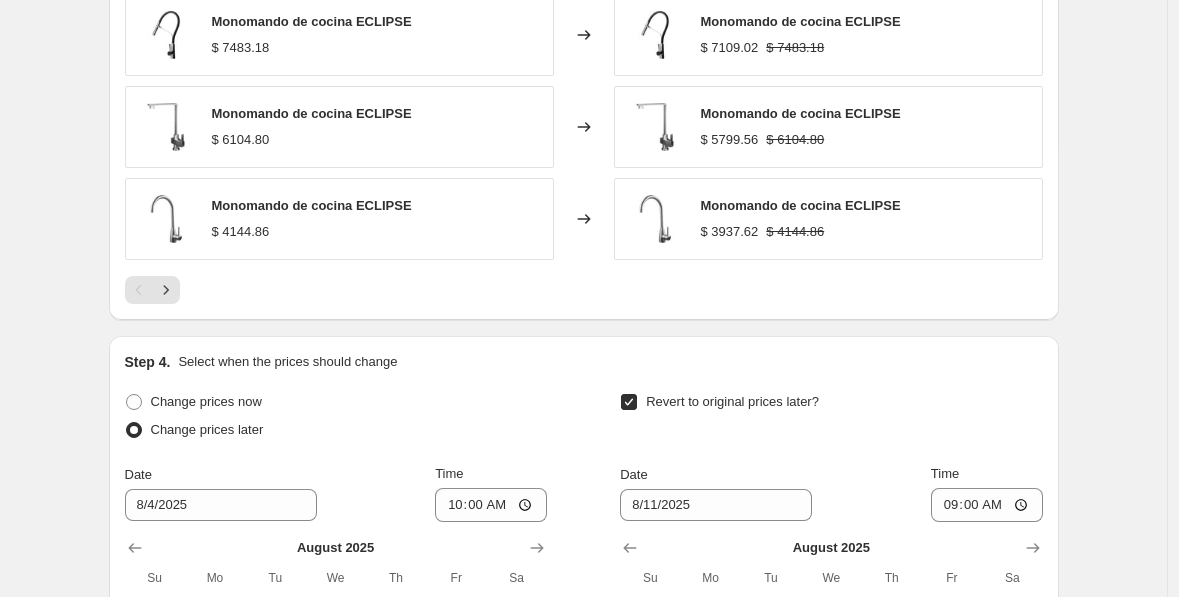 click on "Continue" at bounding box center [1021, 868] 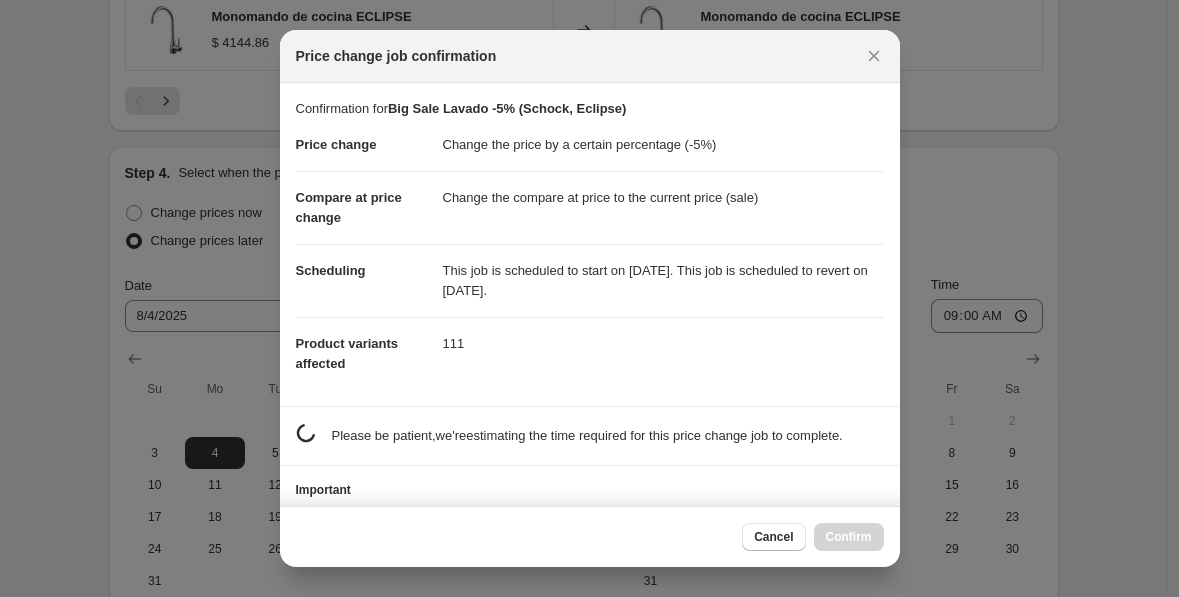 scroll, scrollTop: 2045, scrollLeft: 0, axis: vertical 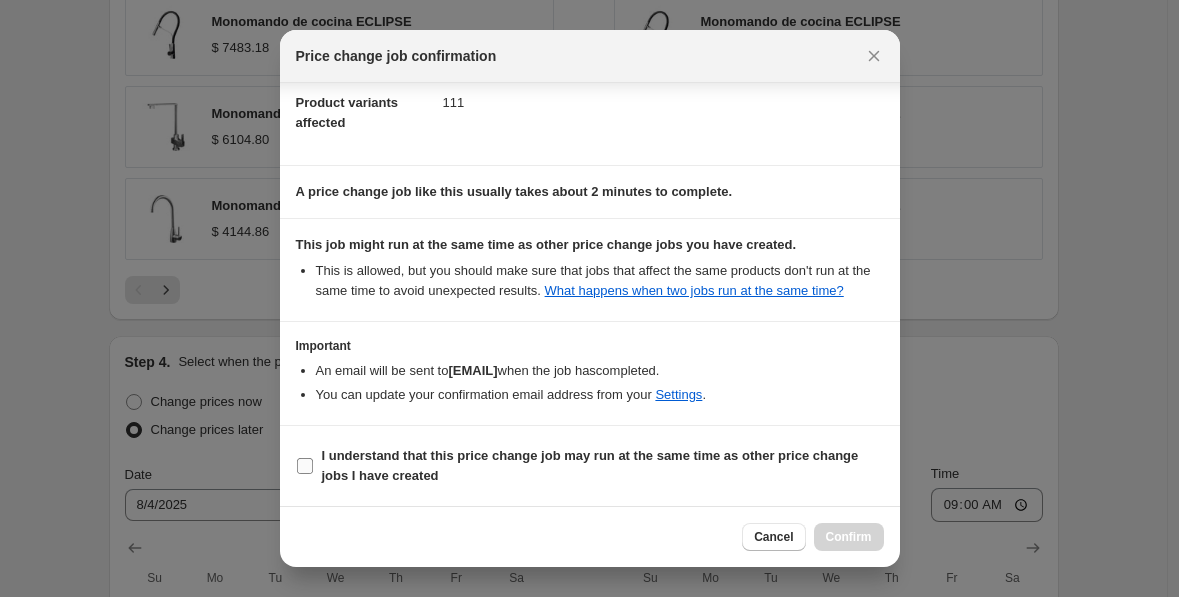 click on "I understand that this price change job may run at the same time as other price change jobs I have created" at bounding box center (305, 466) 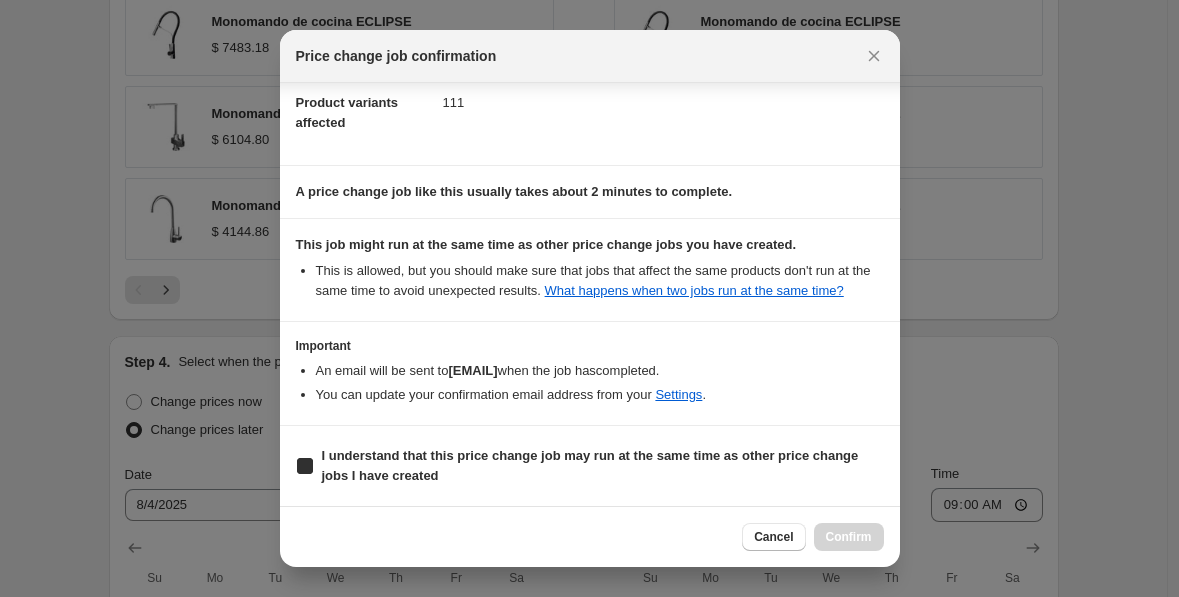checkbox on "true" 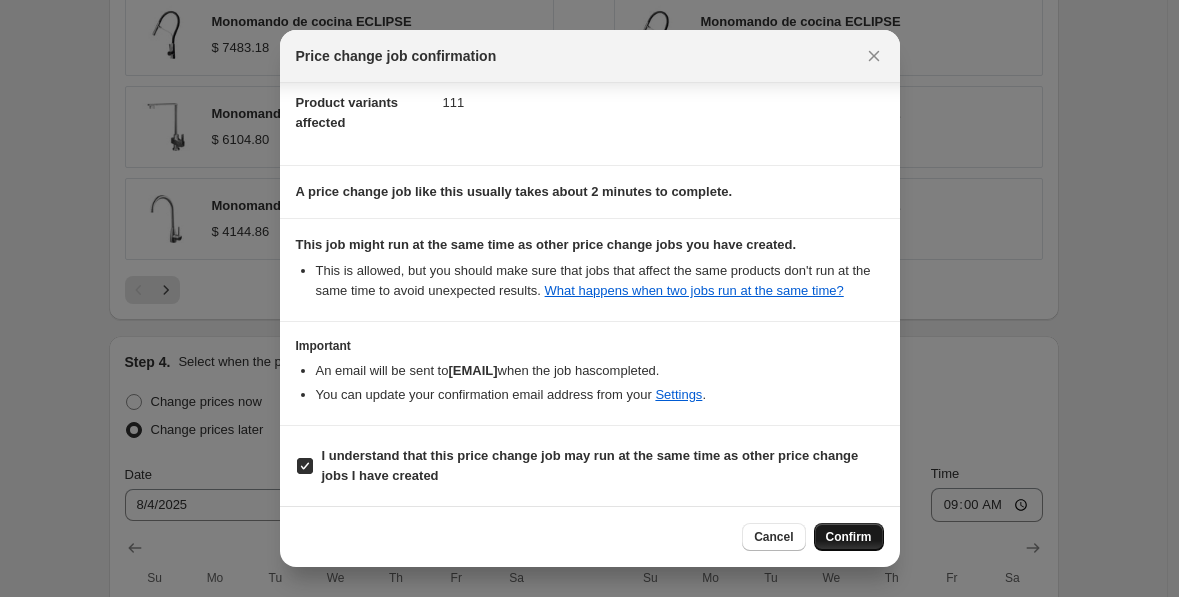 click on "Confirm" at bounding box center (849, 537) 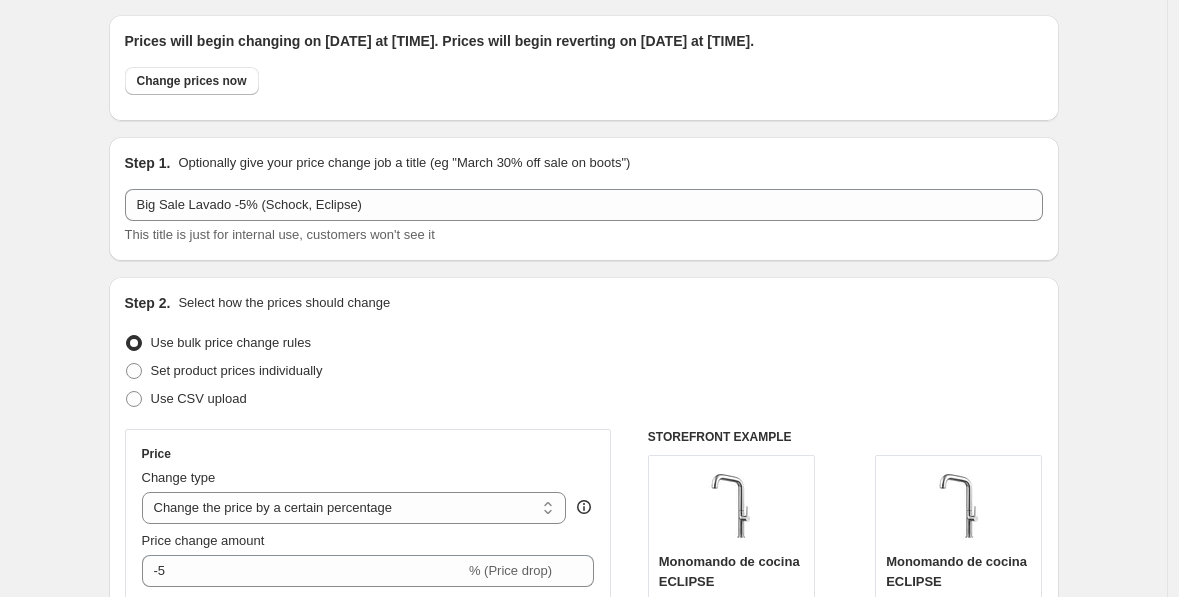 scroll, scrollTop: 0, scrollLeft: 0, axis: both 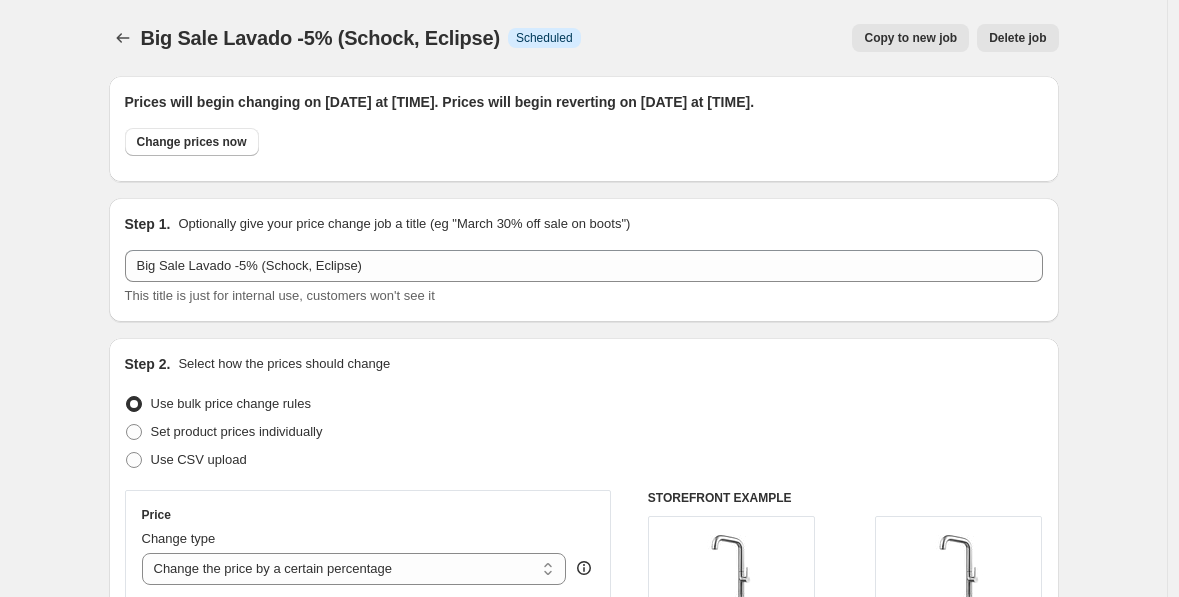 click on "Big Sale Lavado -5% (Schock, Eclipse). This page is ready Big Sale Lavado -5% (Schock, Eclipse) Info Scheduled Copy to new job Delete job More actions Copy to new job Delete job Prices will begin changing on [DATE] at [TIME]. Prices will begin reverting on [DATE] at [TIME]. Change prices now Step 1. Optionally give your price change job a title (eg "March 30% off sale on boots") Big Sale Lavado -5% (Schock, Eclipse) This title is just for internal use, customers won't see it Step 2. Select how the prices should change Use bulk price change rules Set product prices individually Use CSV upload Price Change type Change the price to a certain amount Change the price by a certain amount Change the price by a certain percentage Change the price to the current compare at price (price before sale) Change the price by a certain amount relative to the compare at price Change the price by a certain percentage relative to the compare at price Don't change the price Price change amount -5" at bounding box center (584, 1585) 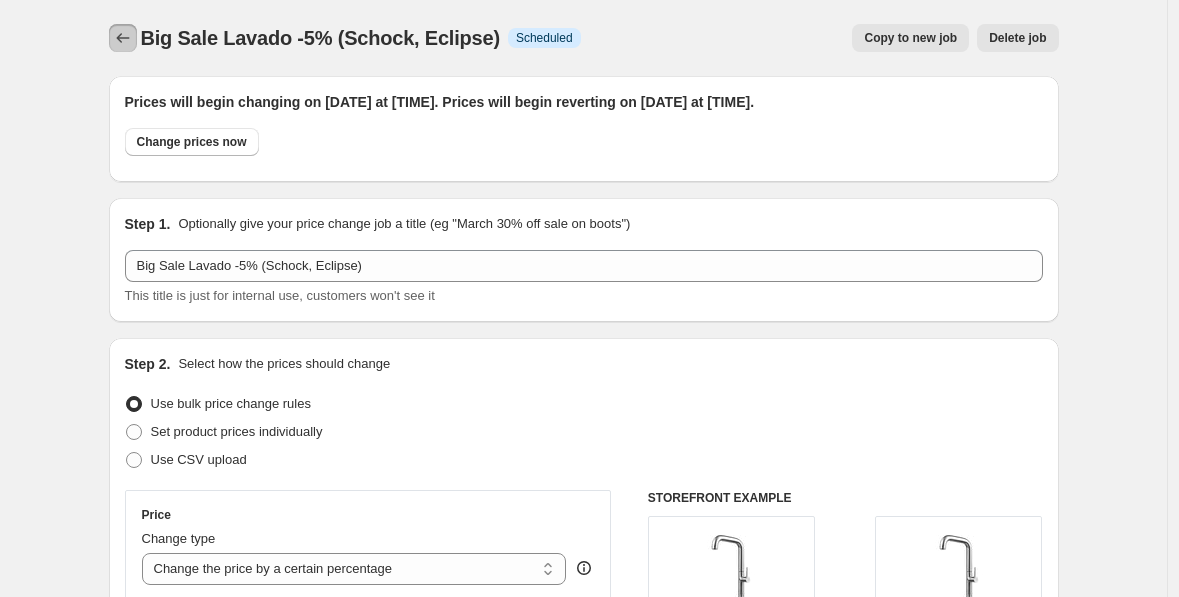 click 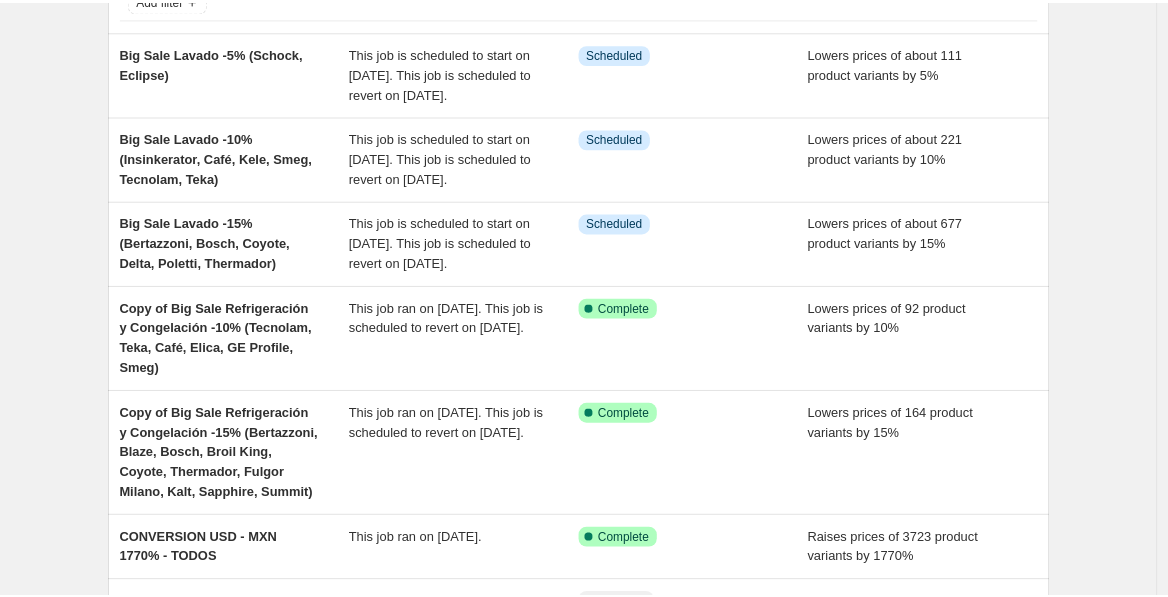 scroll, scrollTop: 153, scrollLeft: 0, axis: vertical 